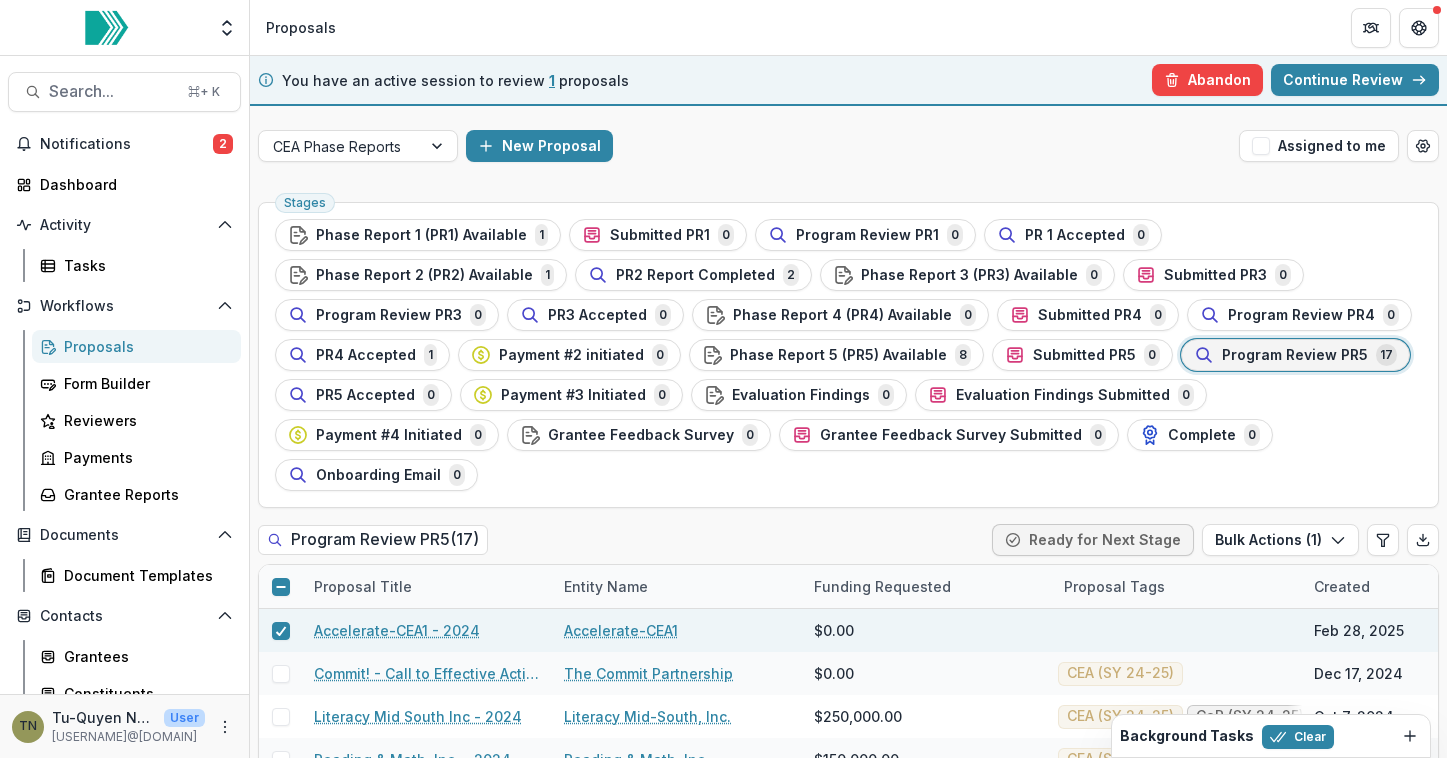 scroll, scrollTop: 0, scrollLeft: 0, axis: both 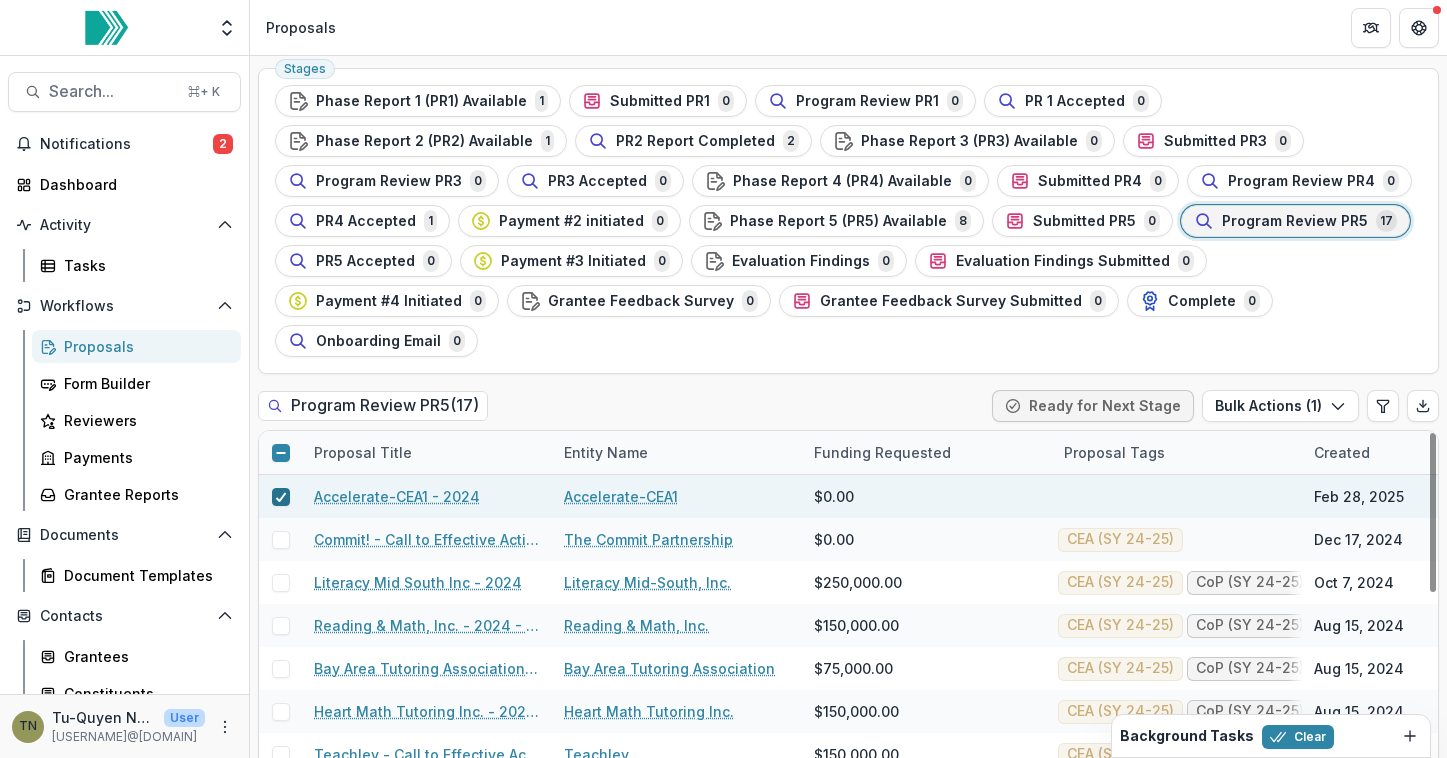click 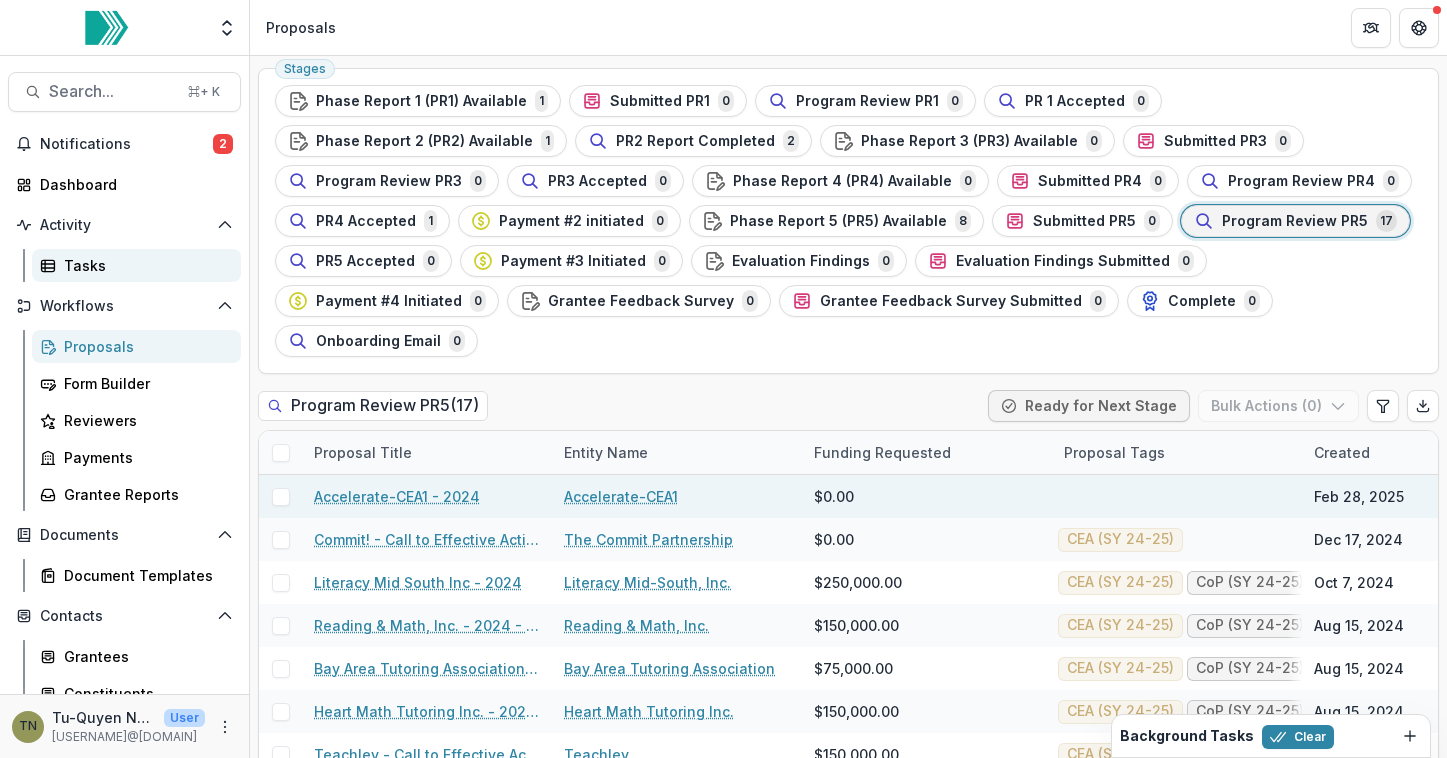 click on "Tasks" at bounding box center (144, 265) 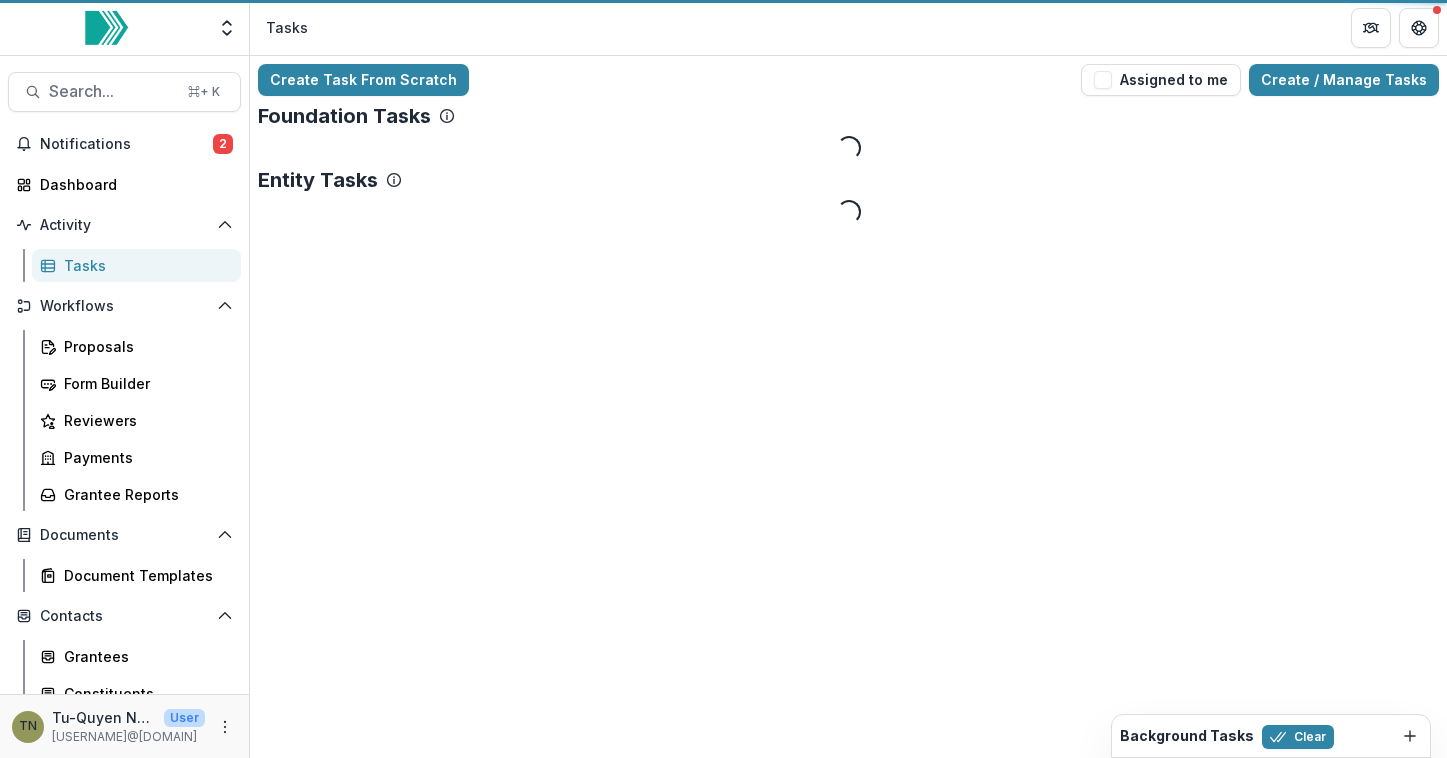 scroll, scrollTop: 0, scrollLeft: 0, axis: both 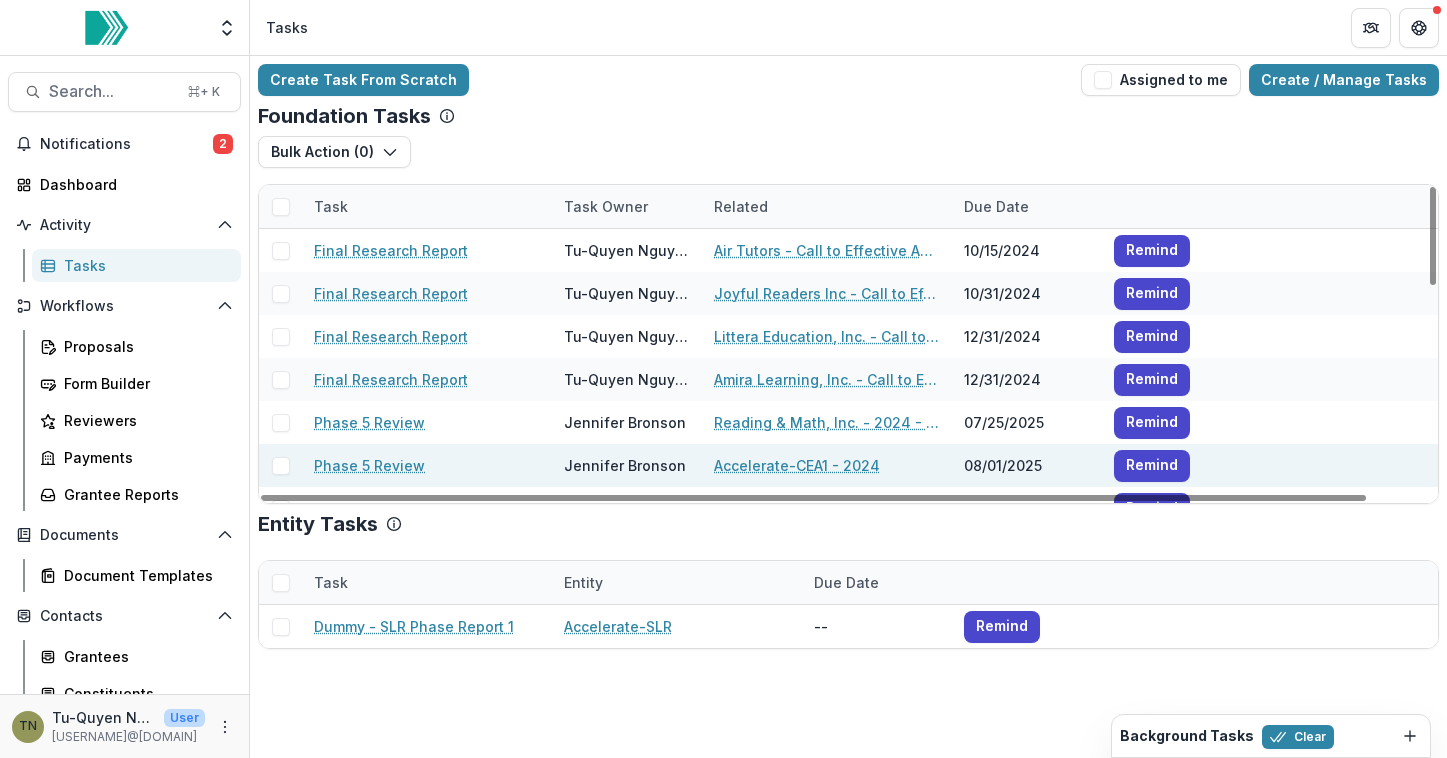 click at bounding box center (281, 466) 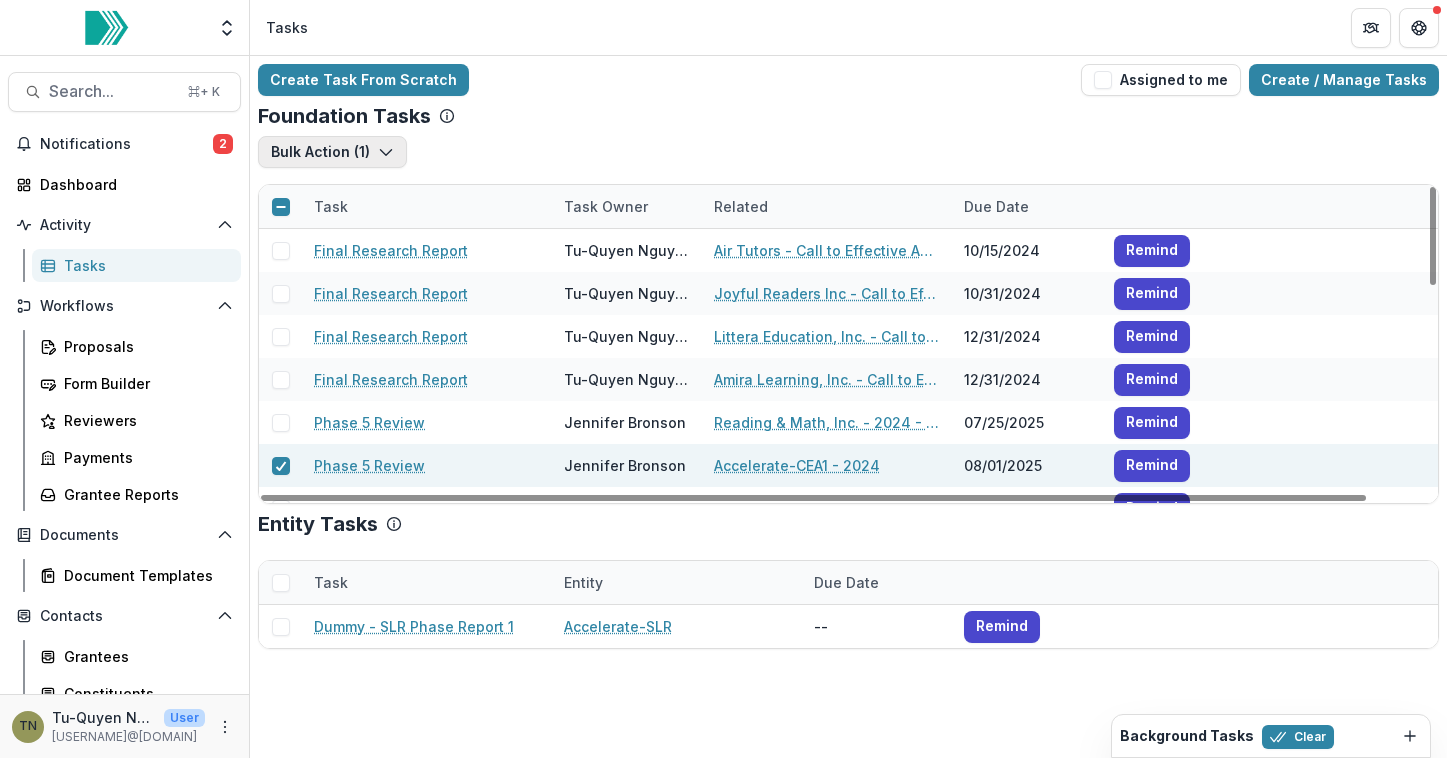 click 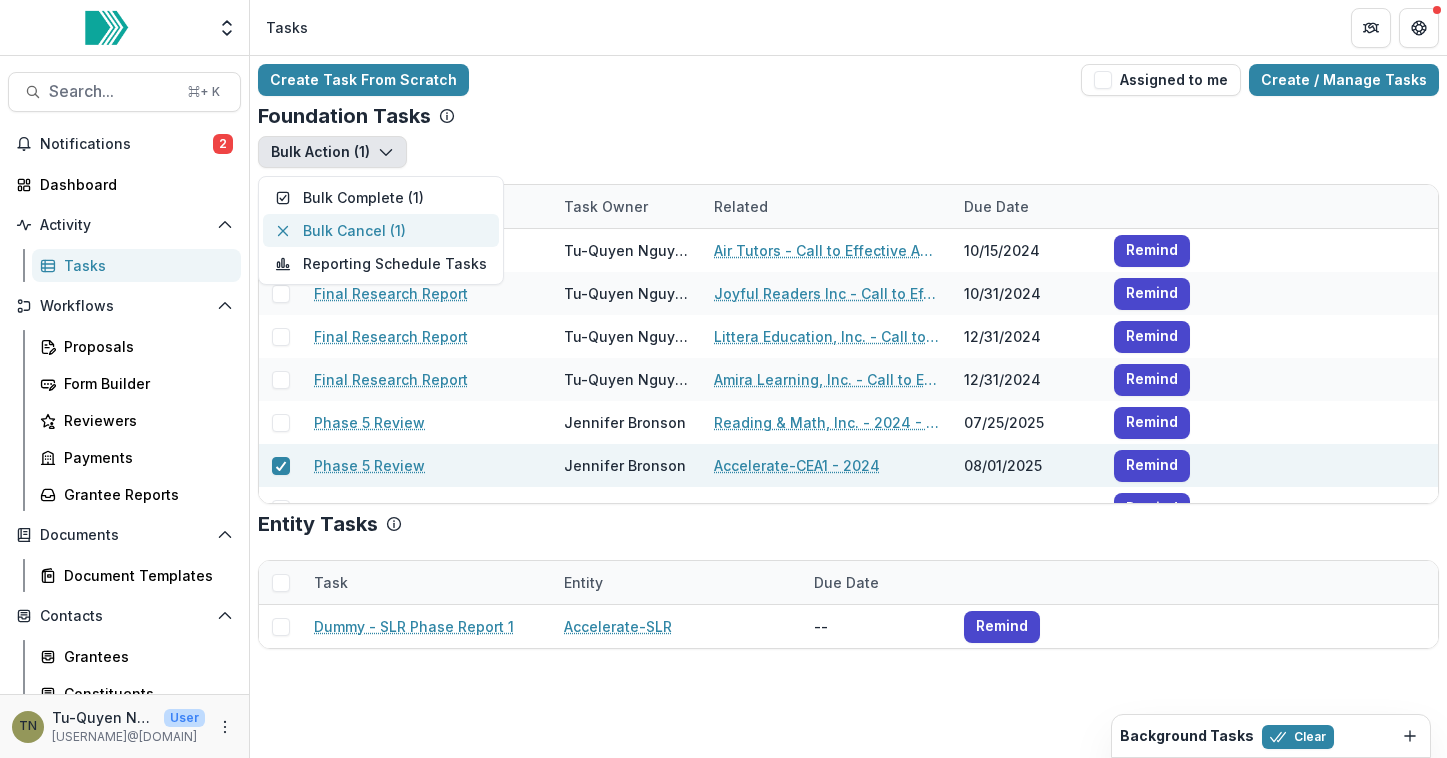 click on "Bulk Cancel ( 1 )" at bounding box center (381, 230) 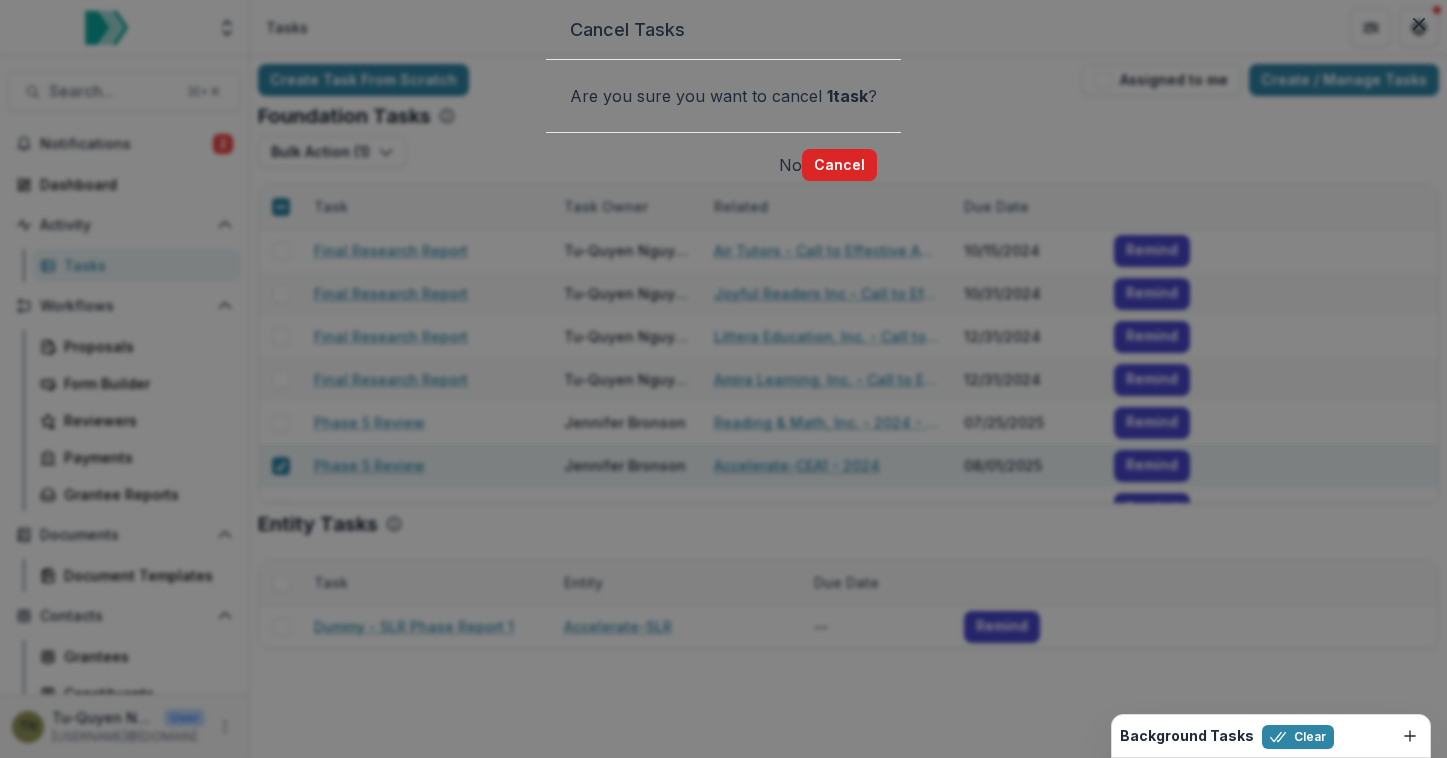 click on "Cancel" at bounding box center [839, 165] 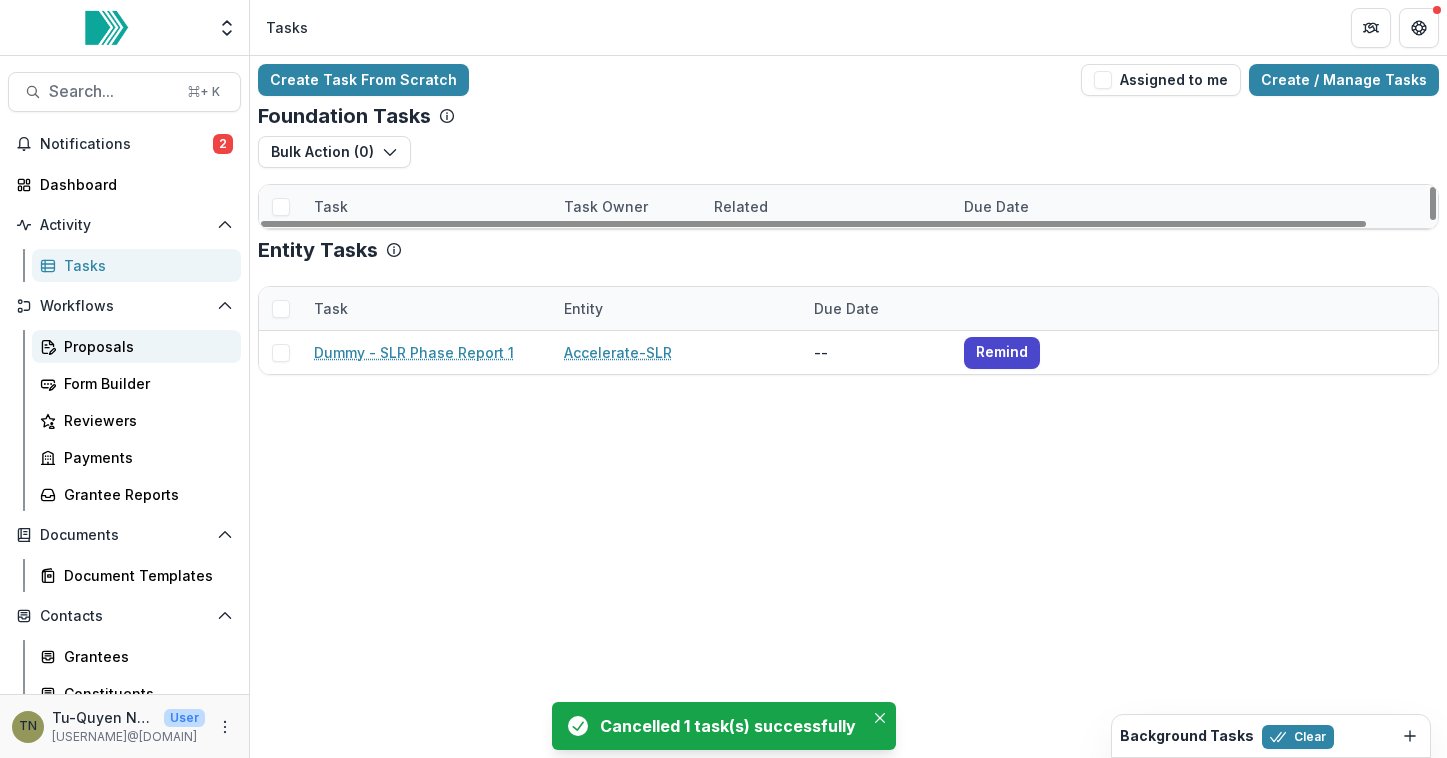 click on "Proposals" at bounding box center [144, 346] 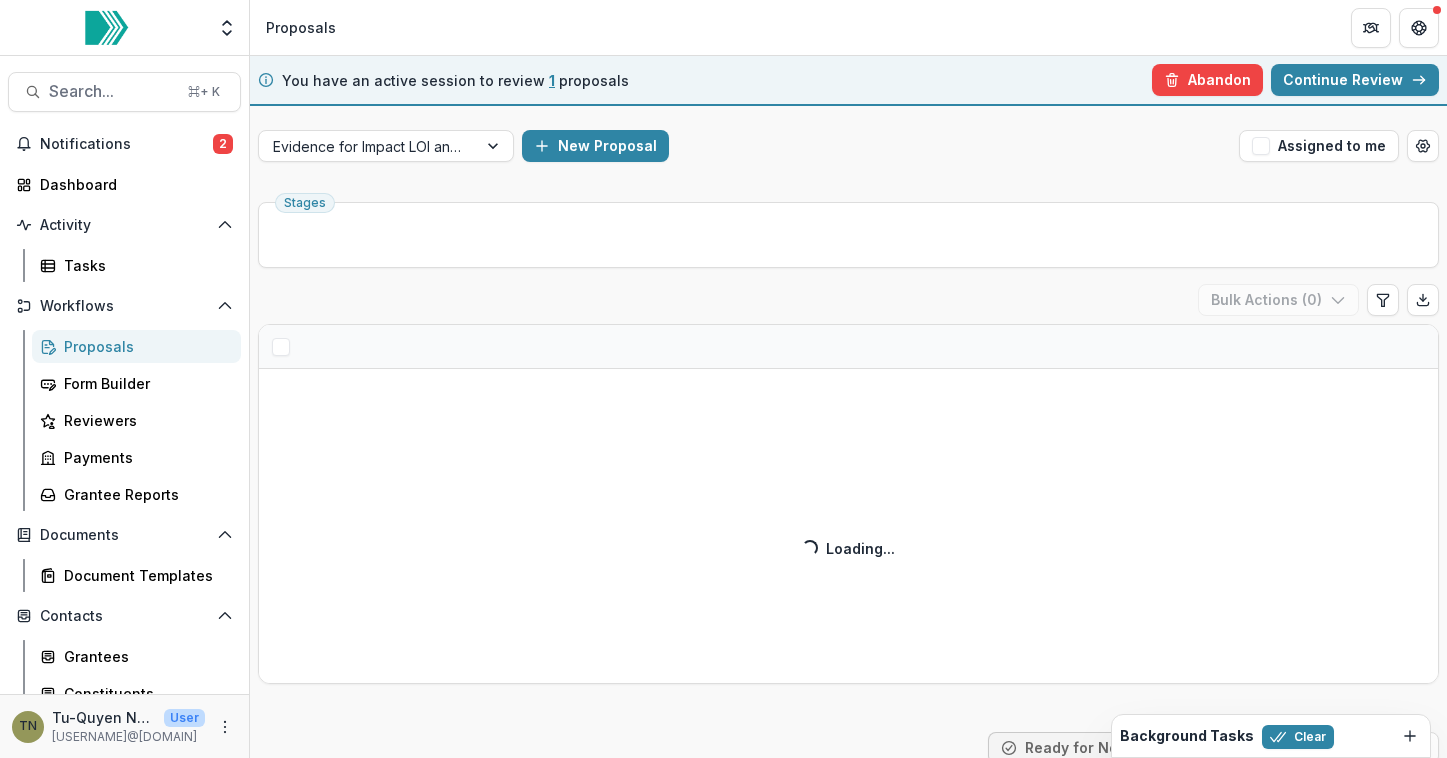 click on "Continue Review" at bounding box center [1355, 80] 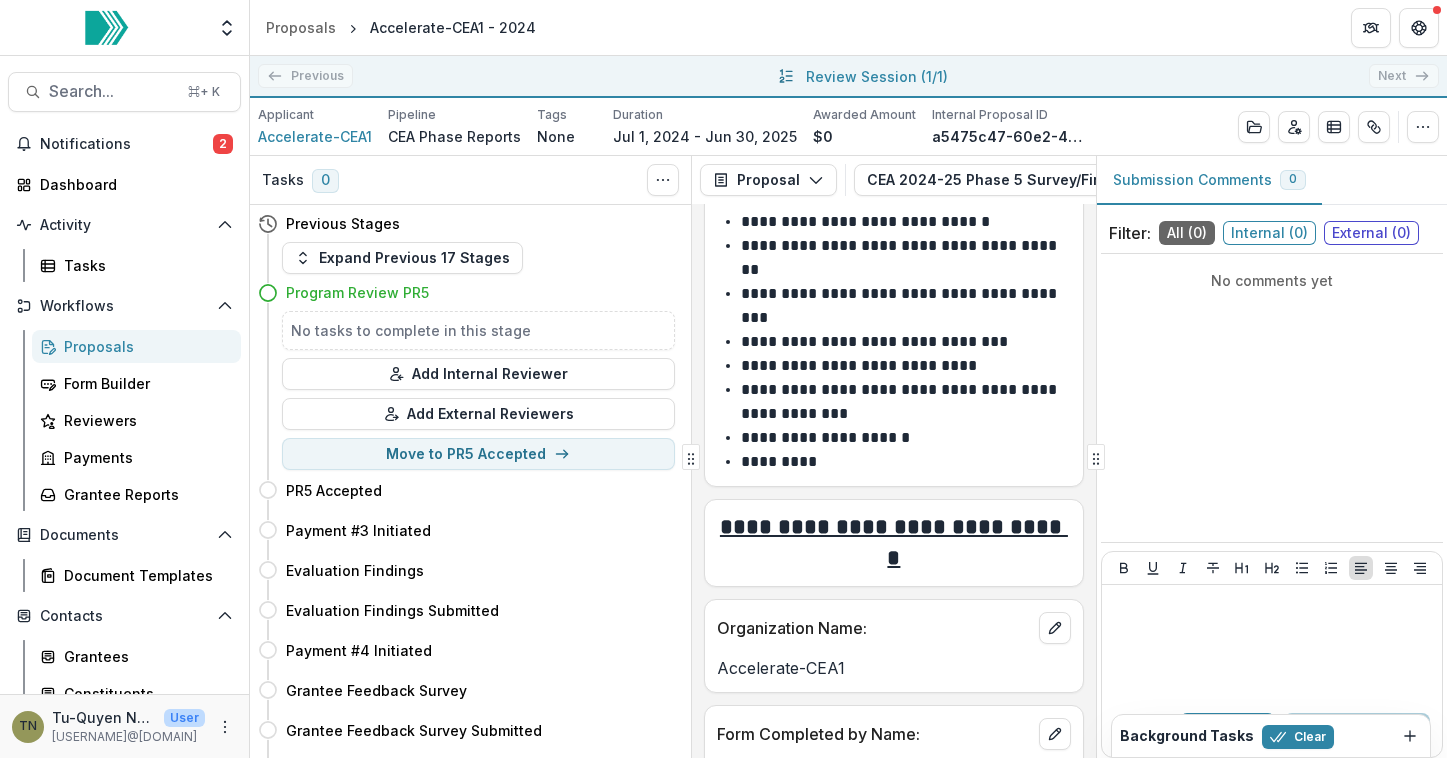 scroll, scrollTop: 0, scrollLeft: 0, axis: both 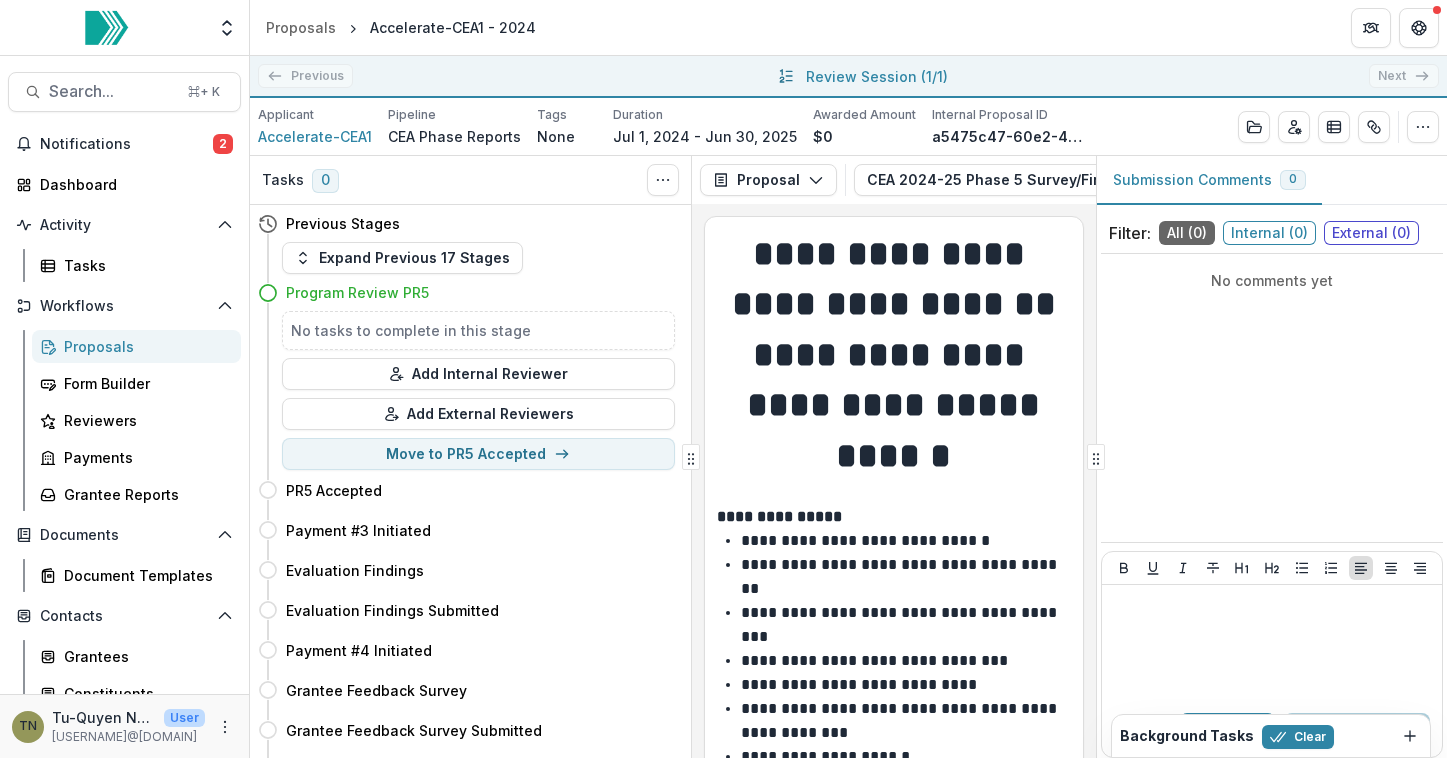 click on "Review Session ( 1/1 )" at bounding box center [877, 76] 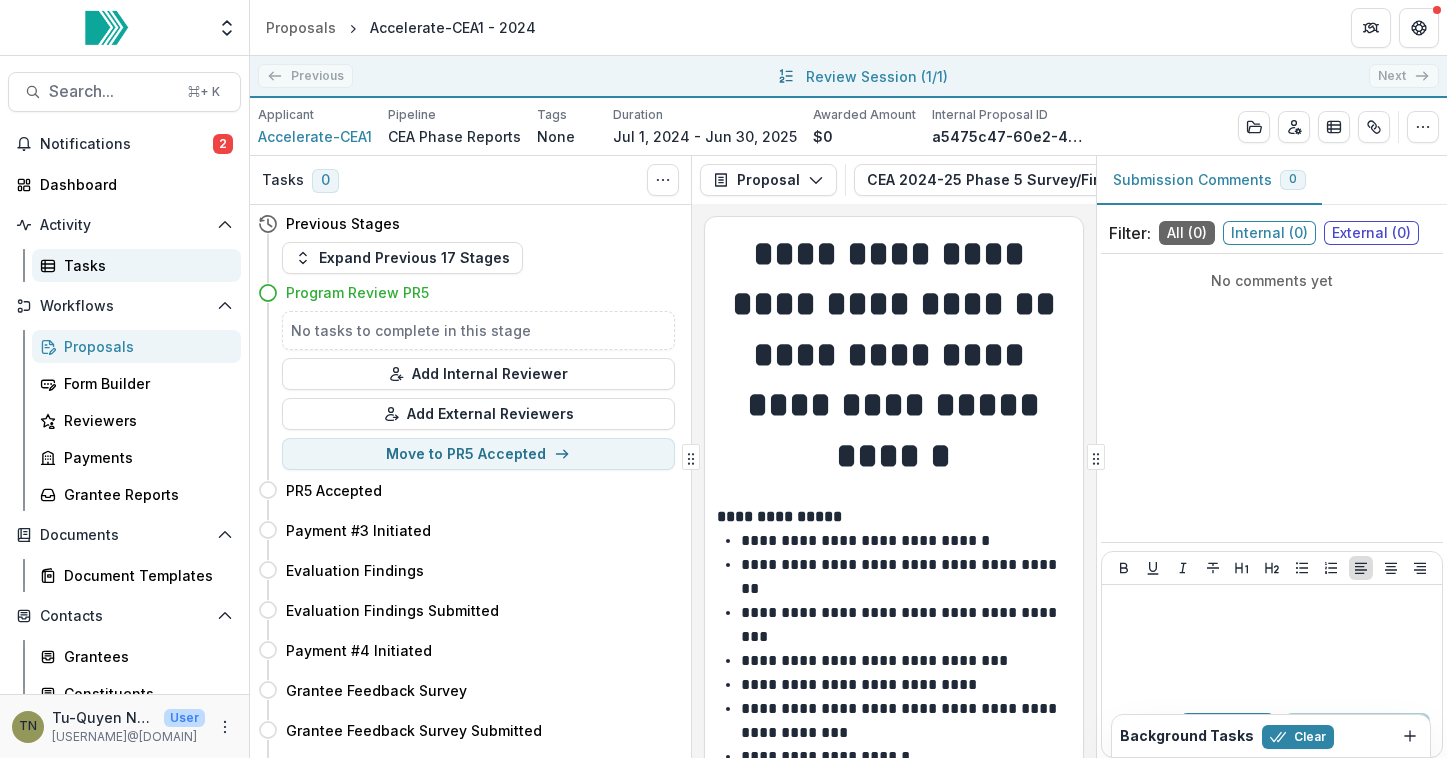 click on "Tasks" at bounding box center [144, 265] 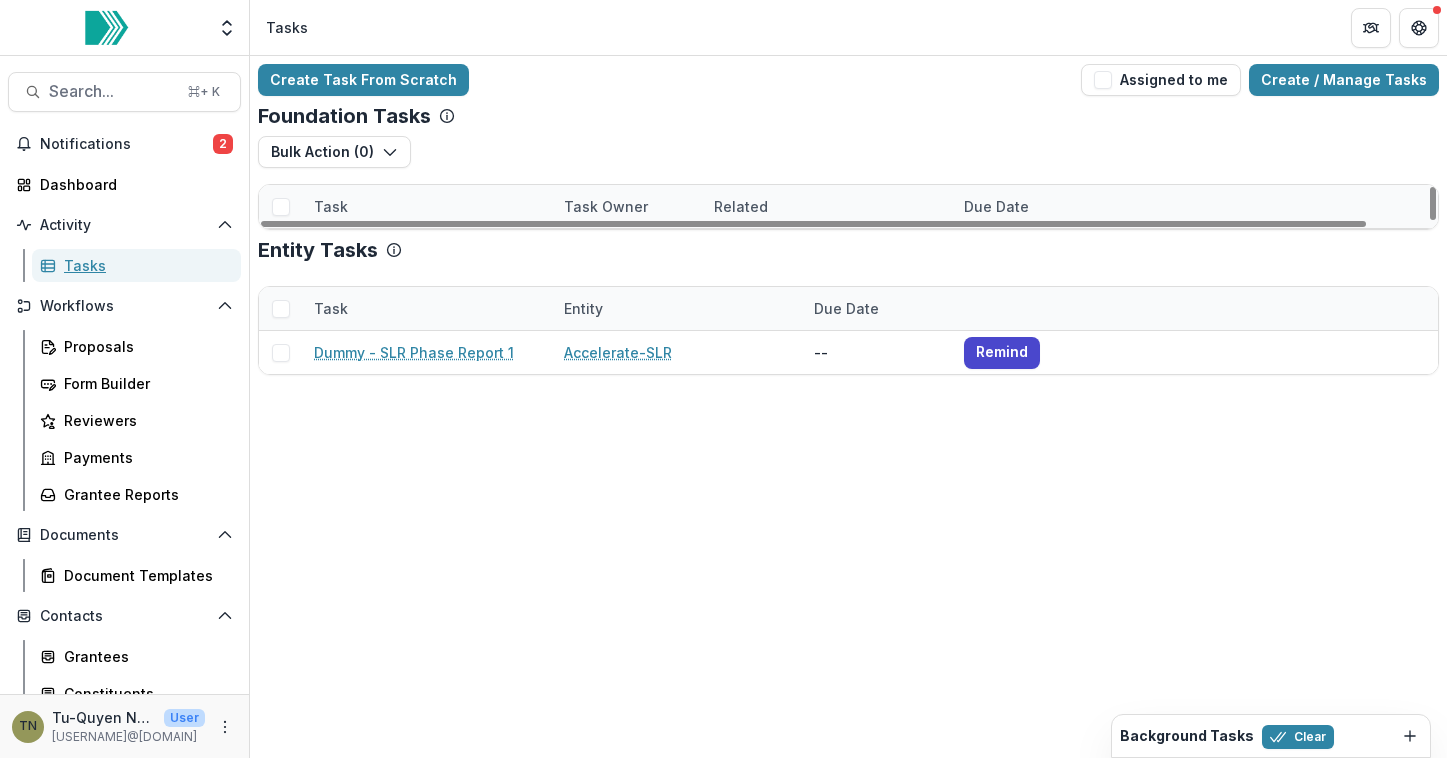 scroll, scrollTop: 0, scrollLeft: 0, axis: both 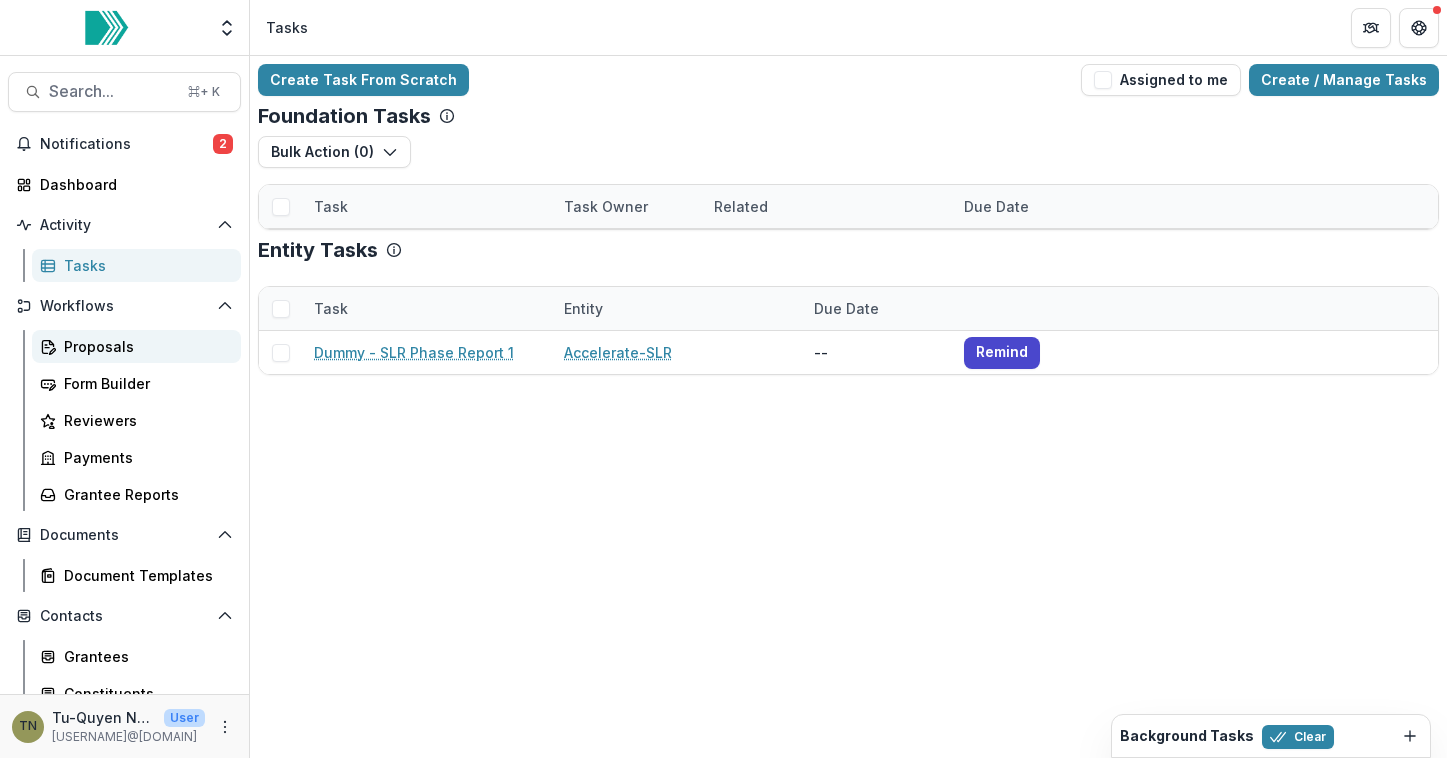 click on "Proposals" at bounding box center (144, 346) 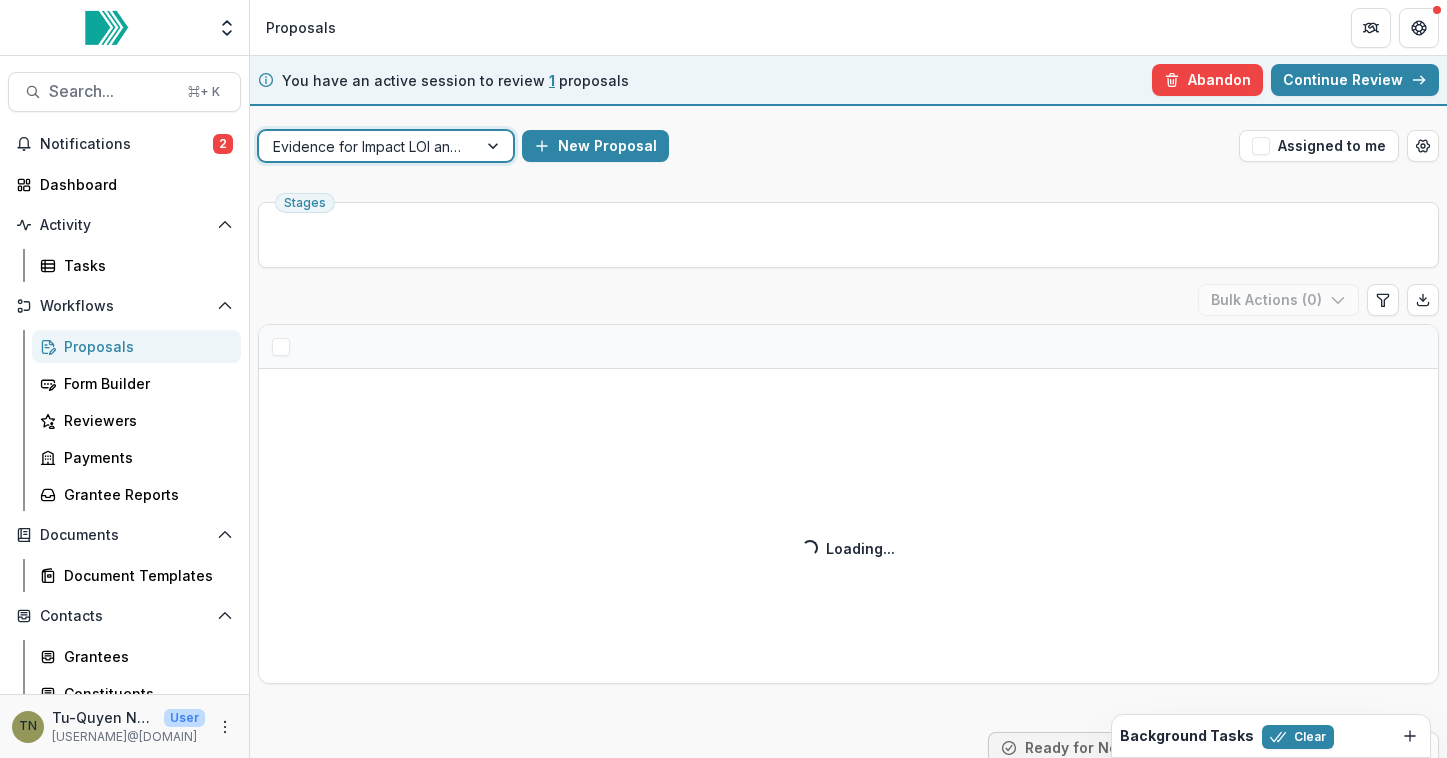 click at bounding box center (368, 146) 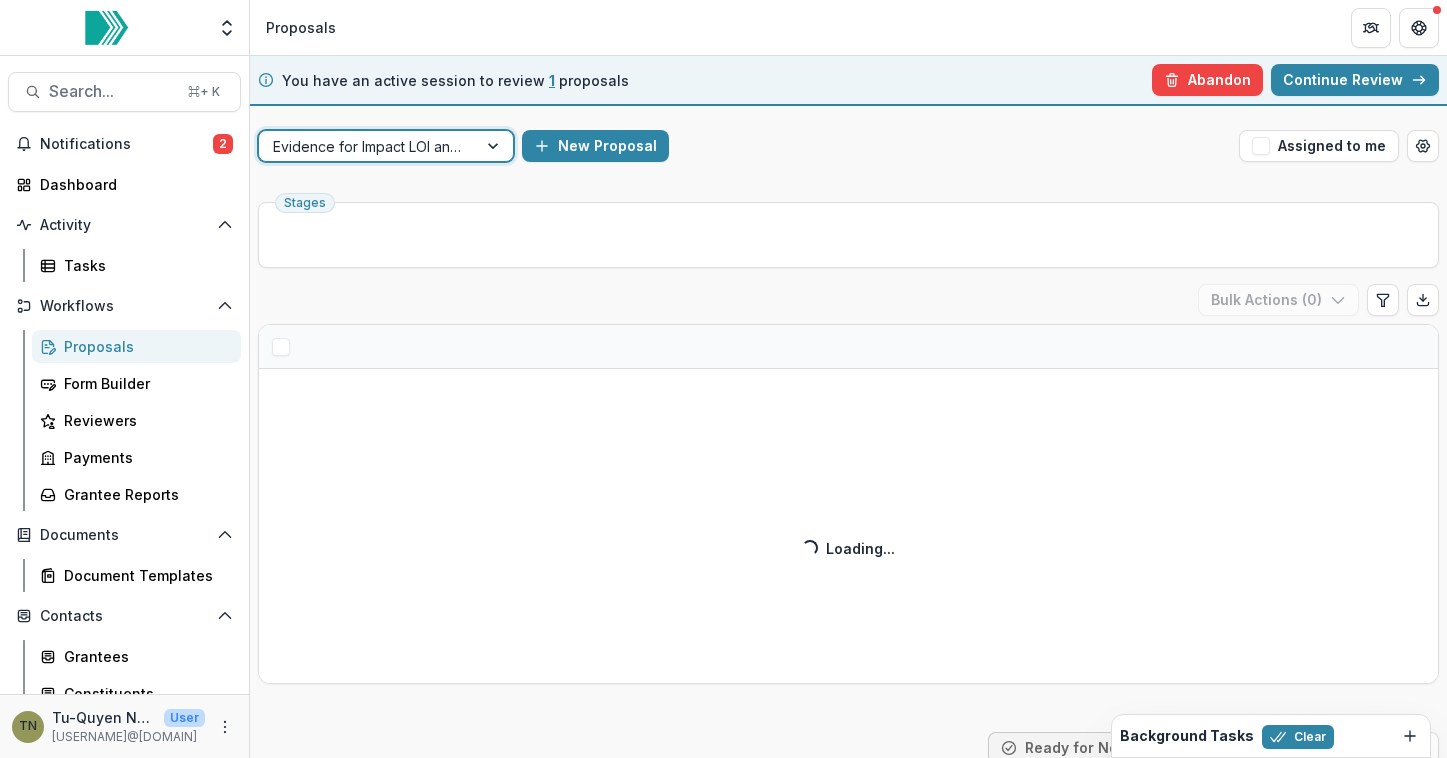 click on "CEA Phase Reports" at bounding box center [723, 817] 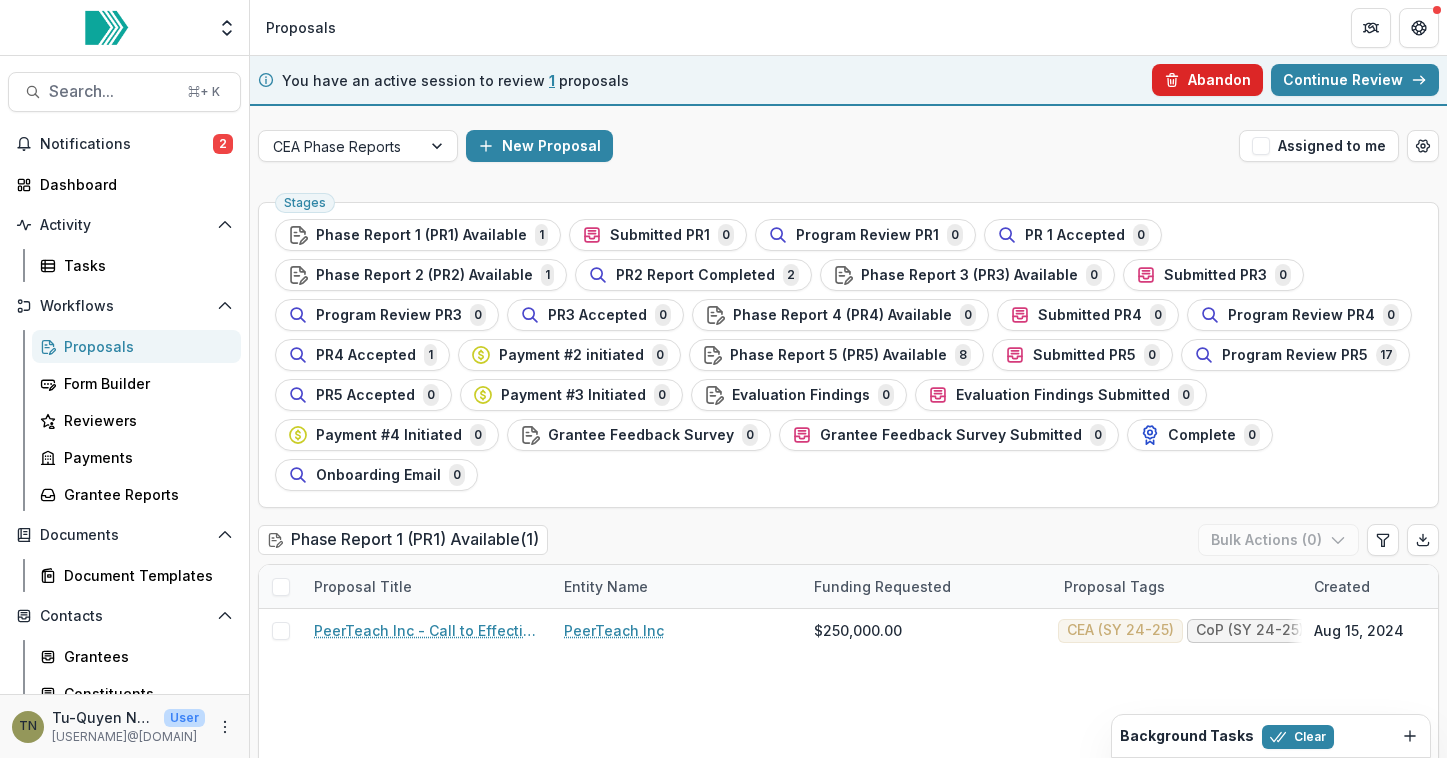 click 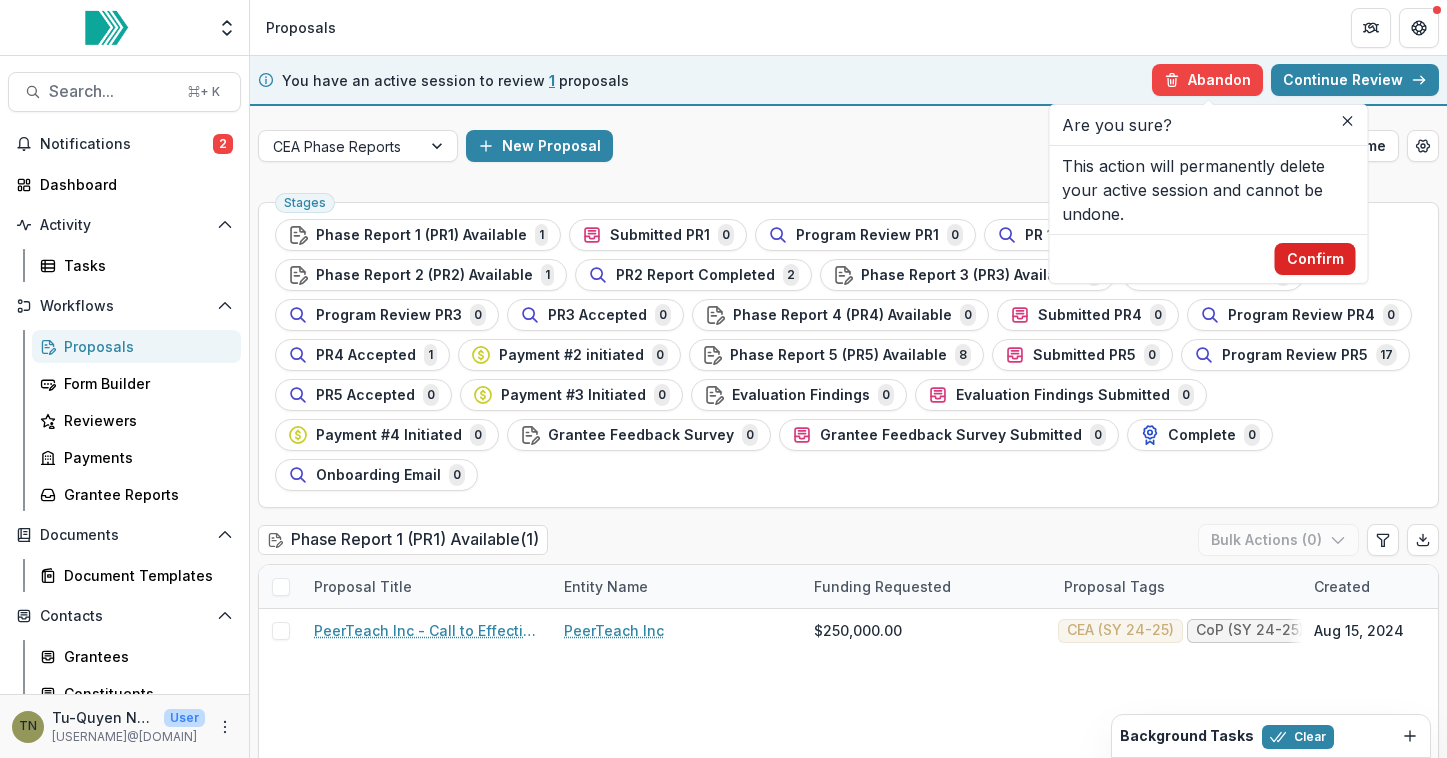 click on "Confirm" at bounding box center (1315, 259) 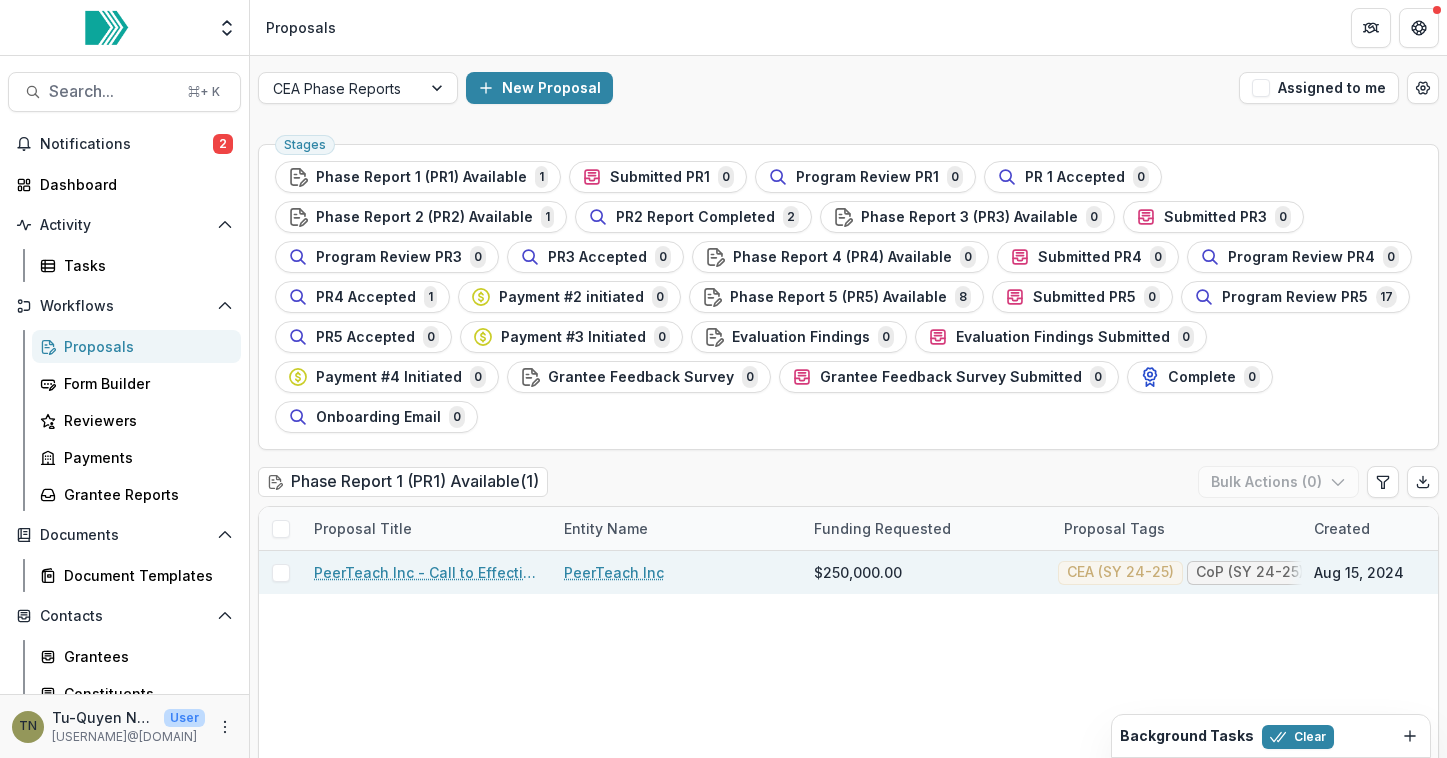 drag, startPoint x: 763, startPoint y: 301, endPoint x: 716, endPoint y: 540, distance: 243.5775 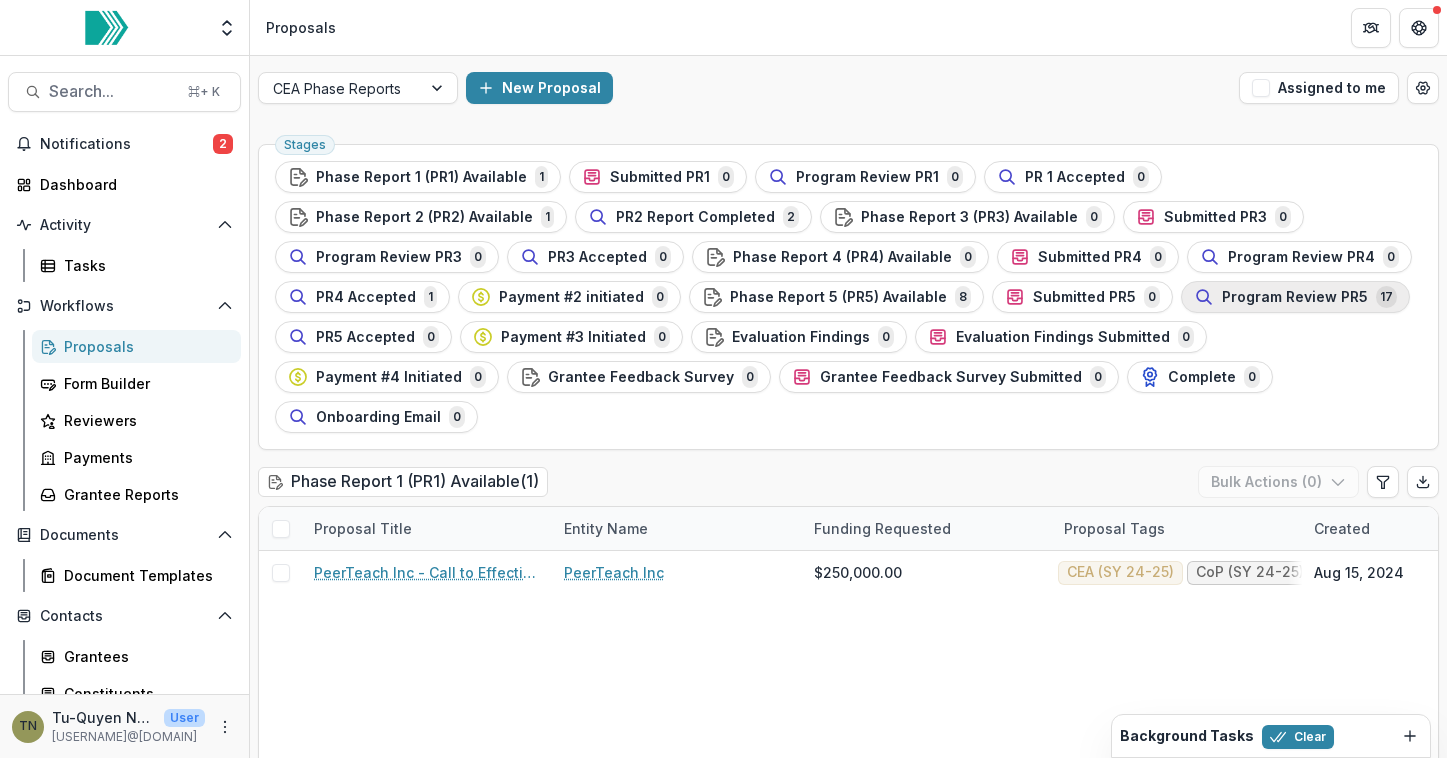 click 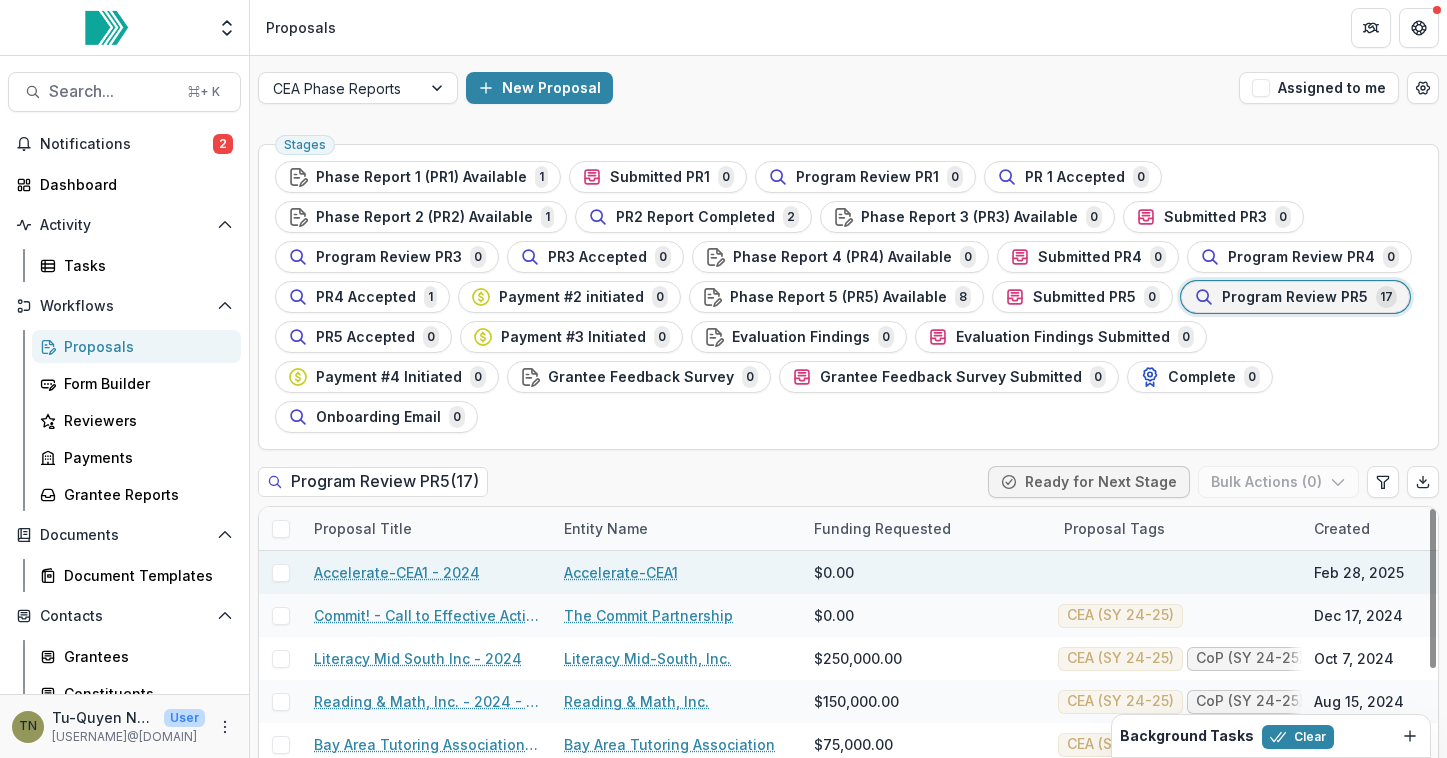 click at bounding box center (281, 573) 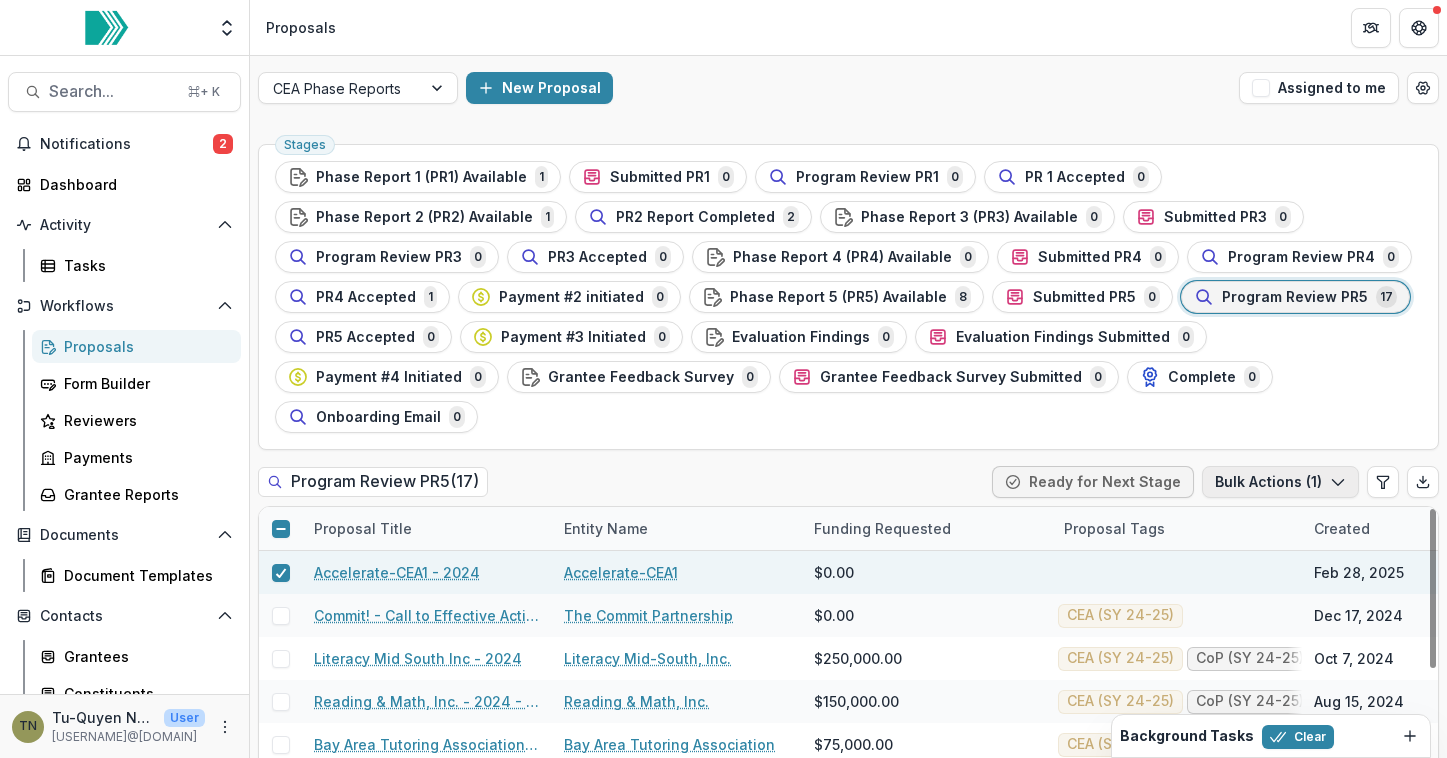 click on "Bulk Actions ( 1 )" at bounding box center [1280, 482] 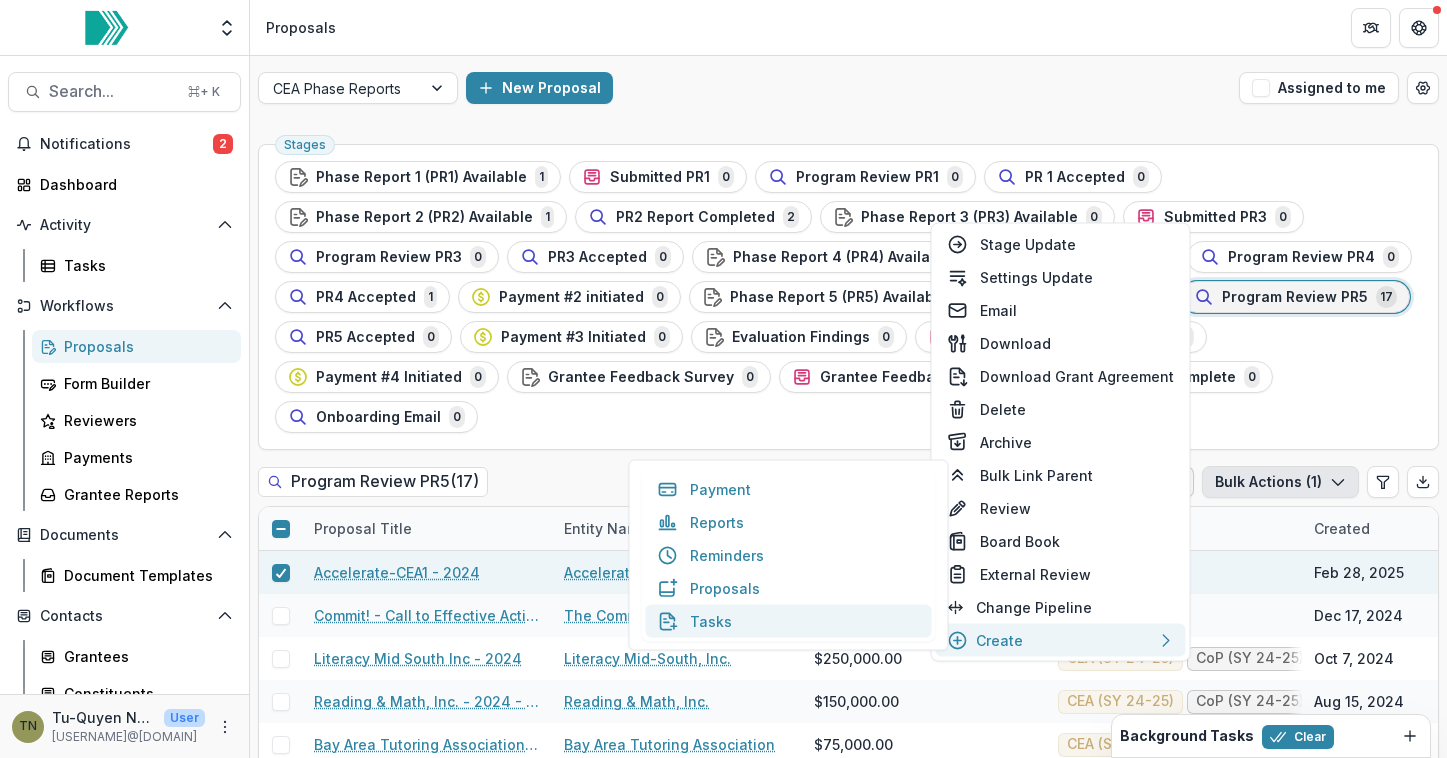 click on "Tasks" at bounding box center (789, 621) 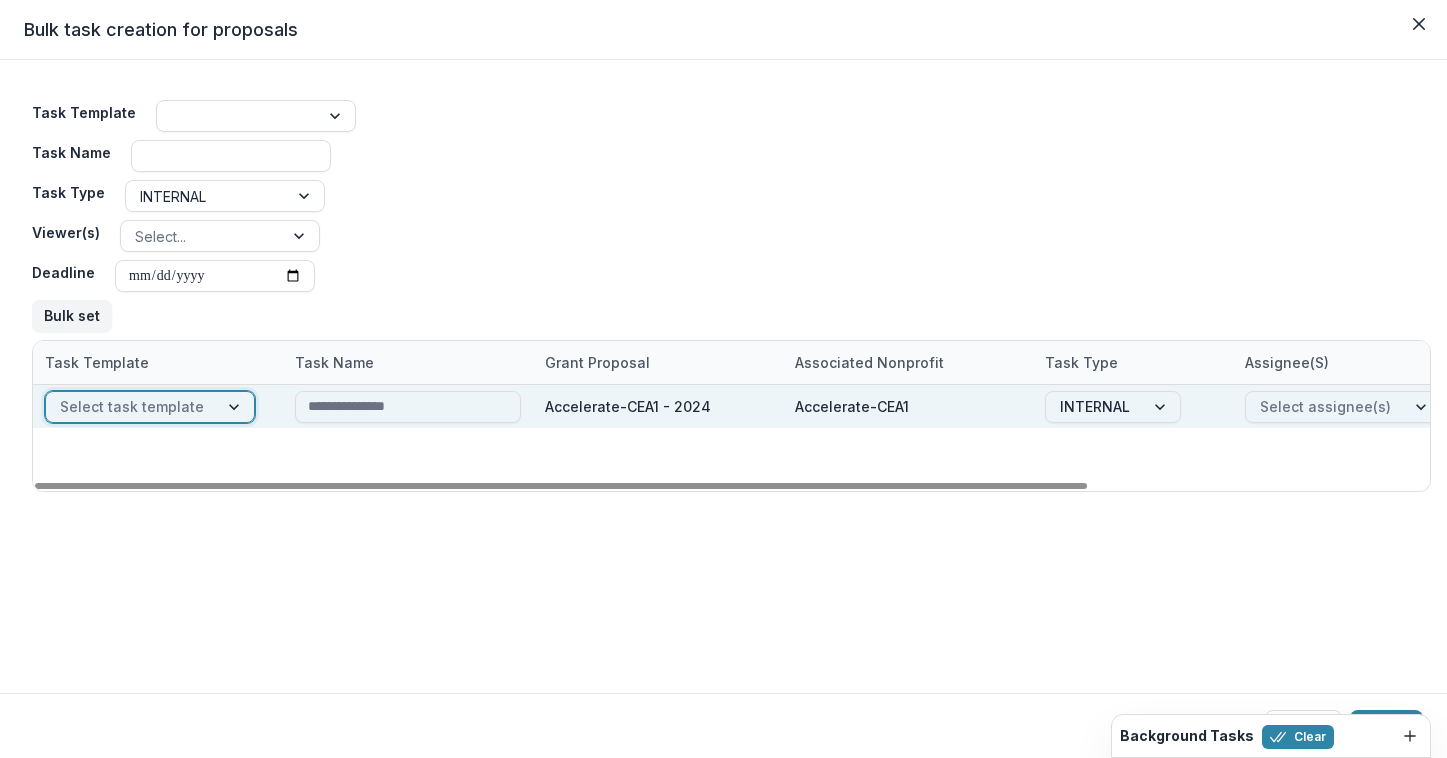 click at bounding box center (132, 406) 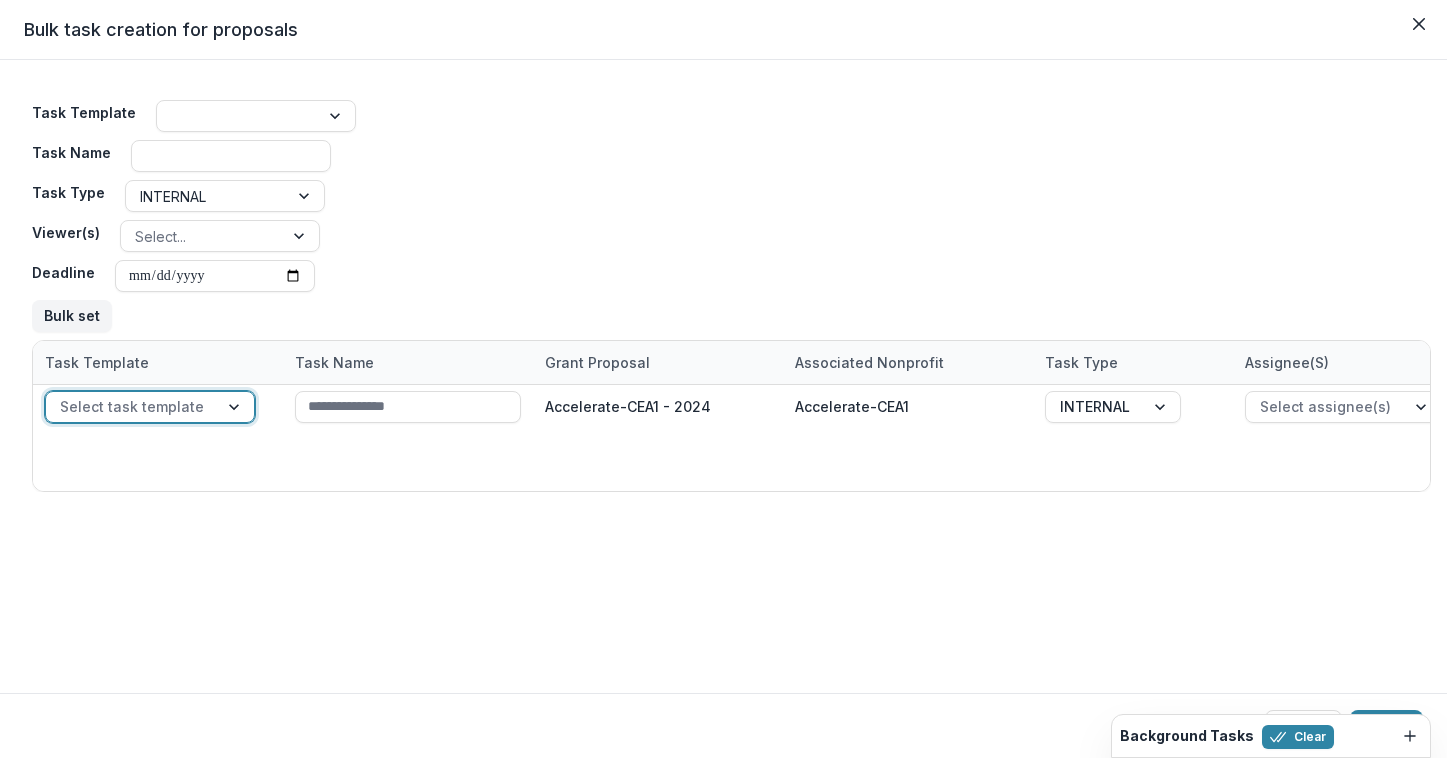 scroll, scrollTop: 645, scrollLeft: 0, axis: vertical 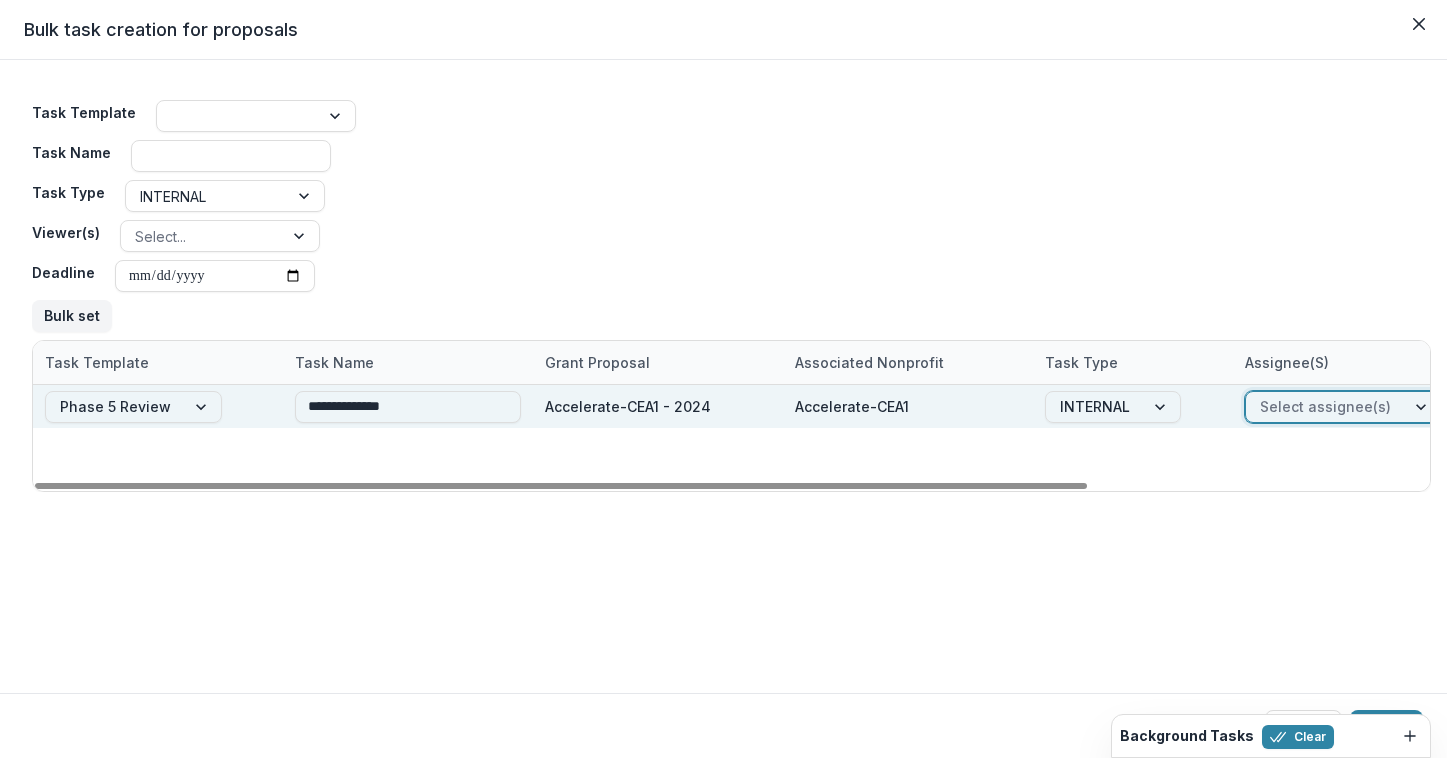 click at bounding box center [1325, 406] 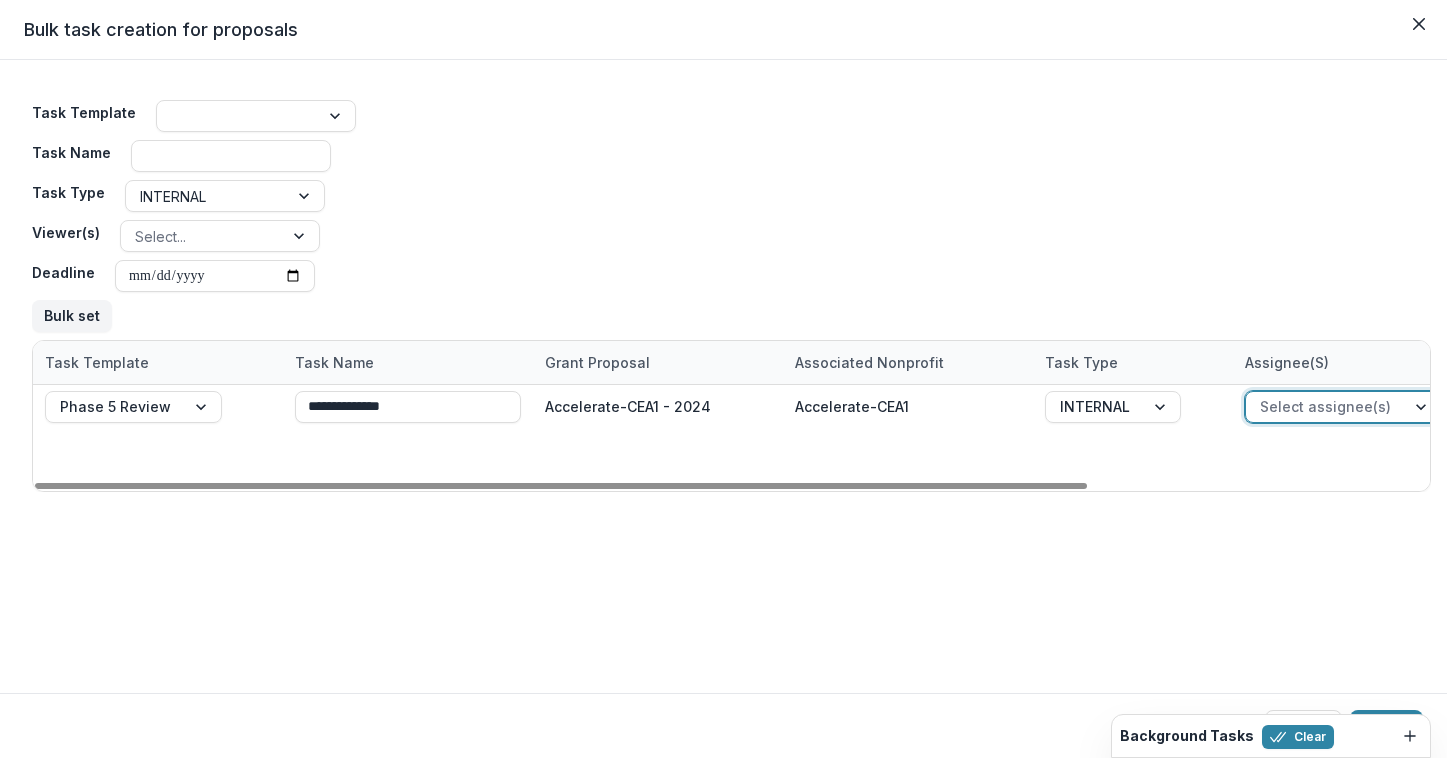 click on "[FIRST] [LAST] <[USERNAME]@[DOMAIN]>" at bounding box center (723, 809) 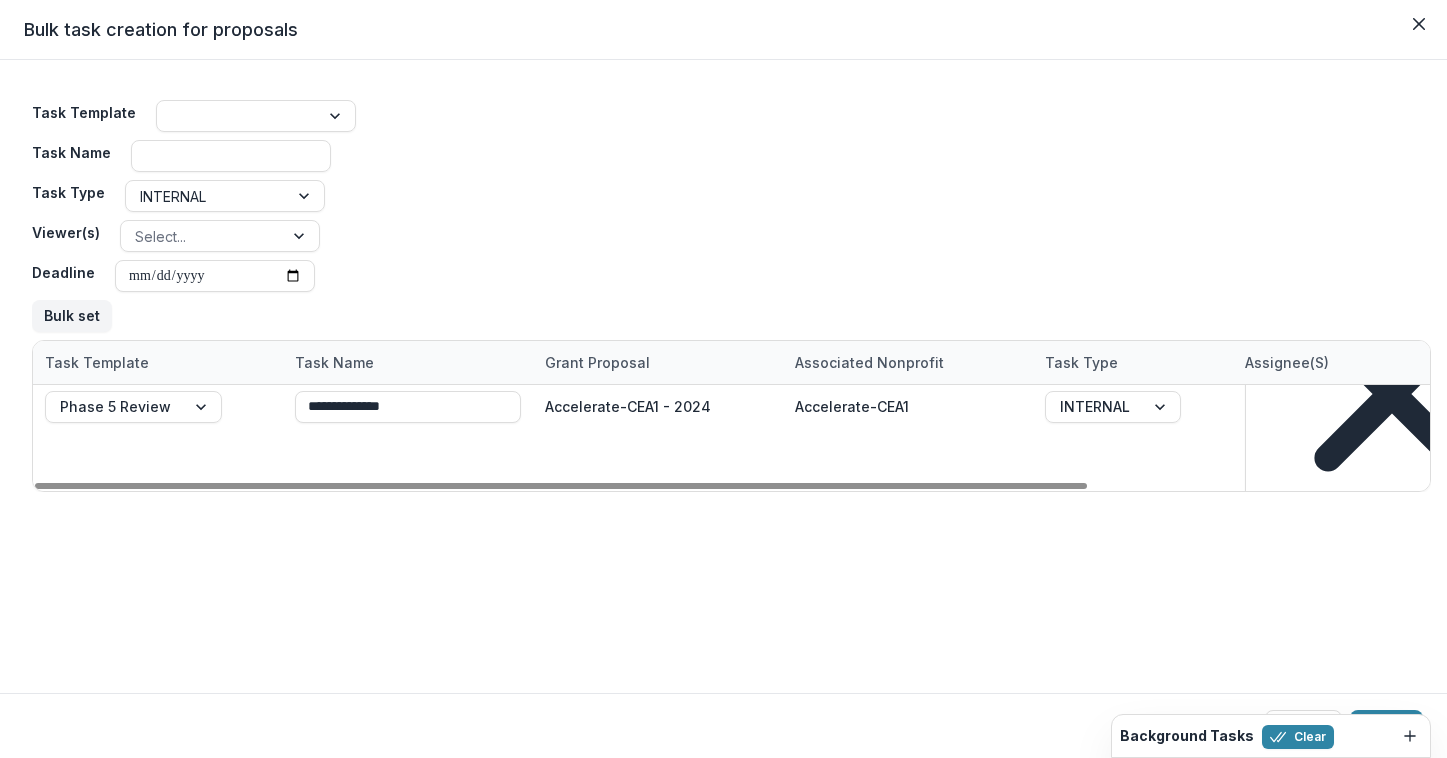 click on "Task Template Task Name Task Type INTERNAL Viewer(s) Select... Deadline Bulk set" at bounding box center [731, 216] 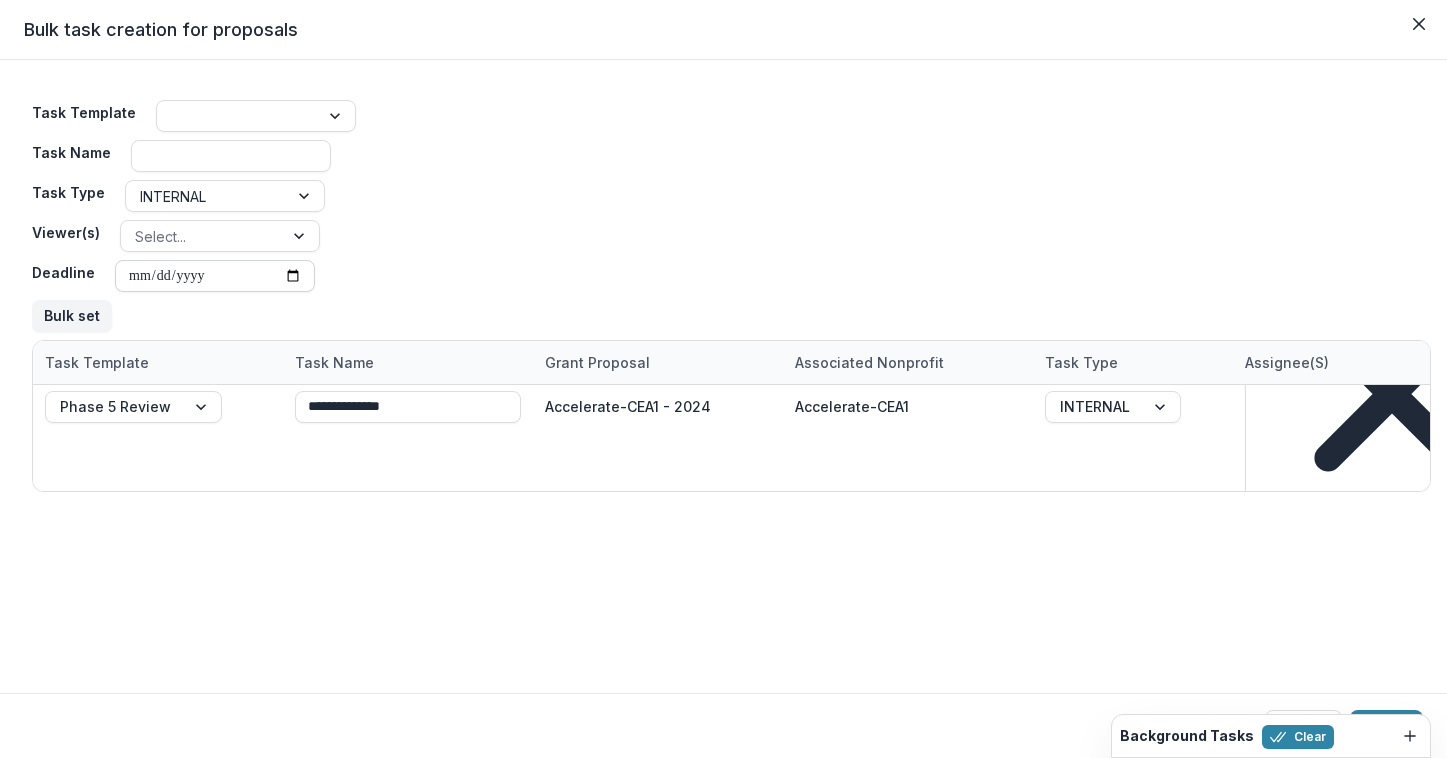 click on "Deadline" at bounding box center (215, 276) 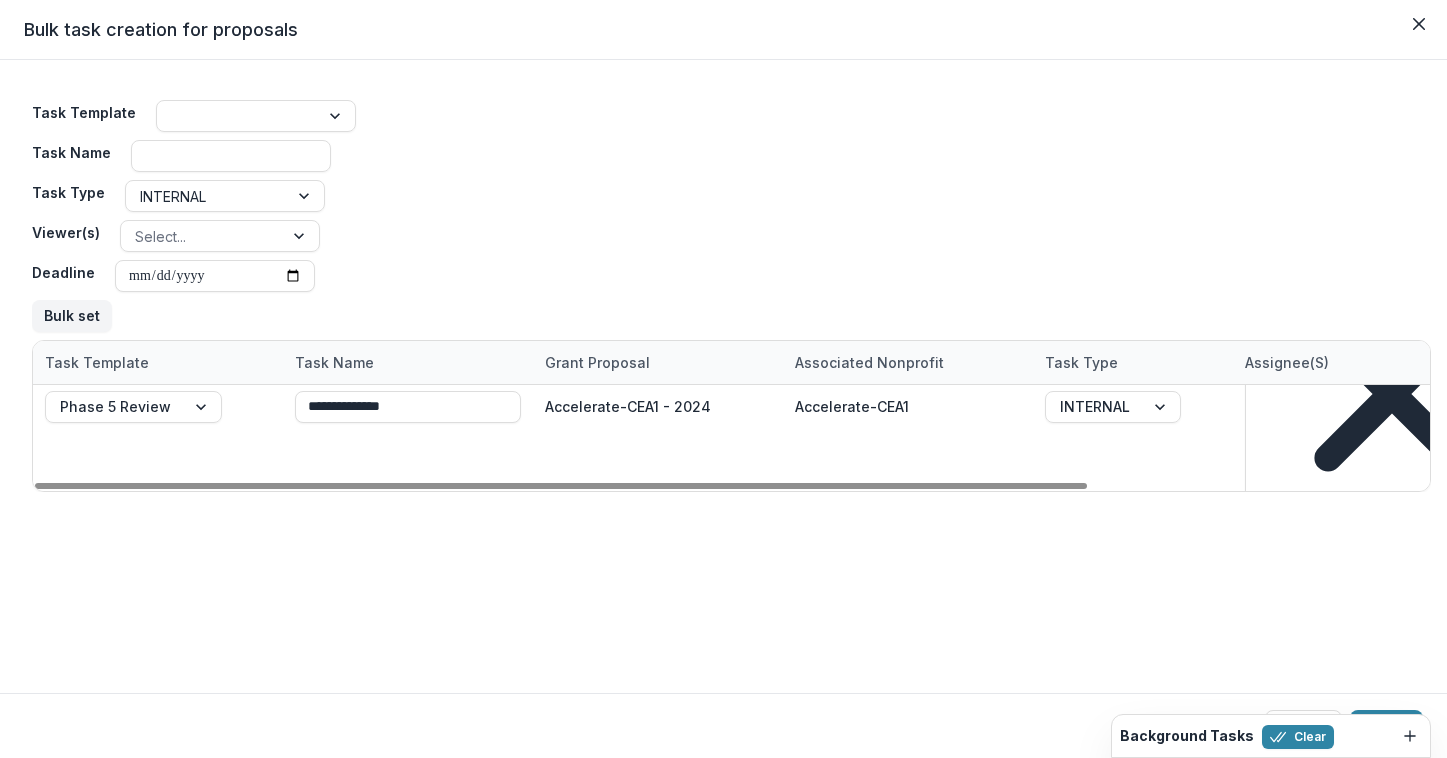 click on "**********" at bounding box center (731, 216) 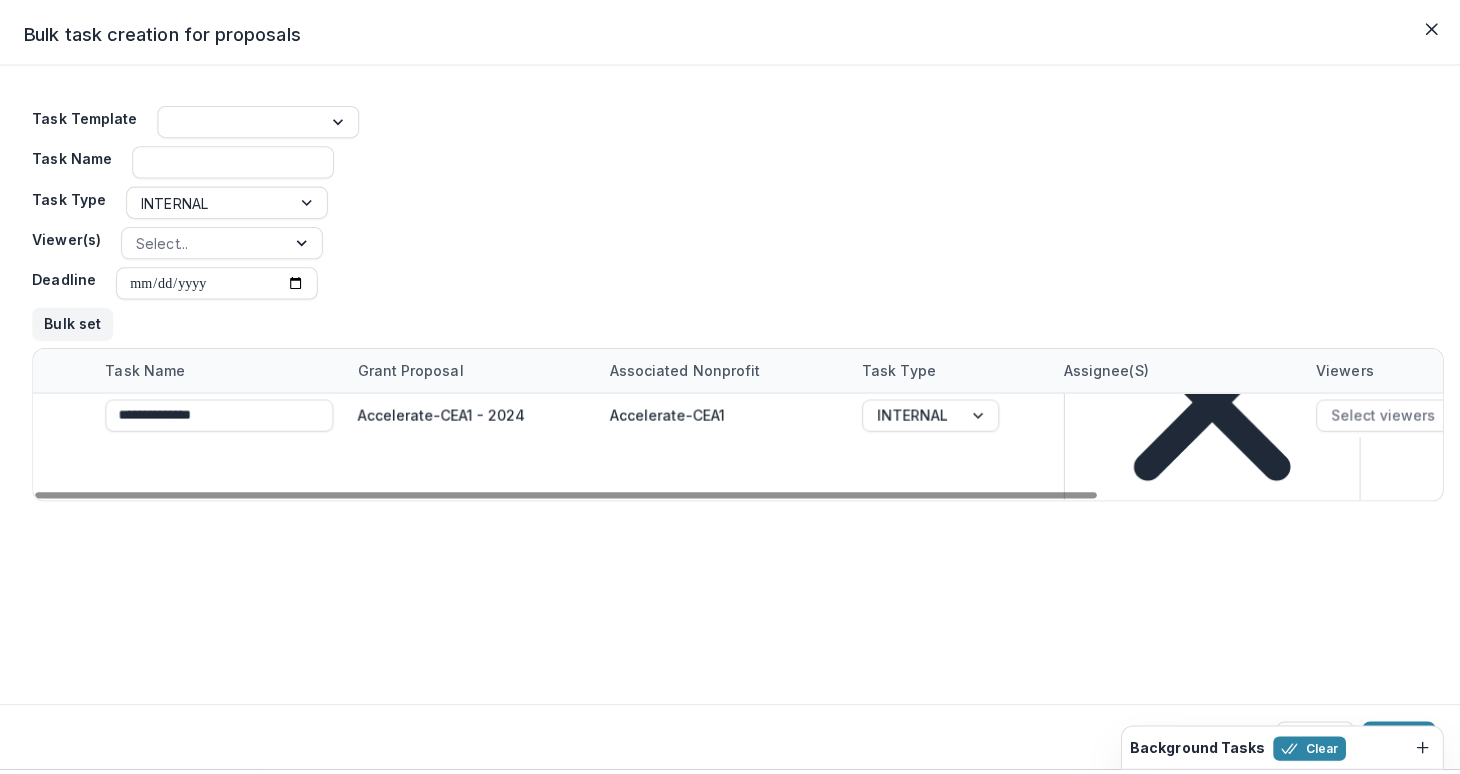 scroll, scrollTop: 0, scrollLeft: 0, axis: both 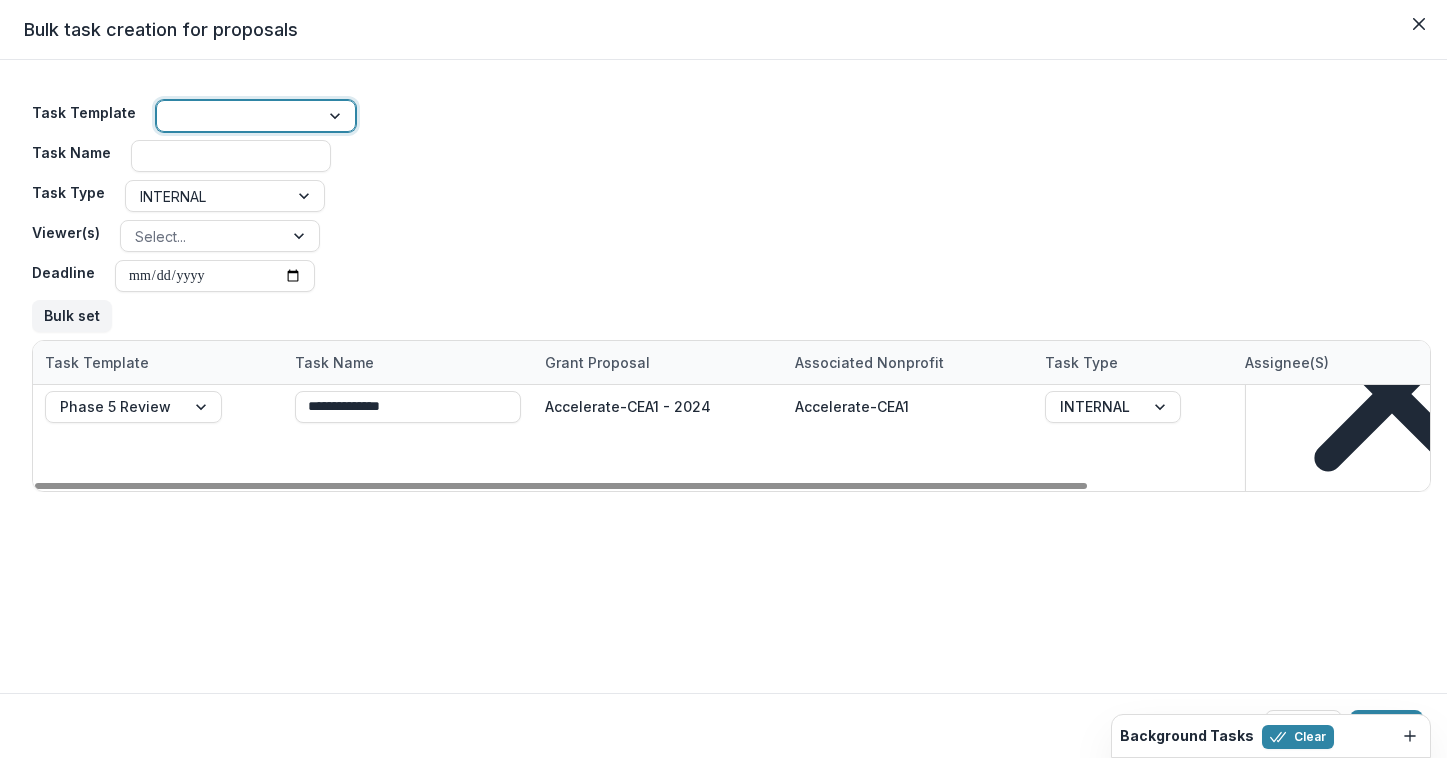 click at bounding box center [238, 116] 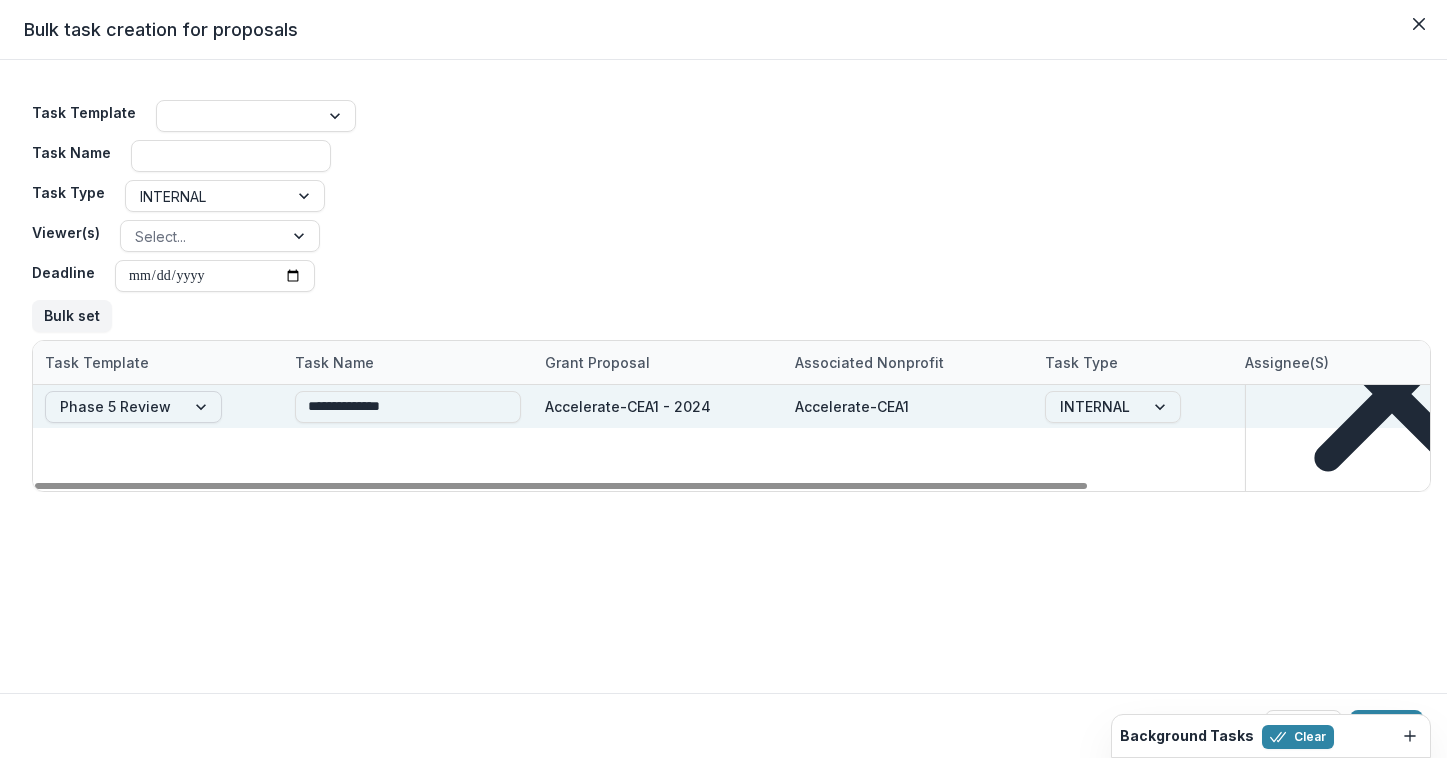click at bounding box center [203, 407] 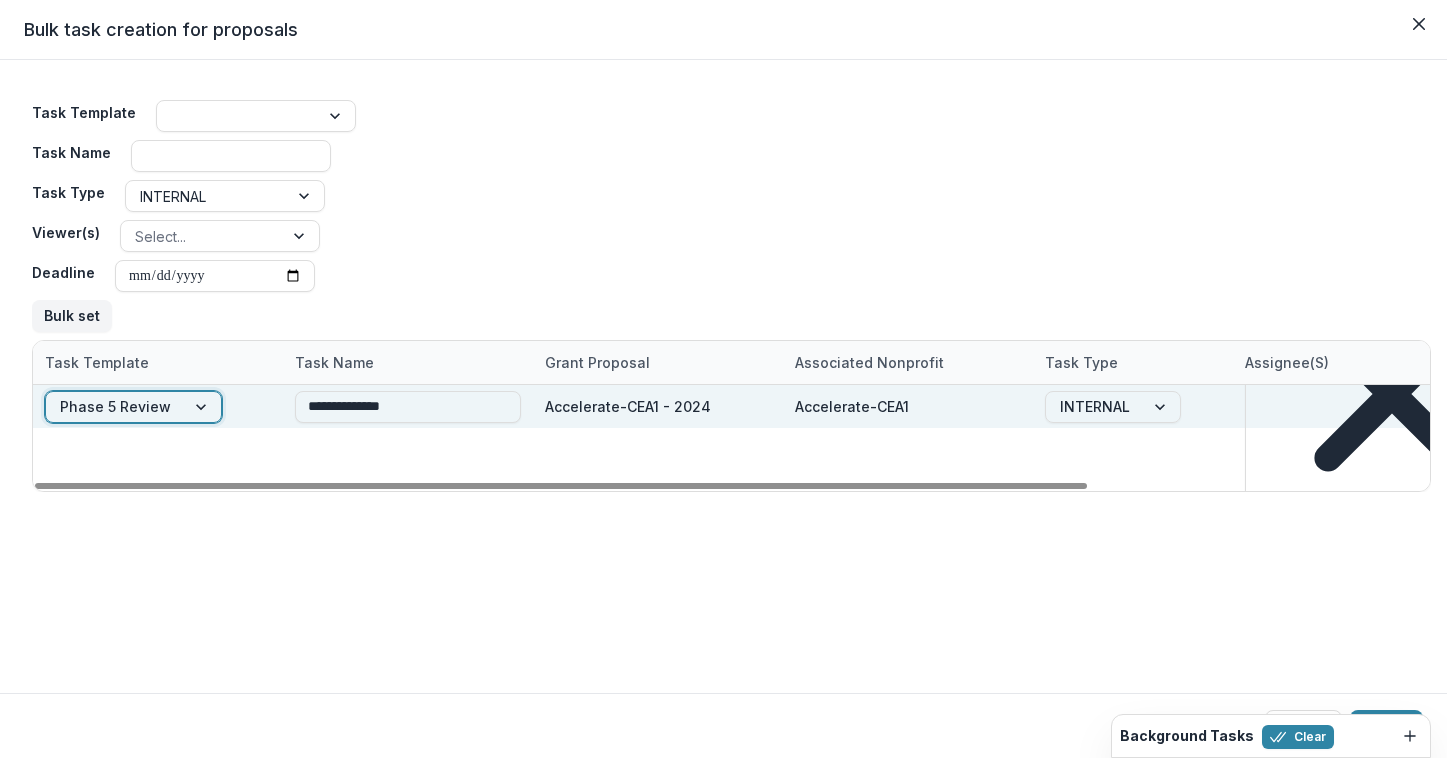 click at bounding box center (115, 406) 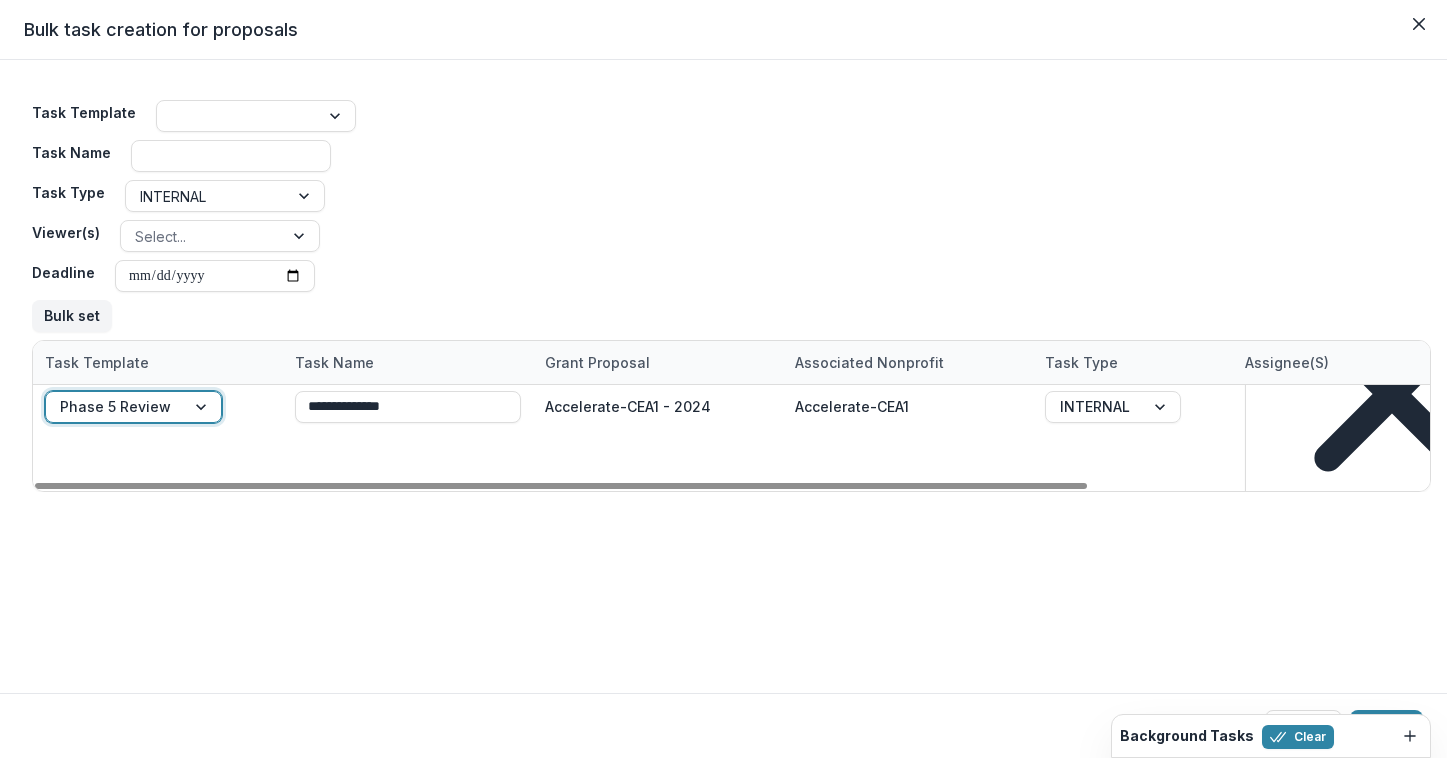 click on "**********" at bounding box center [731, 216] 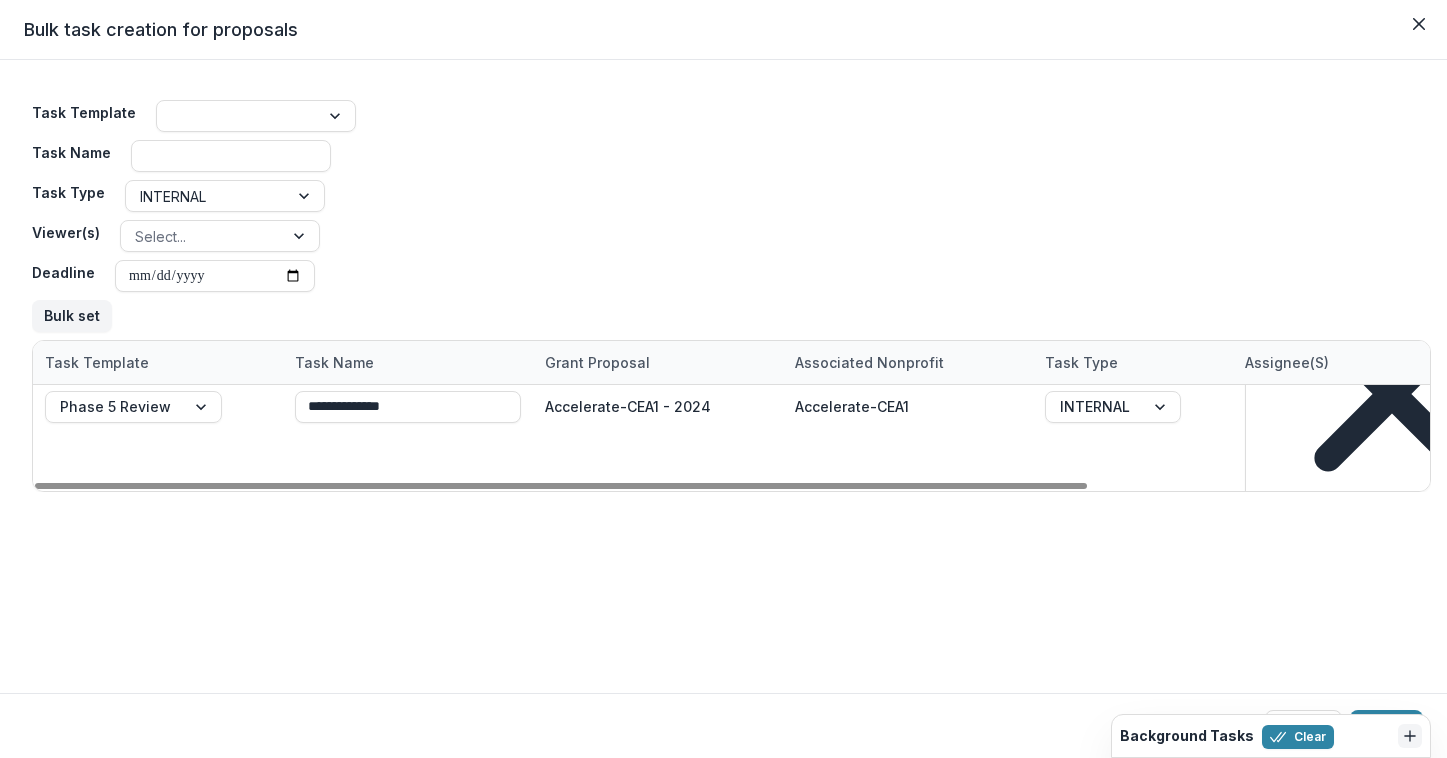 click 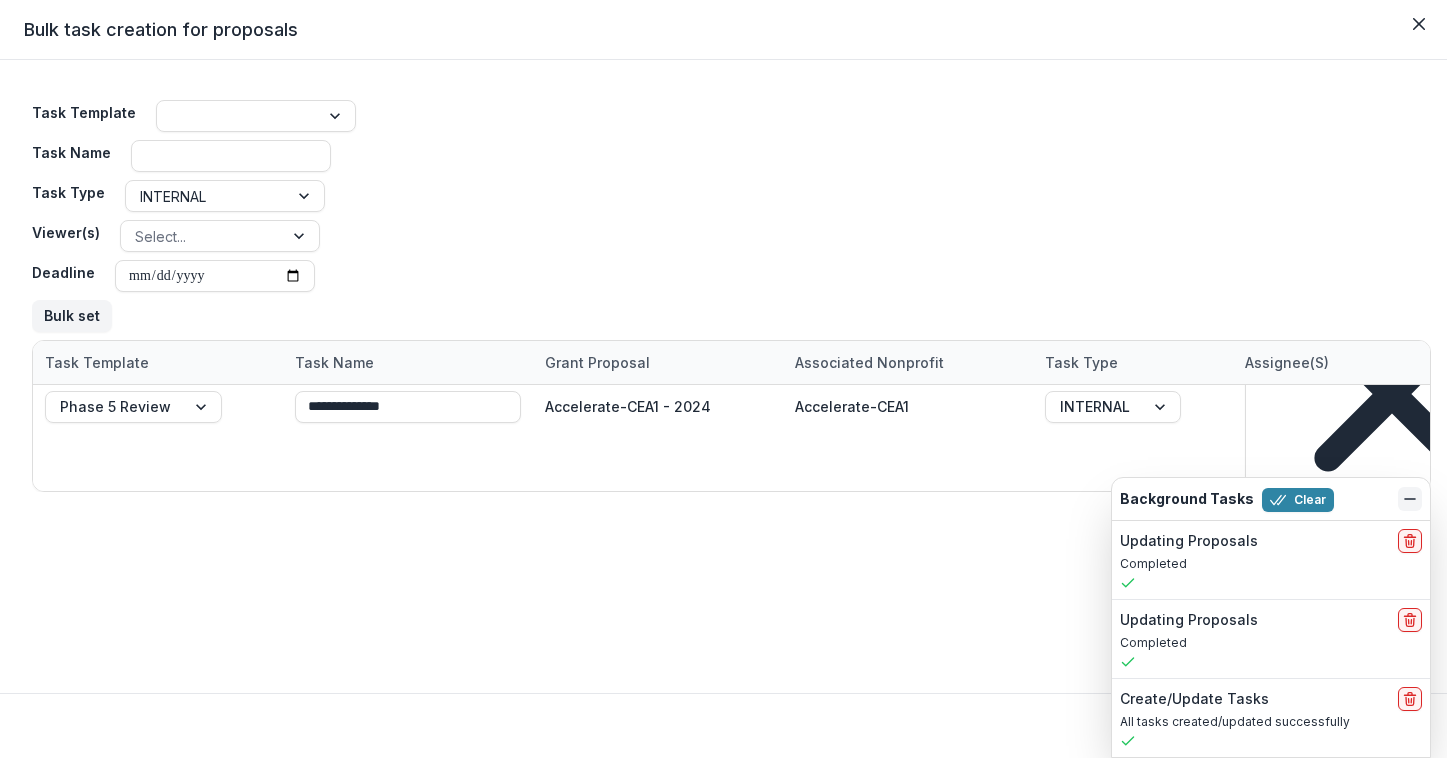 click 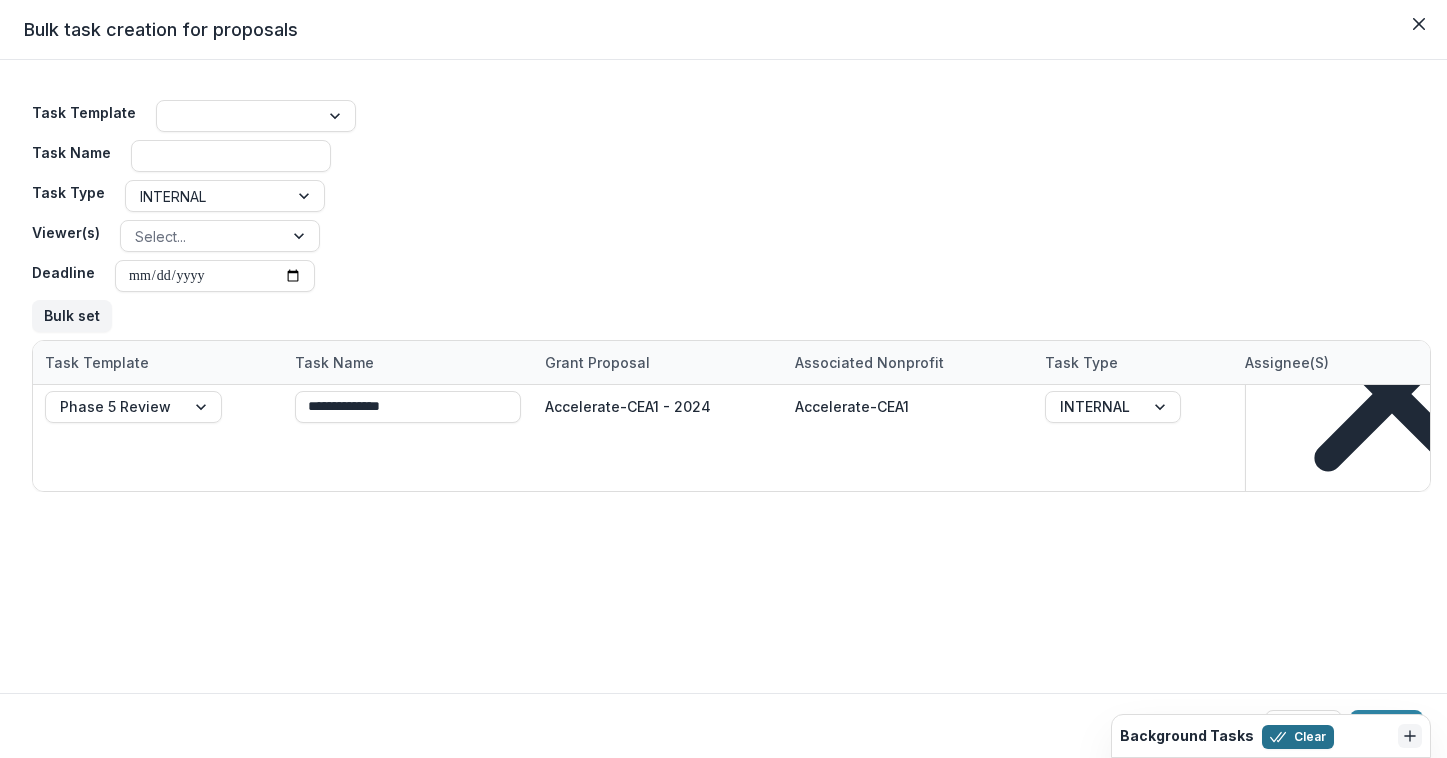 click on "Clear" at bounding box center (1298, 737) 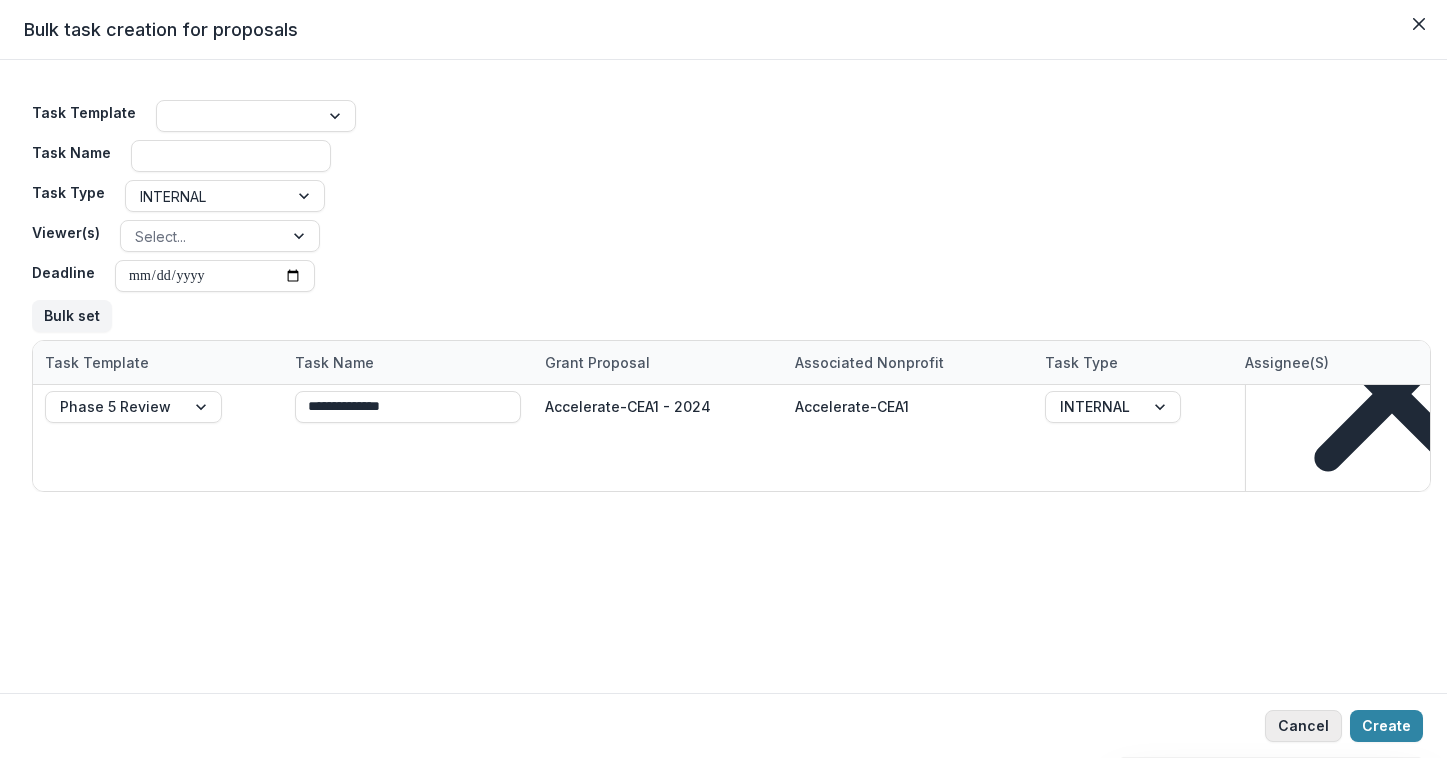 click on "Cancel" at bounding box center [1303, 726] 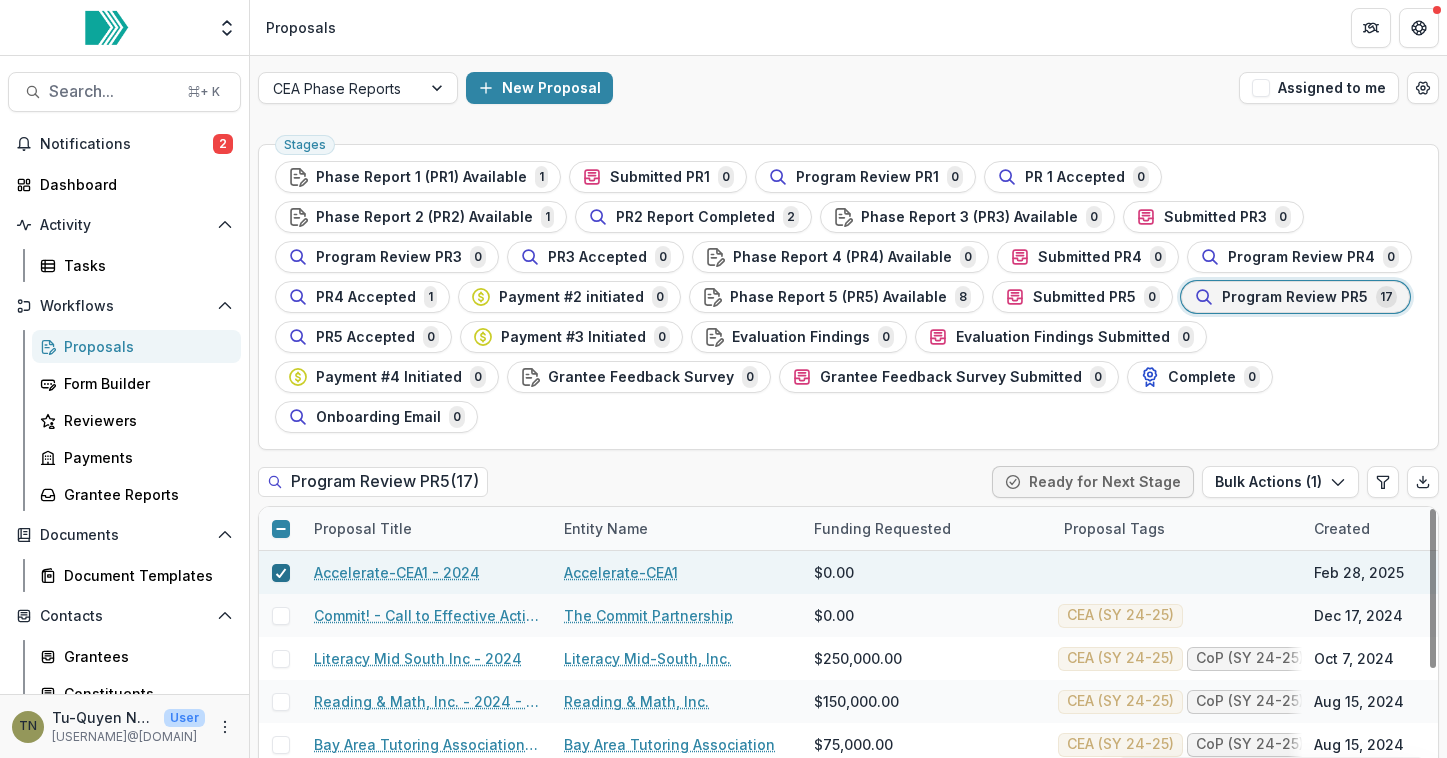 click 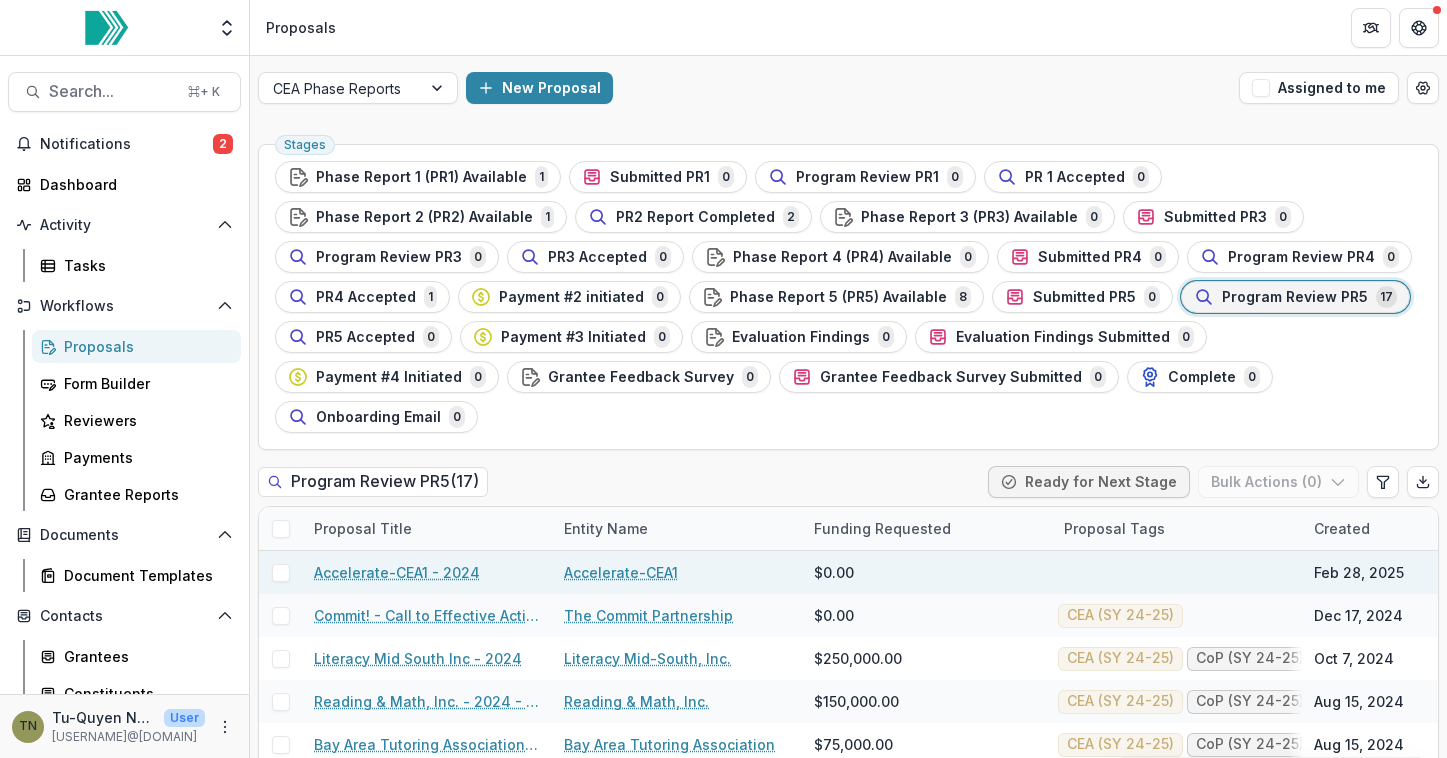 click on "New Proposal" at bounding box center [848, 88] 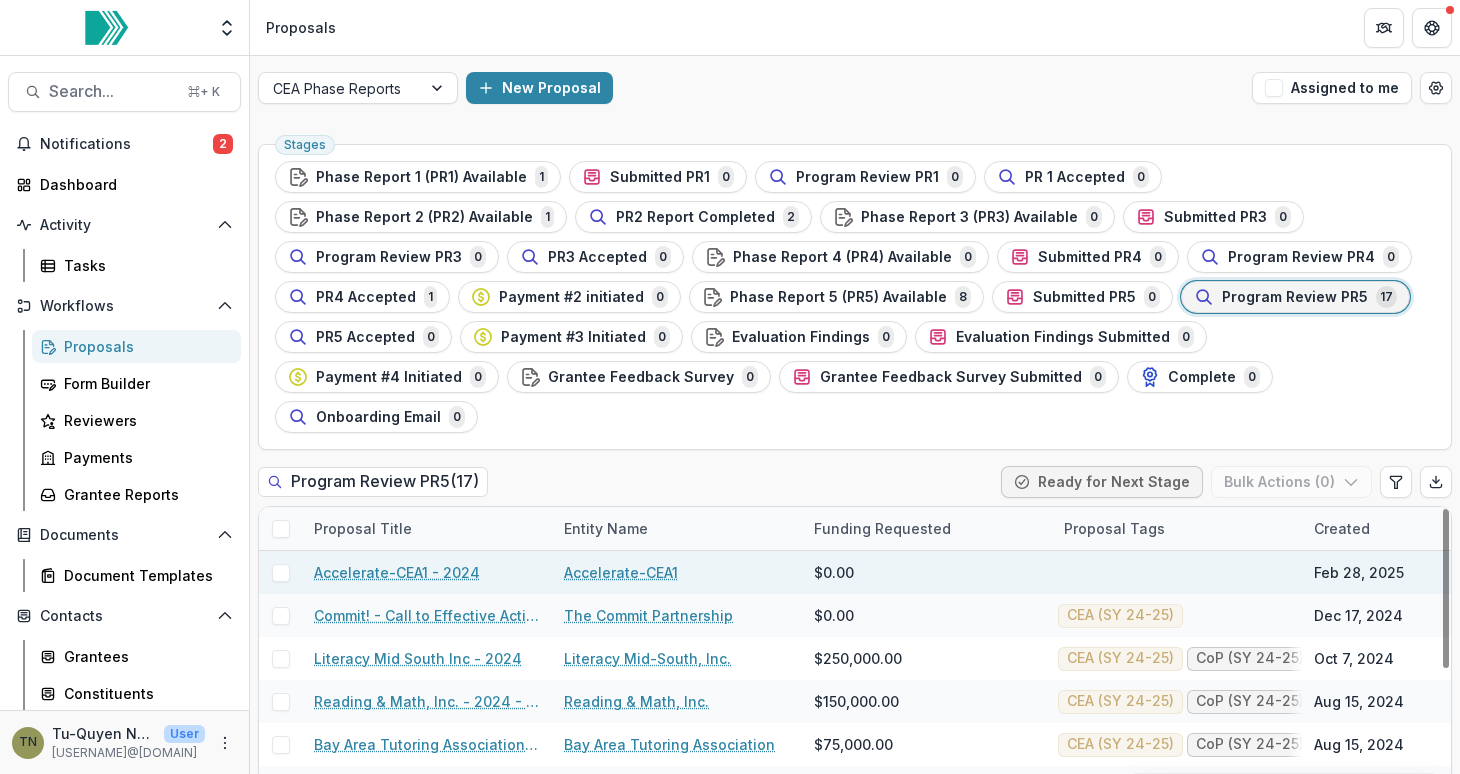 click at bounding box center [281, 573] 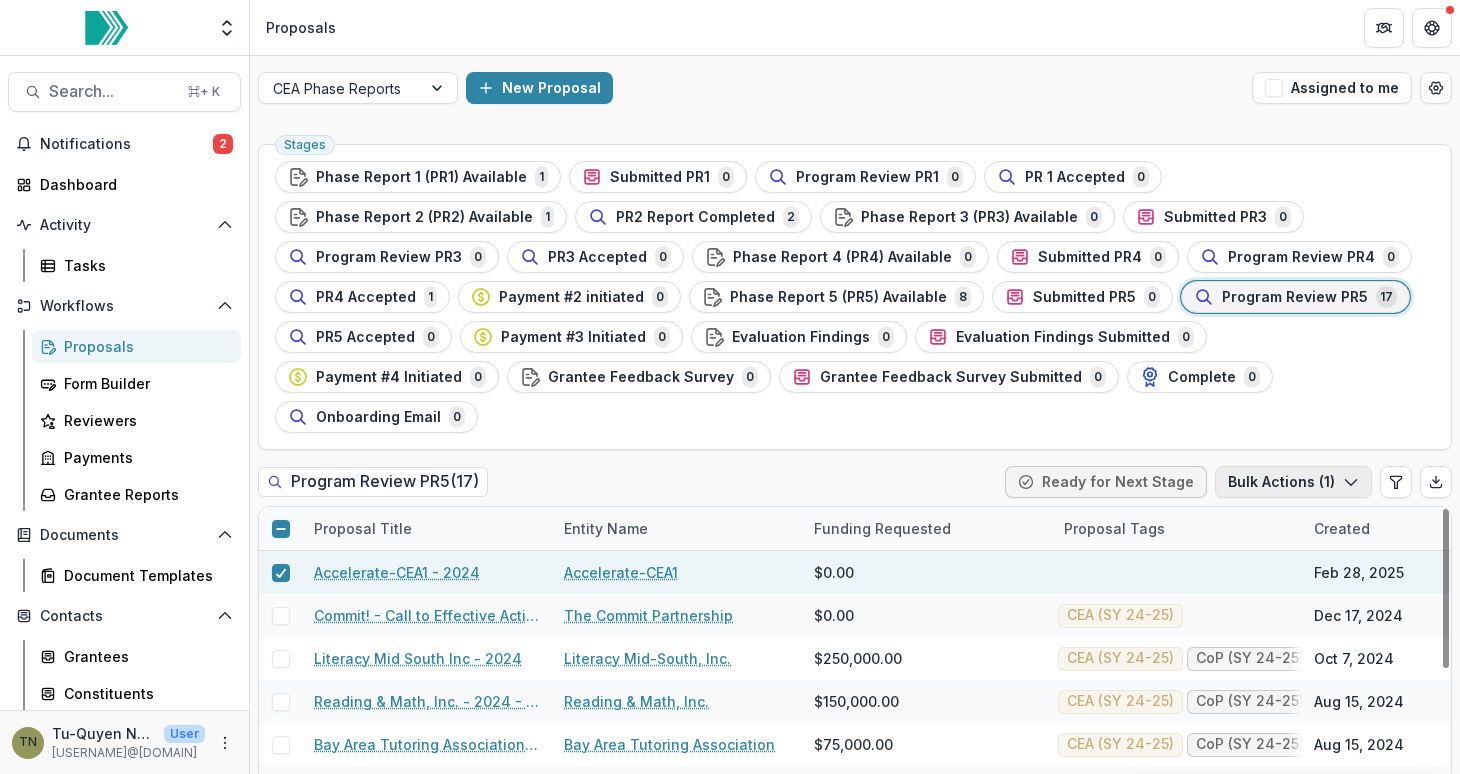click on "Bulk Actions ( 1 )" at bounding box center [1293, 482] 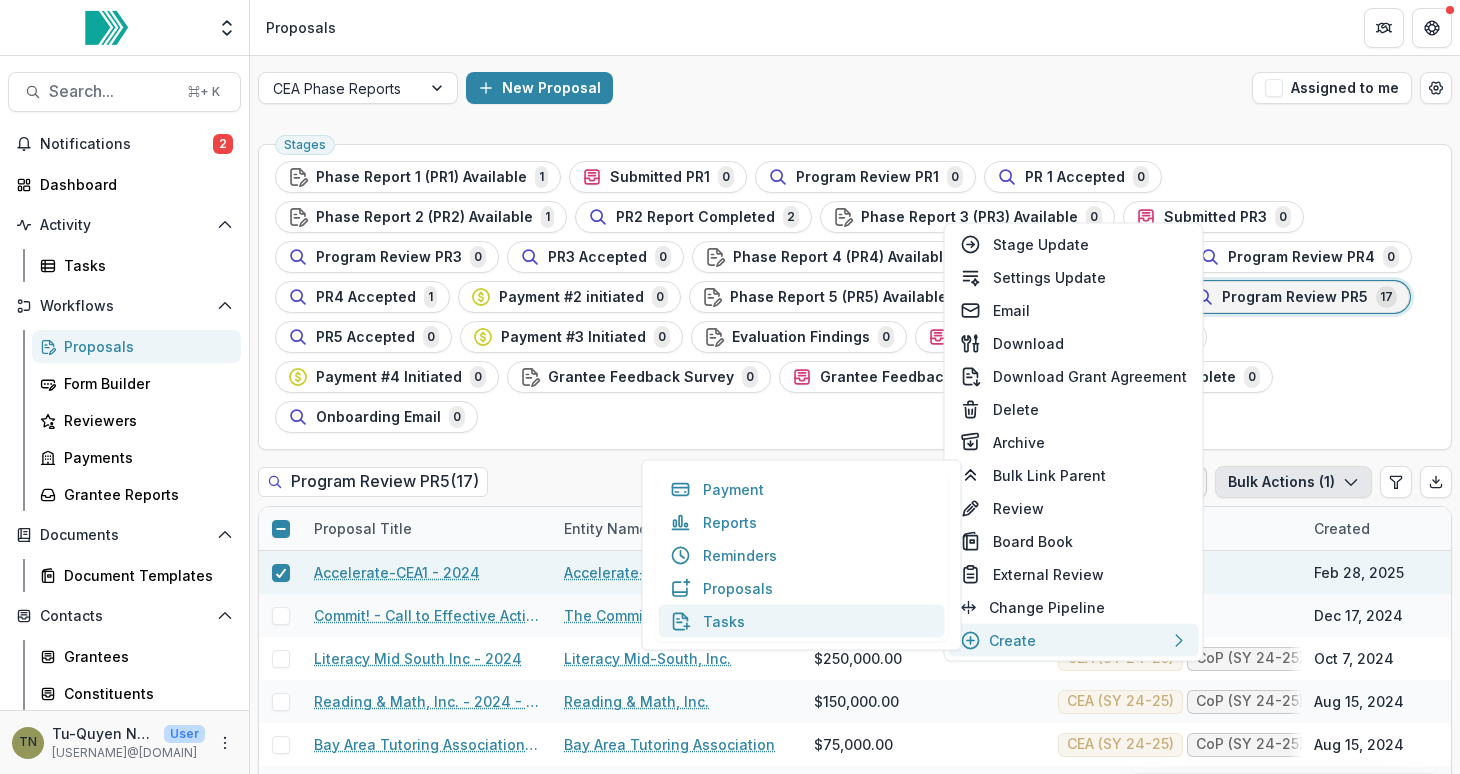 click on "Tasks" at bounding box center [802, 621] 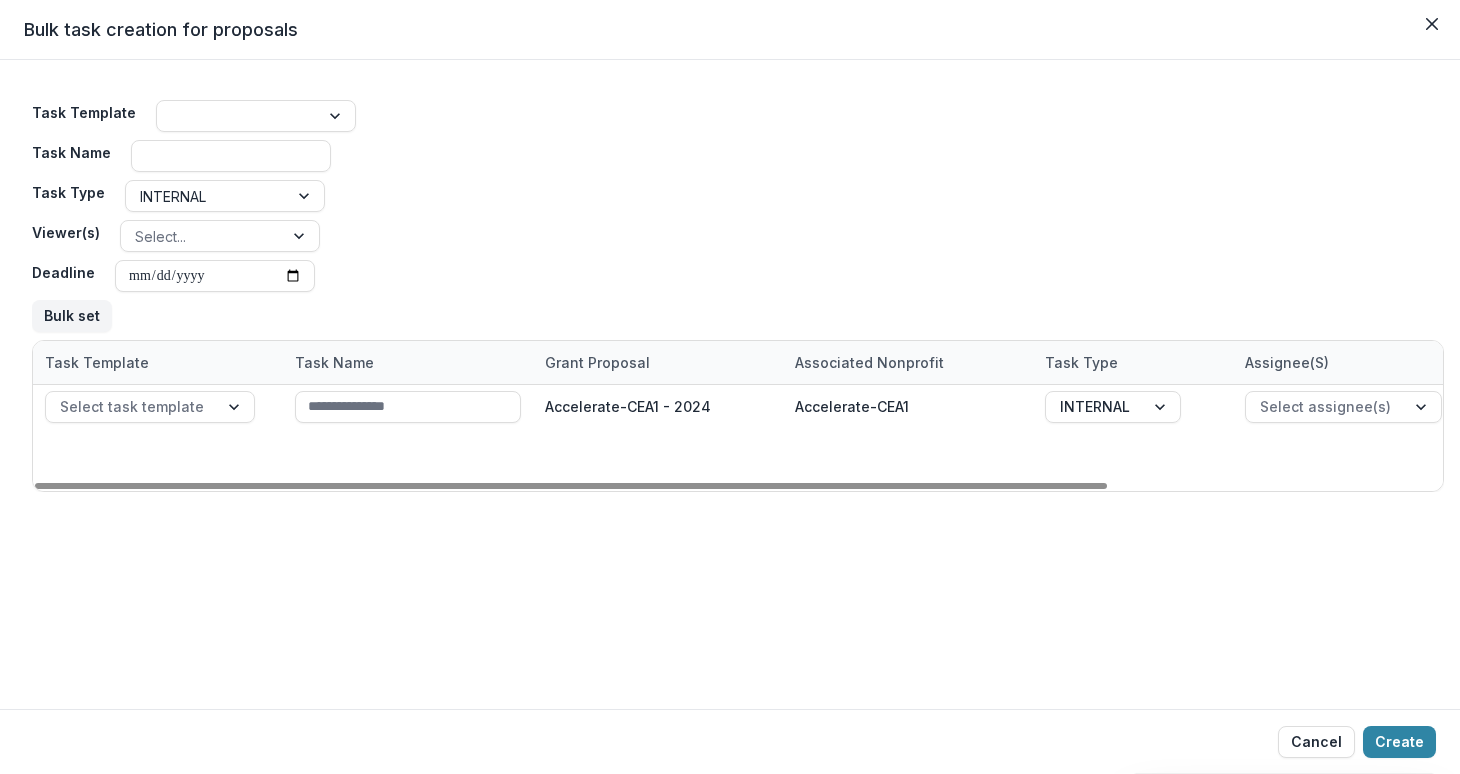 click on "Task Template Task Name Task Type INTERNAL Viewer(s) Select... Deadline Bulk set" at bounding box center (738, 216) 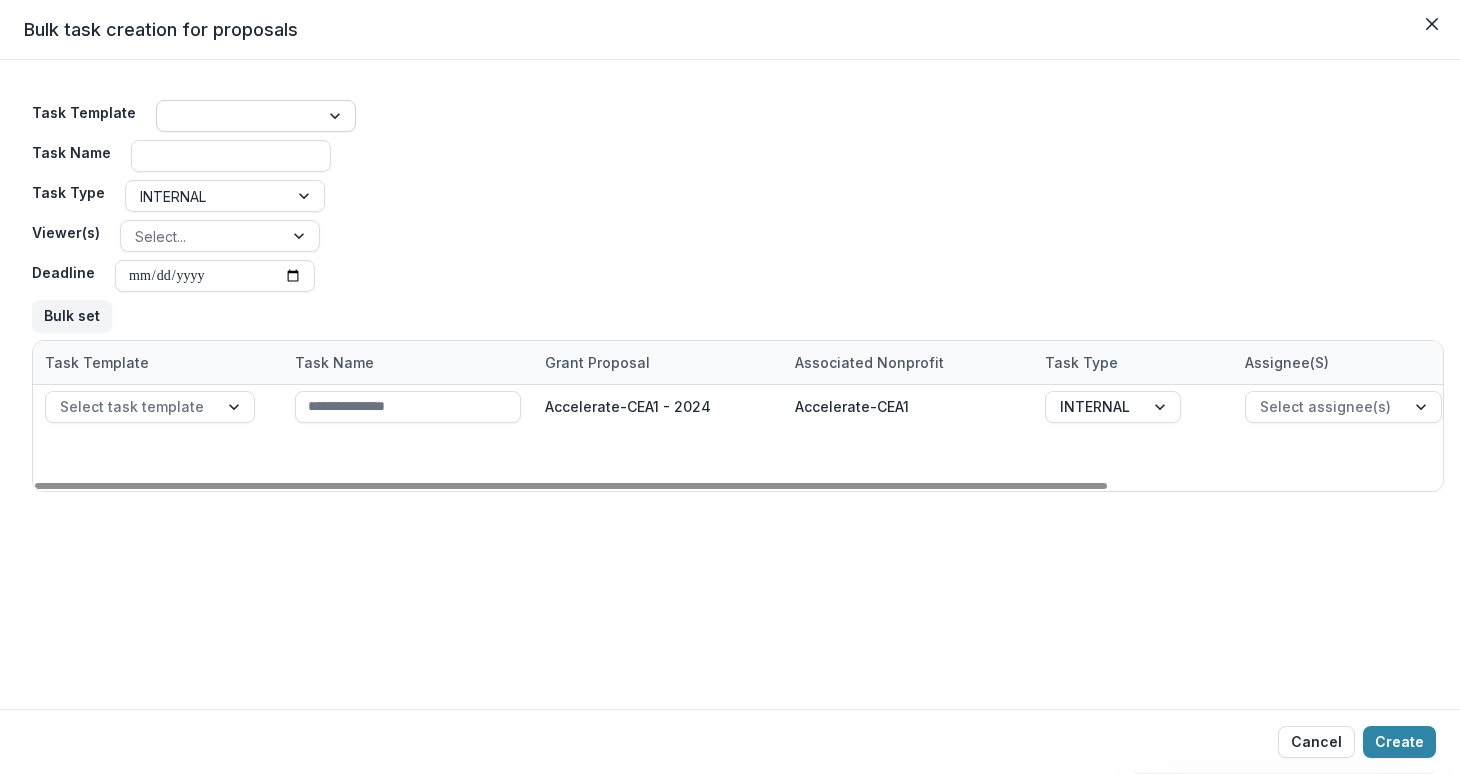 click at bounding box center [238, 116] 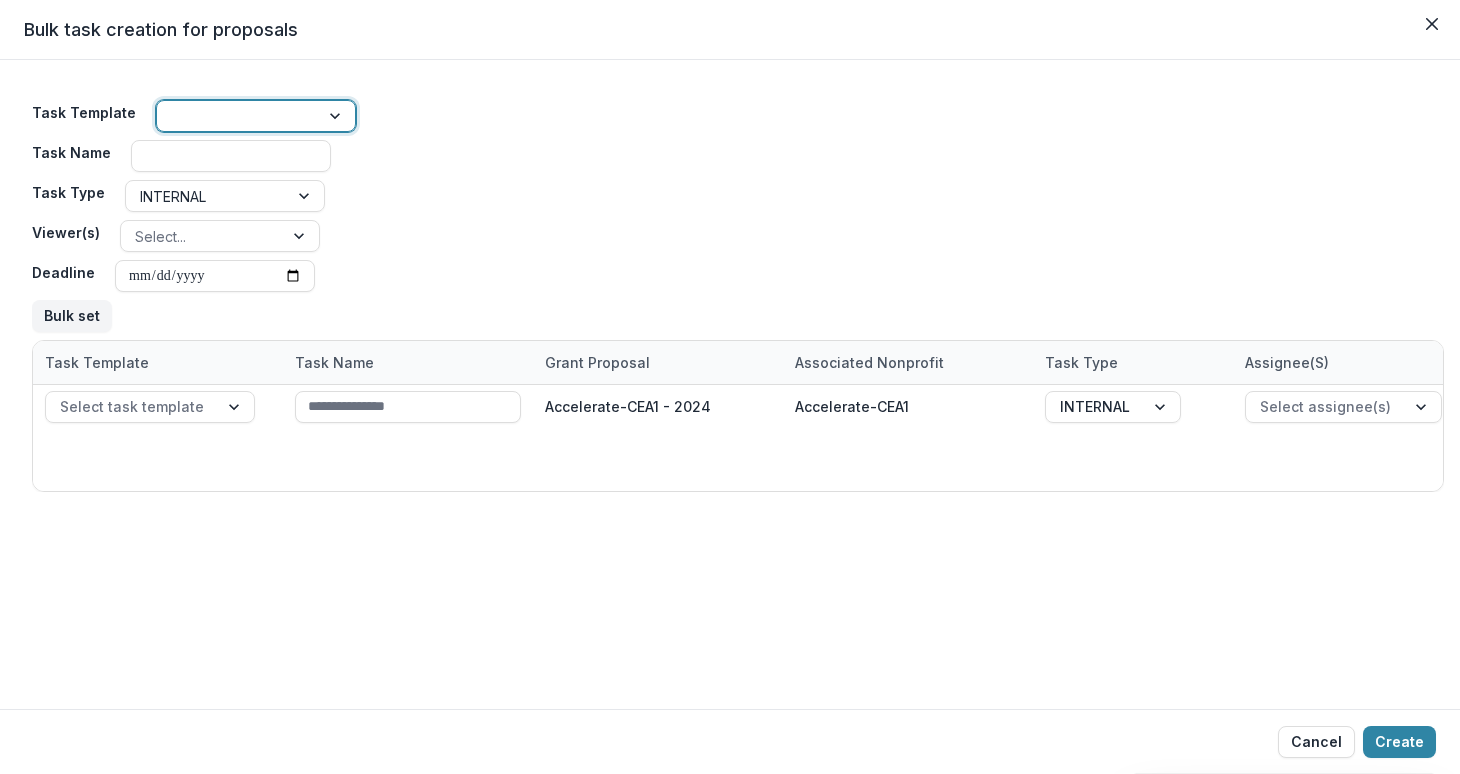 scroll, scrollTop: 515, scrollLeft: 0, axis: vertical 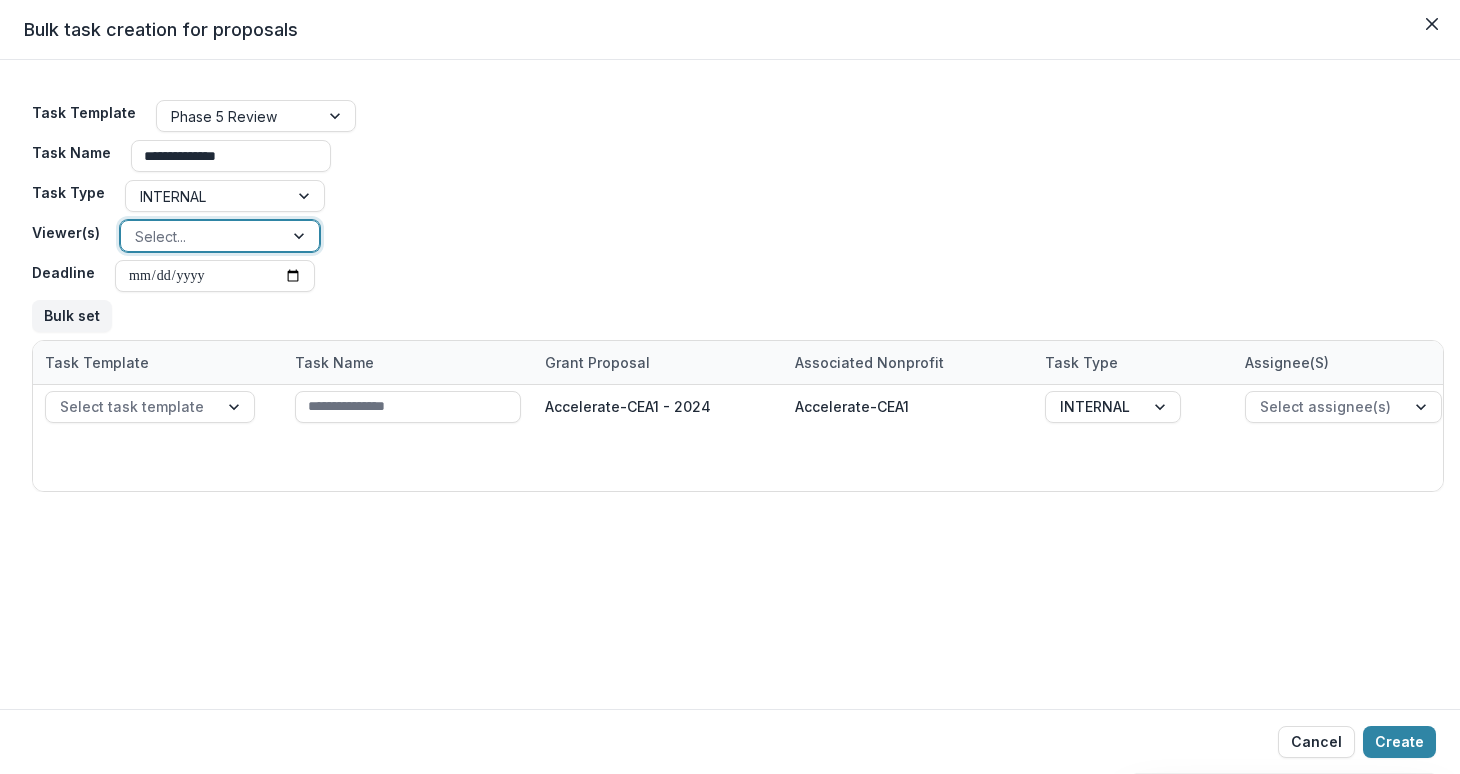 click at bounding box center [202, 236] 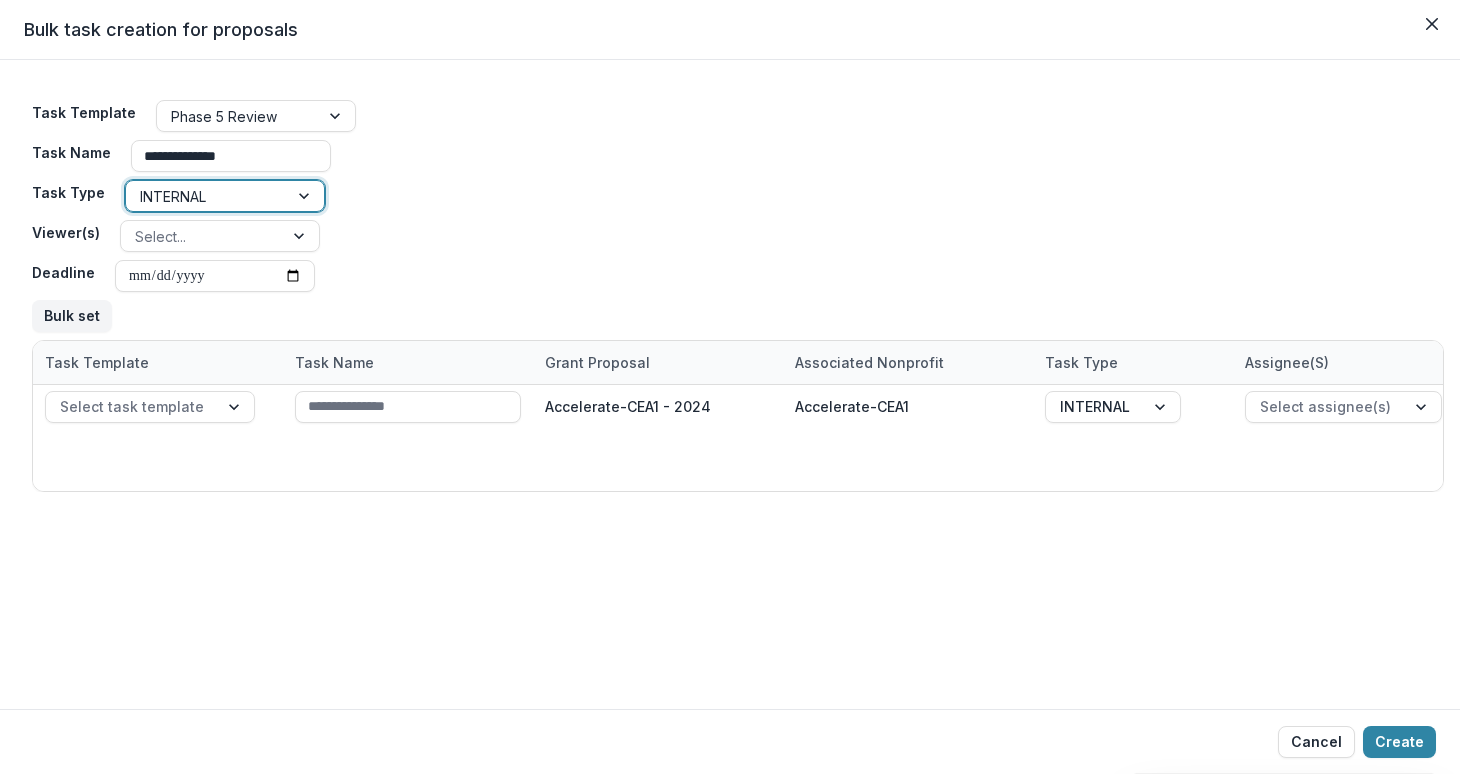 click at bounding box center (207, 196) 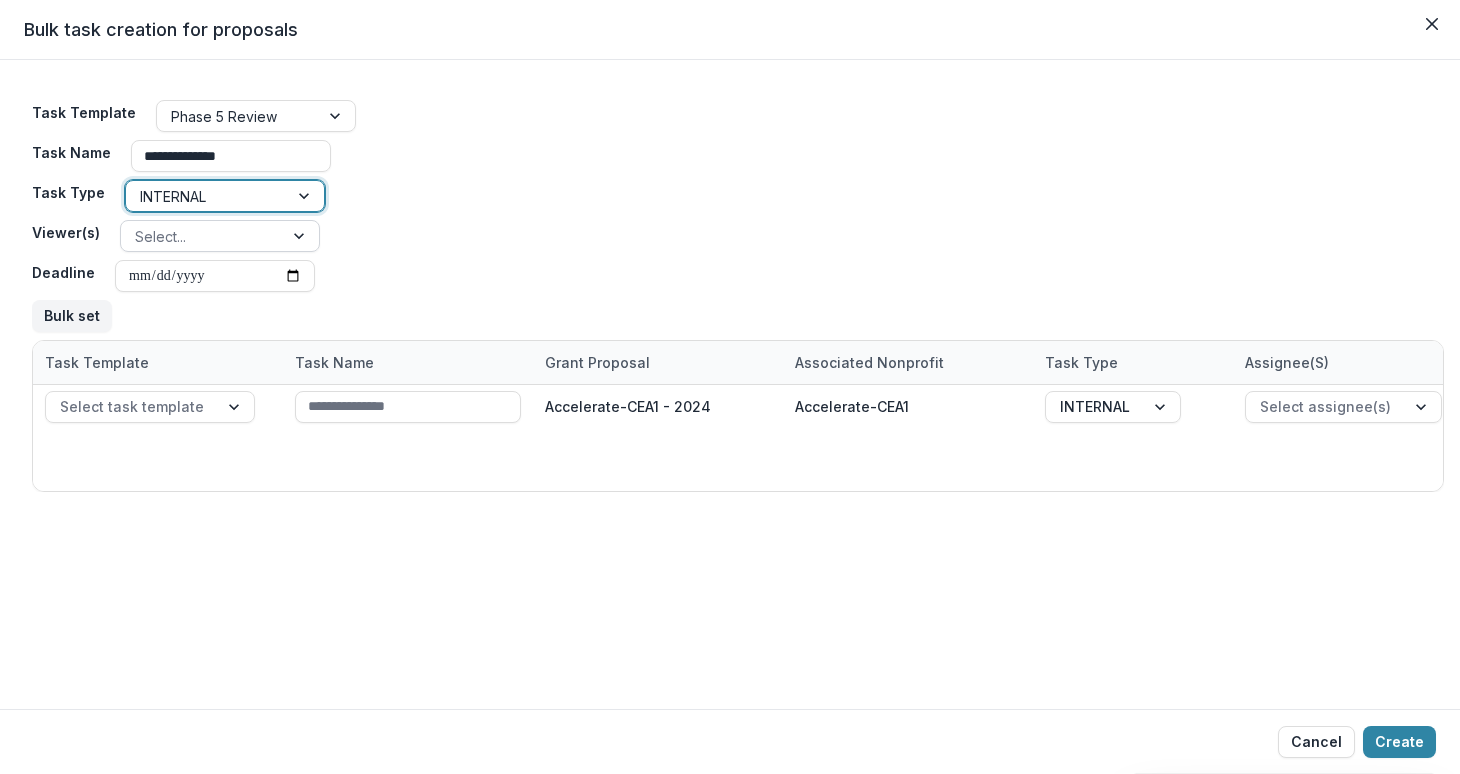 click at bounding box center (202, 236) 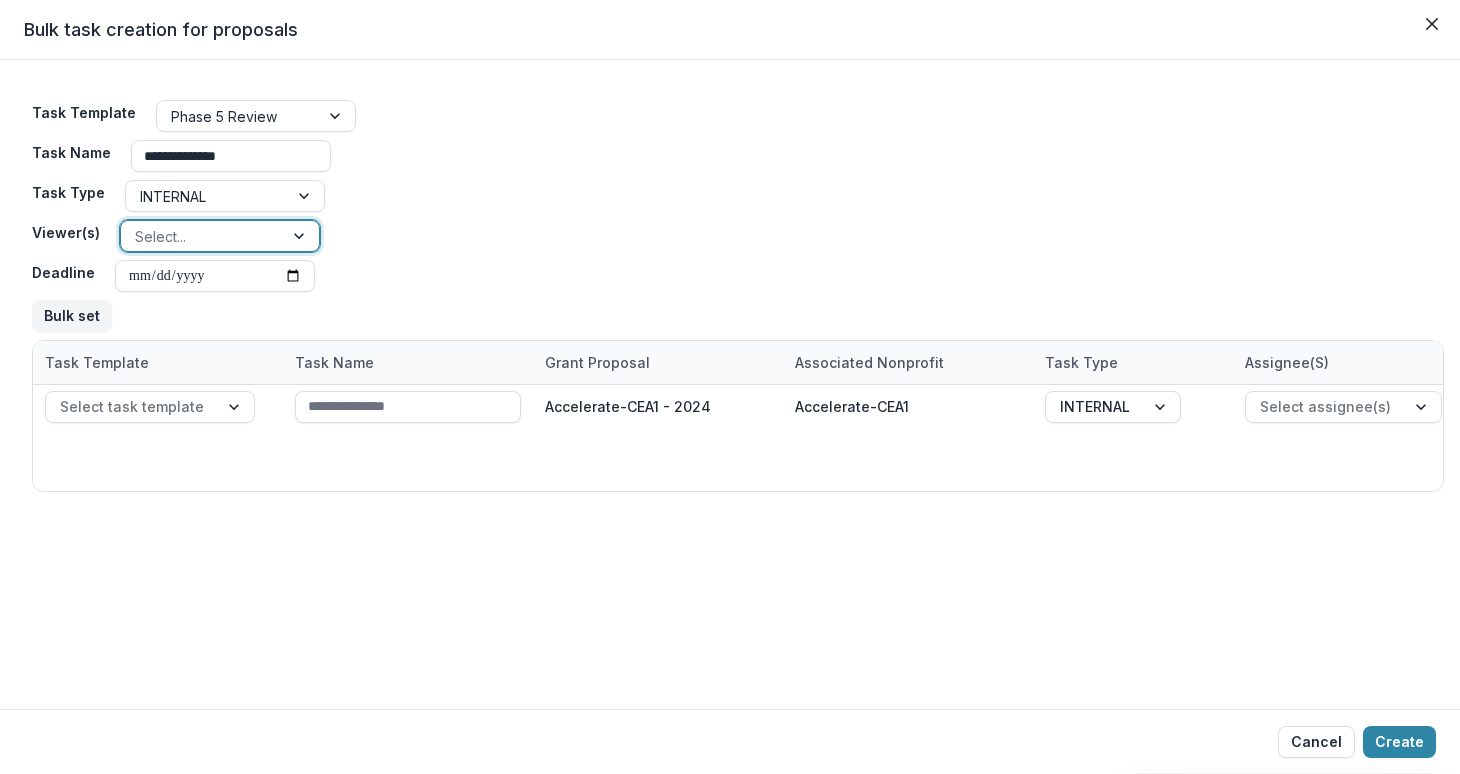 click on "[FIRST] [LAST] - [USERNAME]@[DOMAIN]" at bounding box center [730, 825] 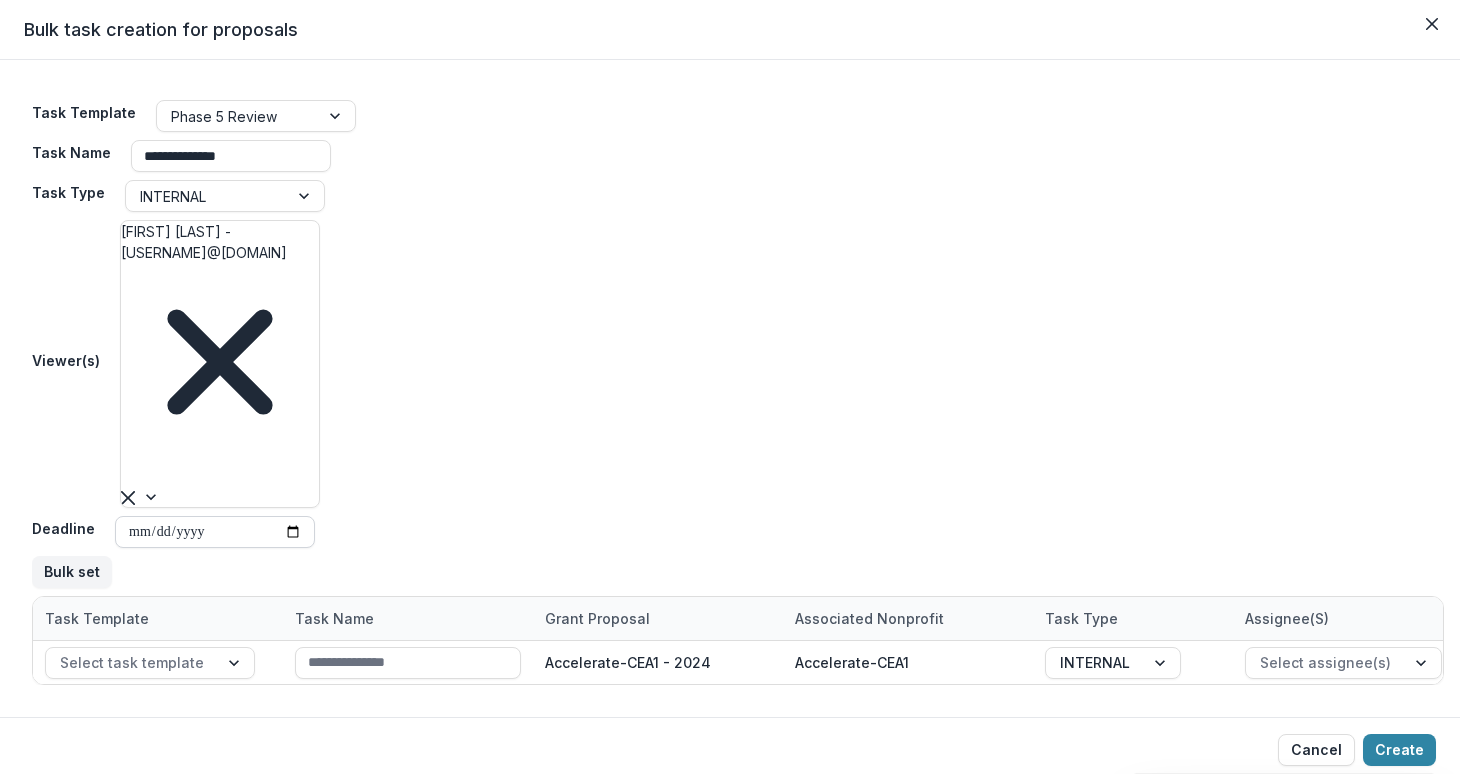 click on "Deadline" at bounding box center [215, 532] 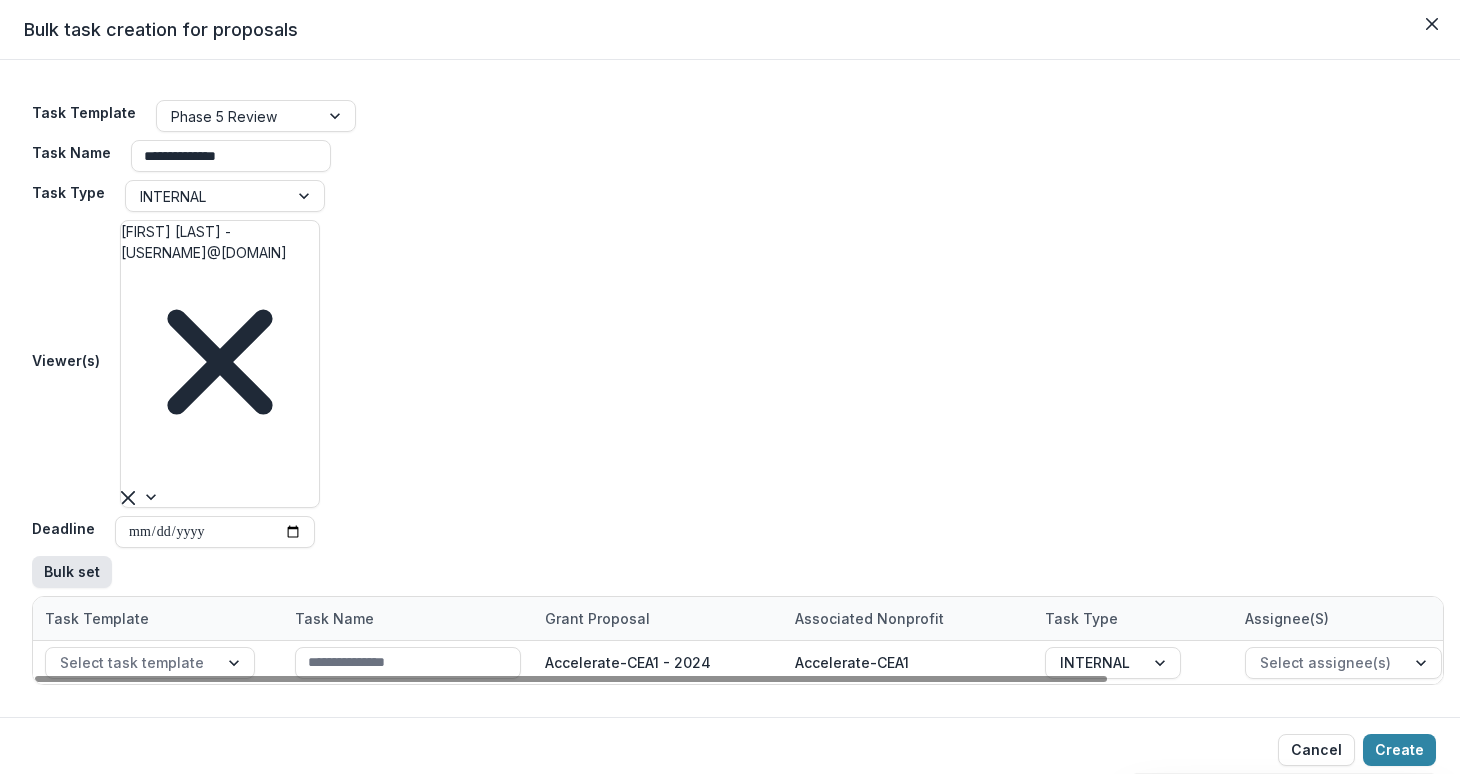 click on "Bulk set" at bounding box center (72, 572) 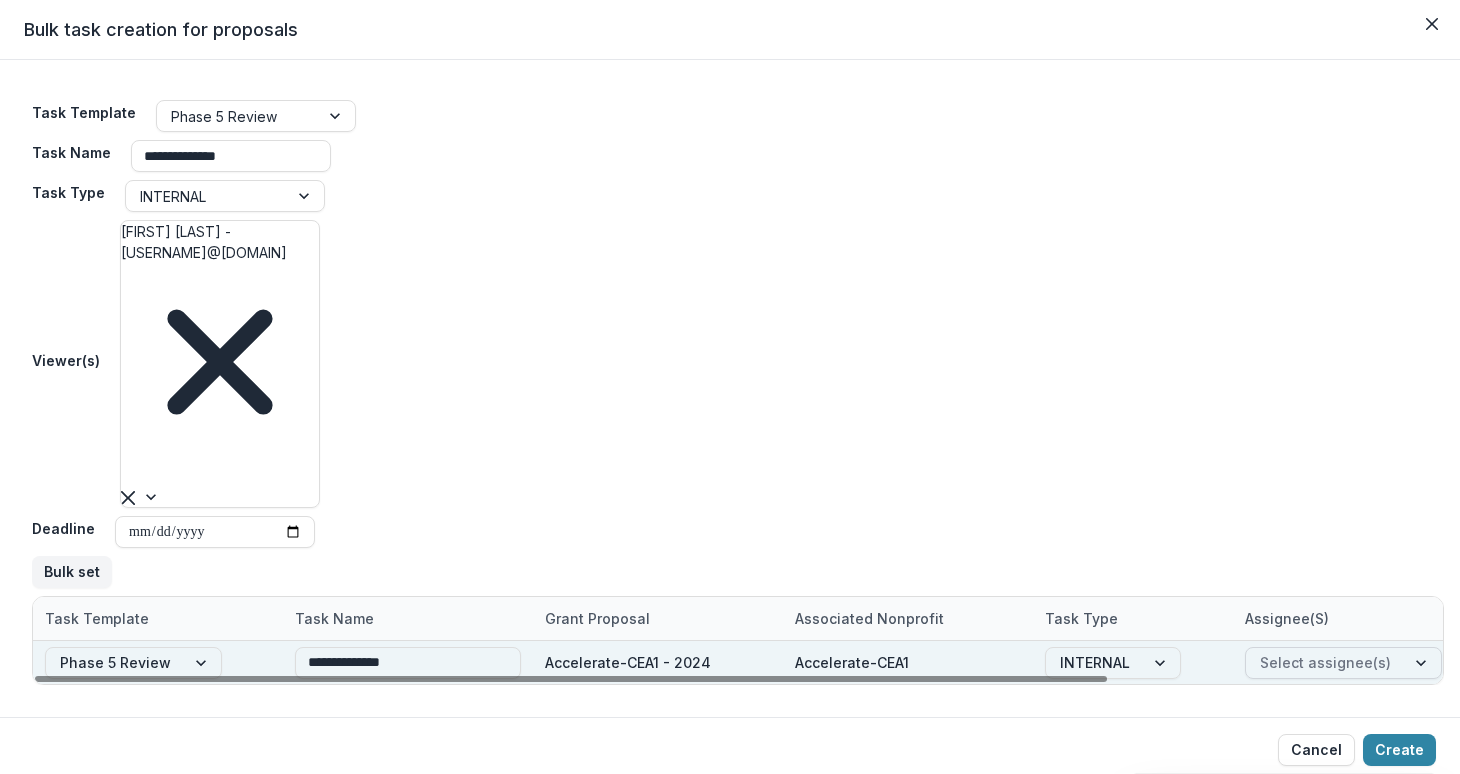 click at bounding box center [1325, 662] 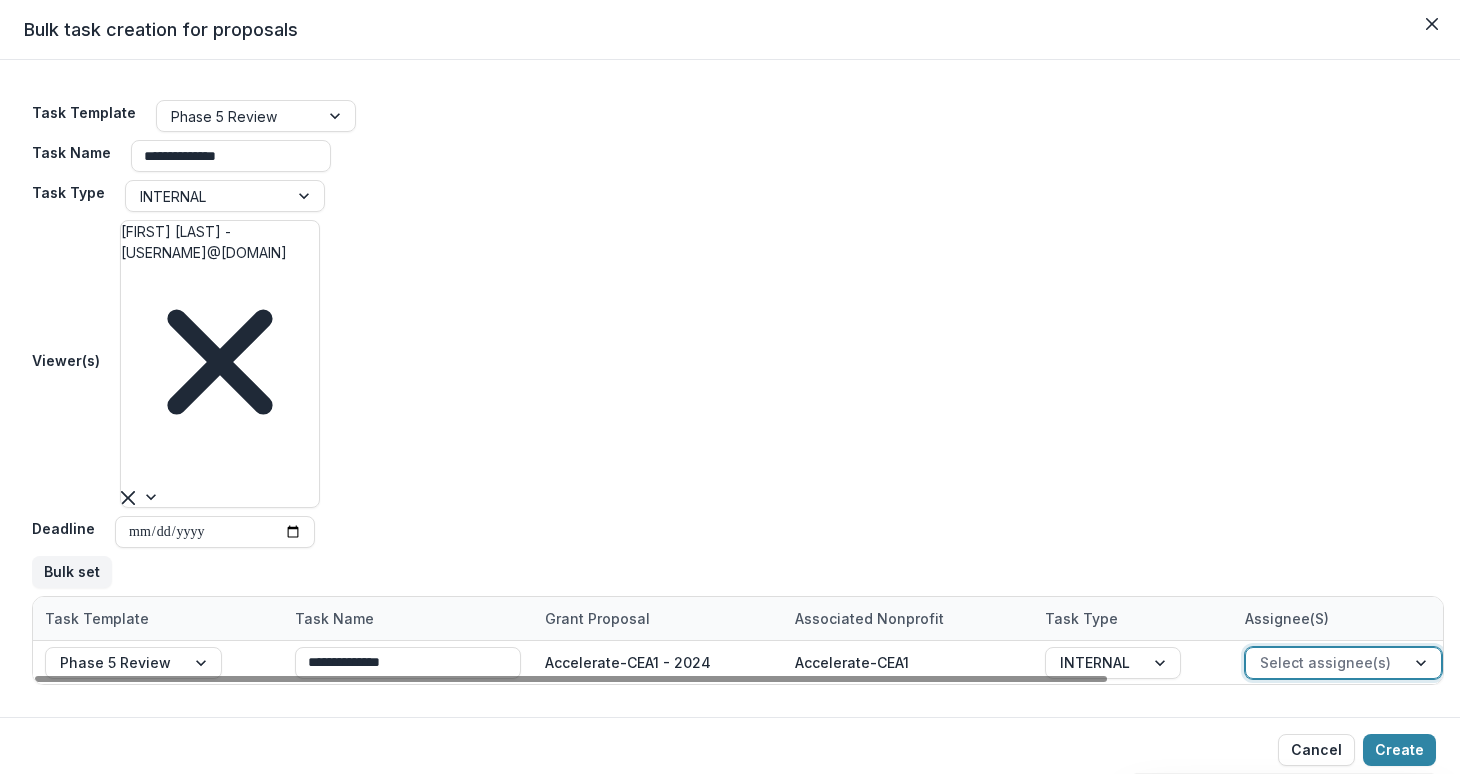 click on "[FIRST] [LAST] <[USERNAME]@[DOMAIN]>" at bounding box center [730, 825] 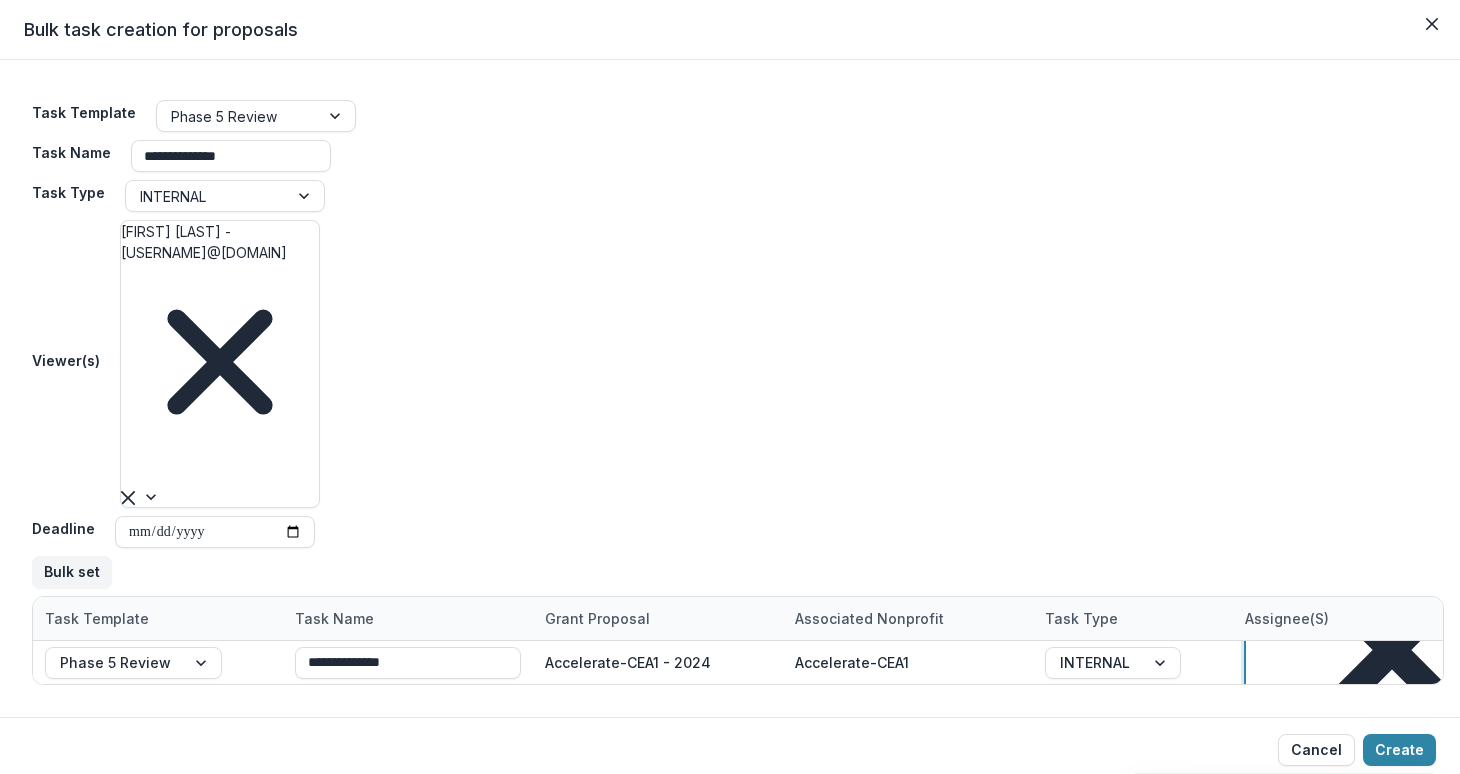 click on "**********" at bounding box center [730, 388] 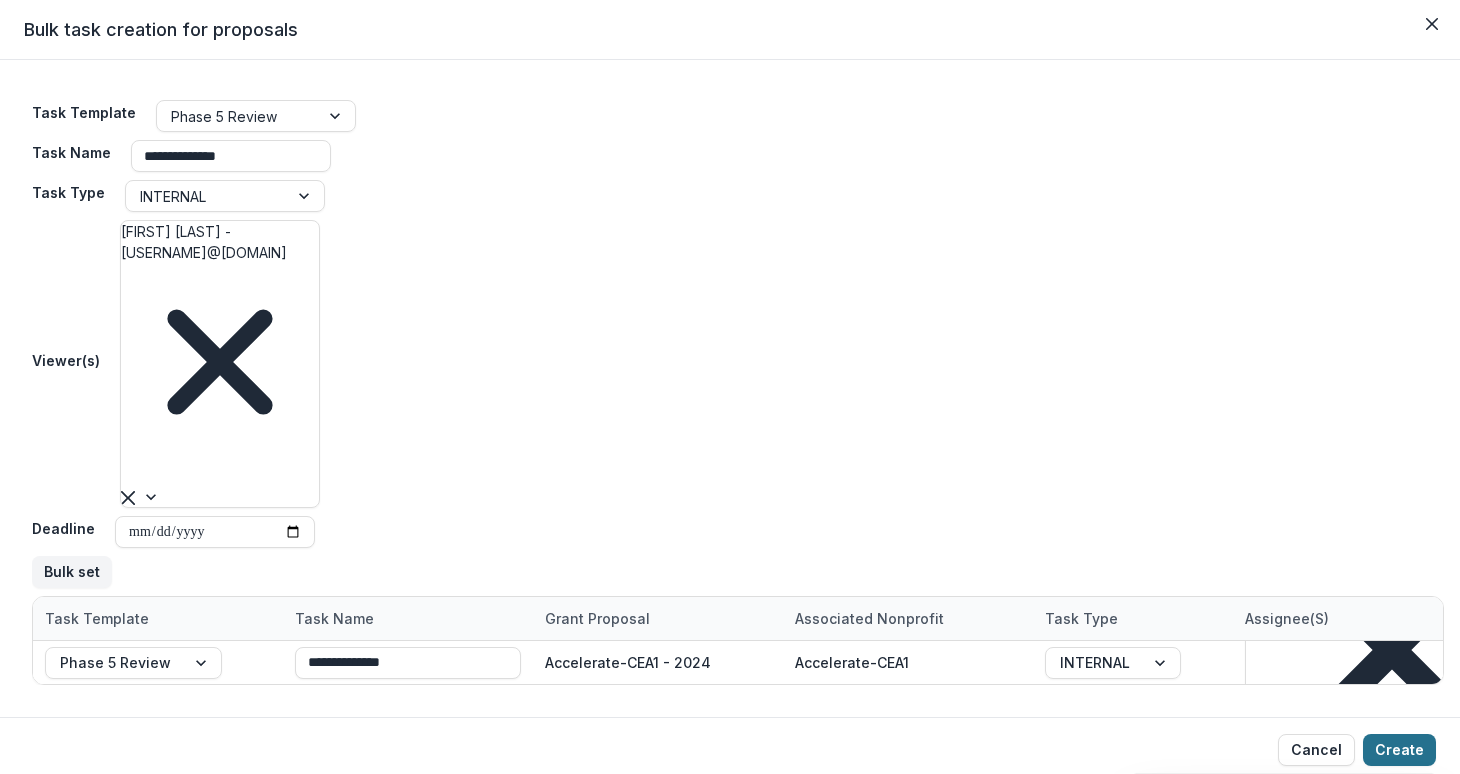 click on "Create" at bounding box center [1399, 750] 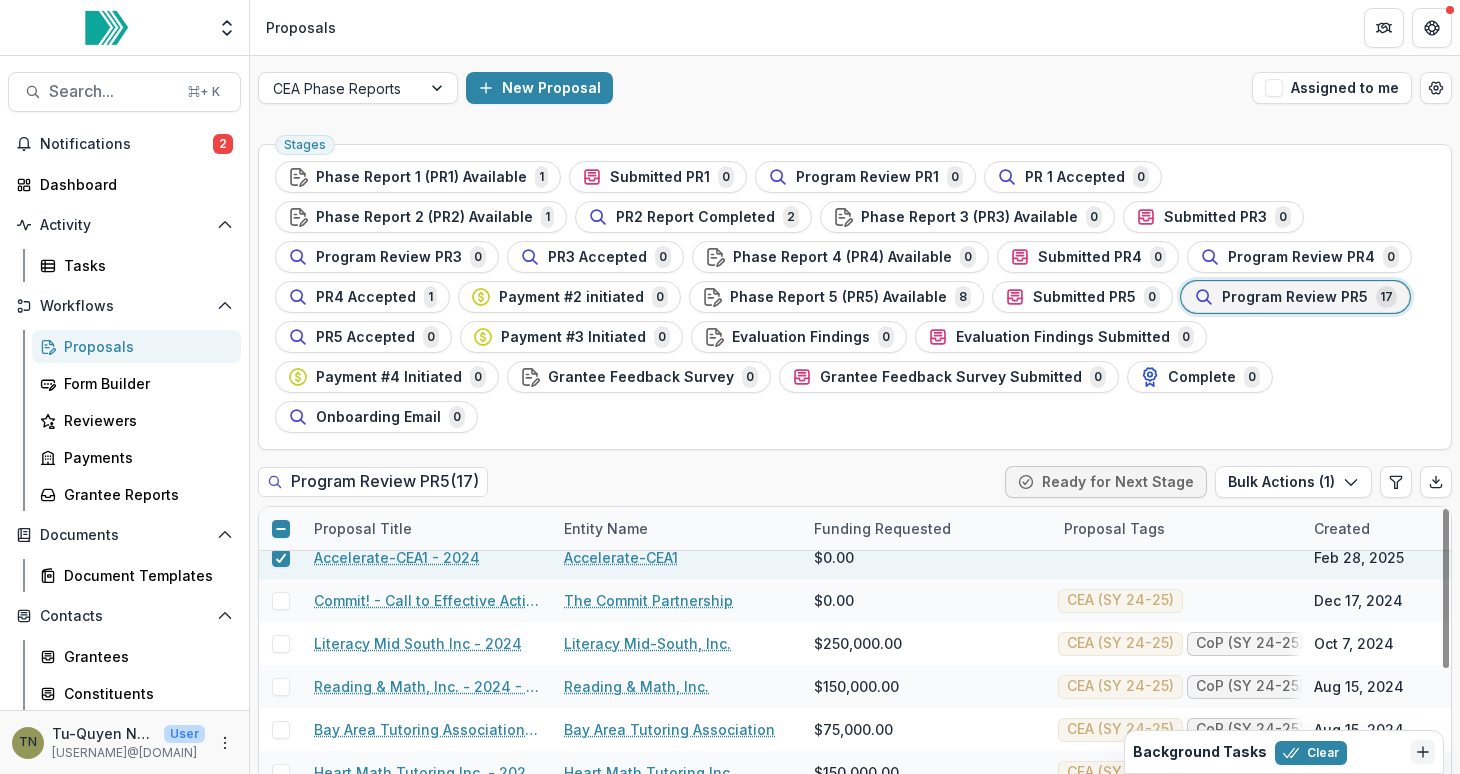 scroll, scrollTop: 0, scrollLeft: 0, axis: both 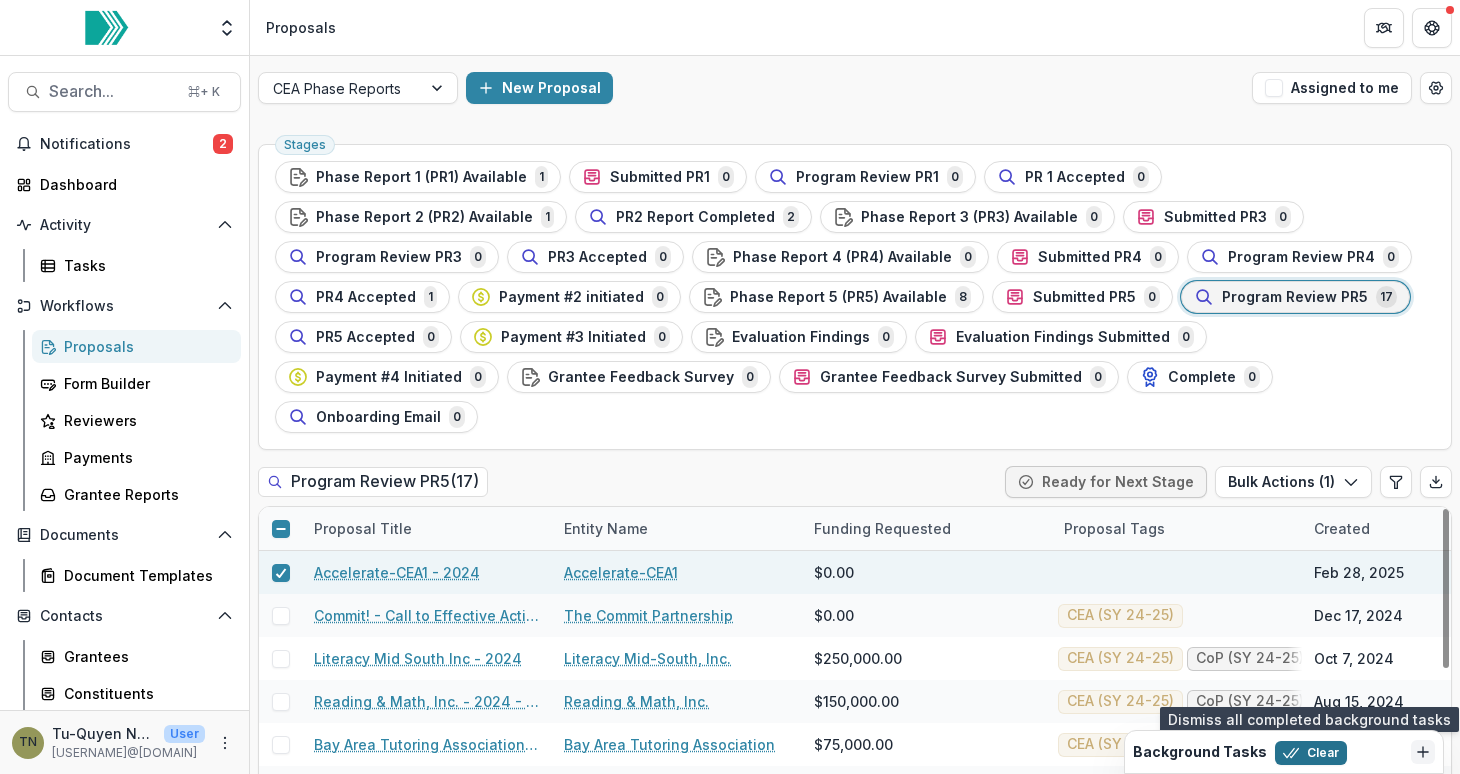 click 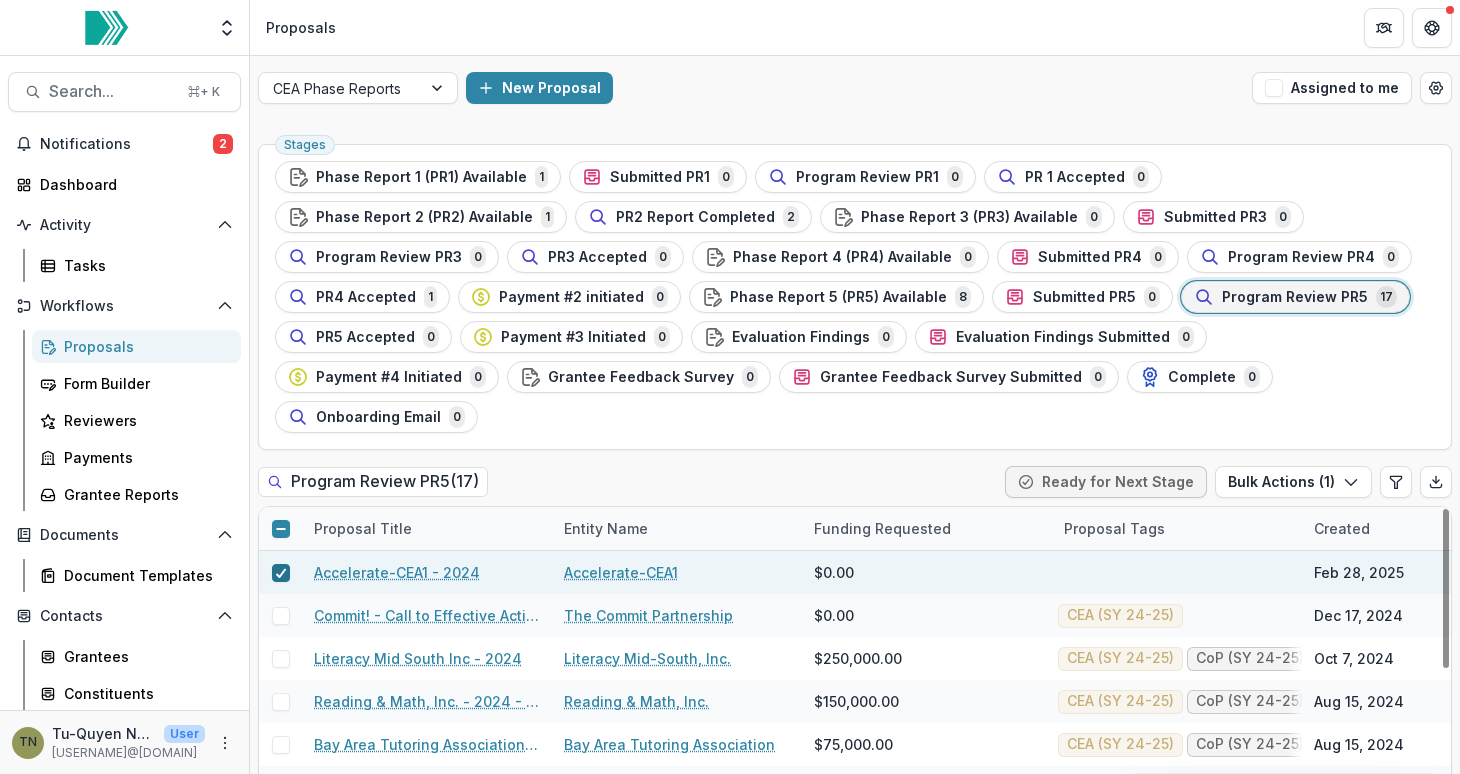 click 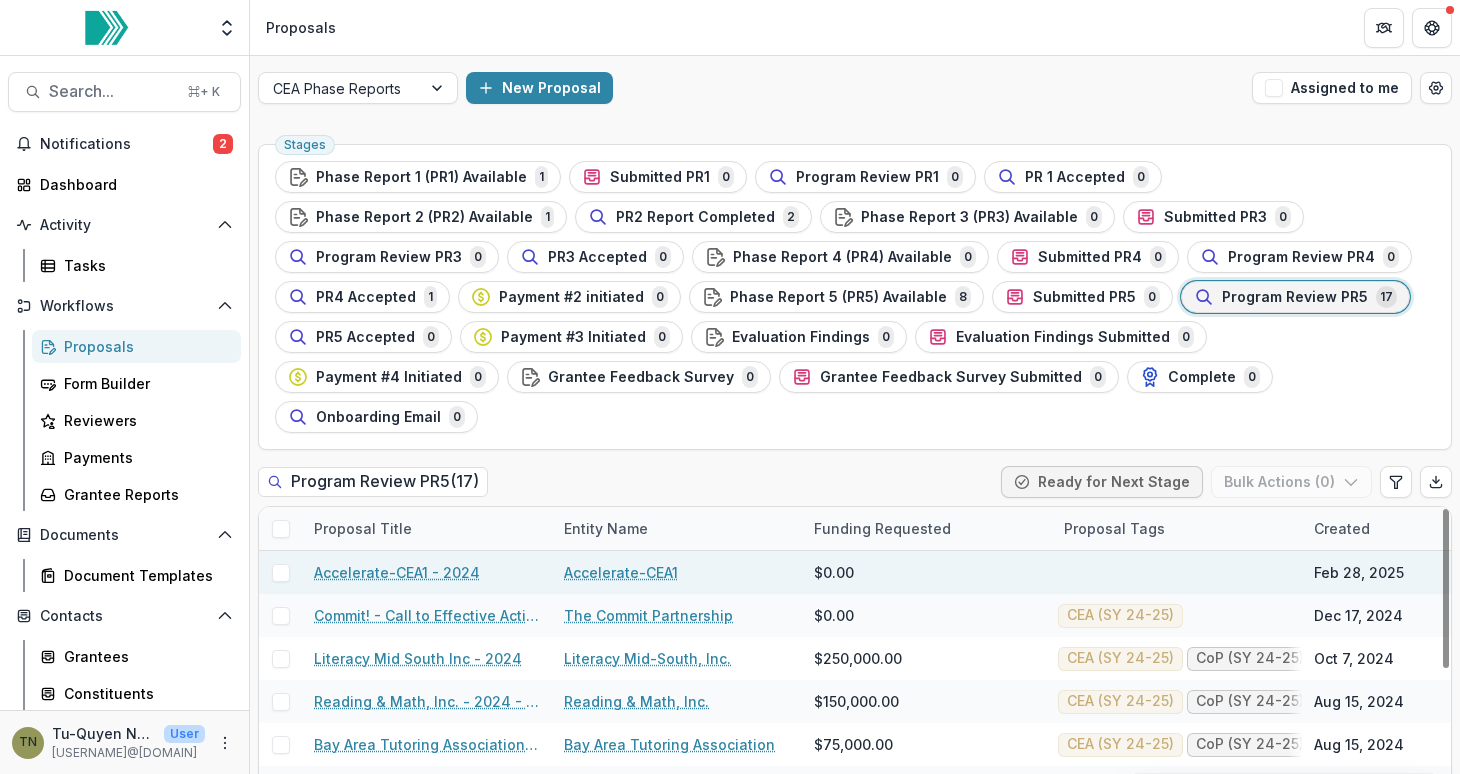 click on "Accelerate-CEA1 - 2024" at bounding box center (397, 572) 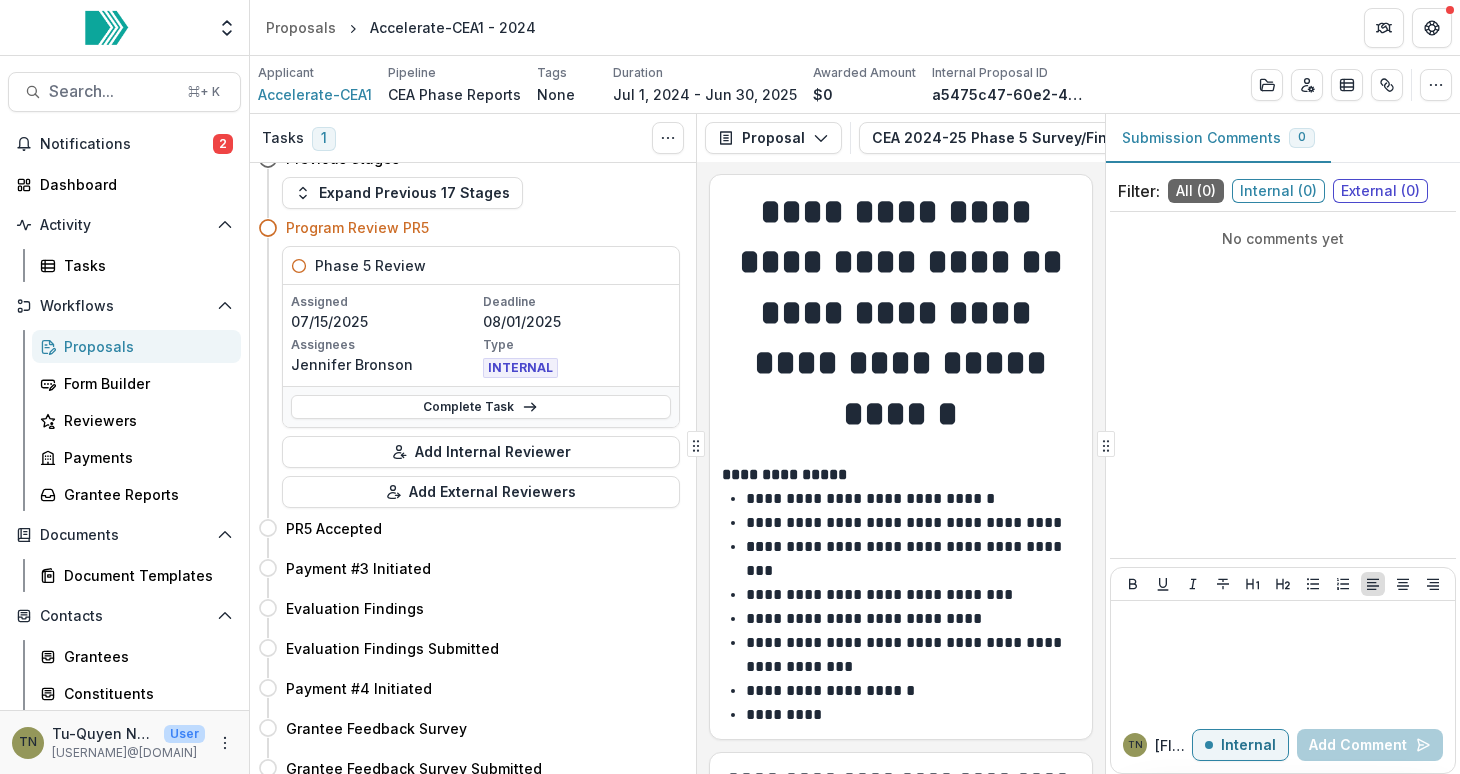 scroll, scrollTop: 0, scrollLeft: 0, axis: both 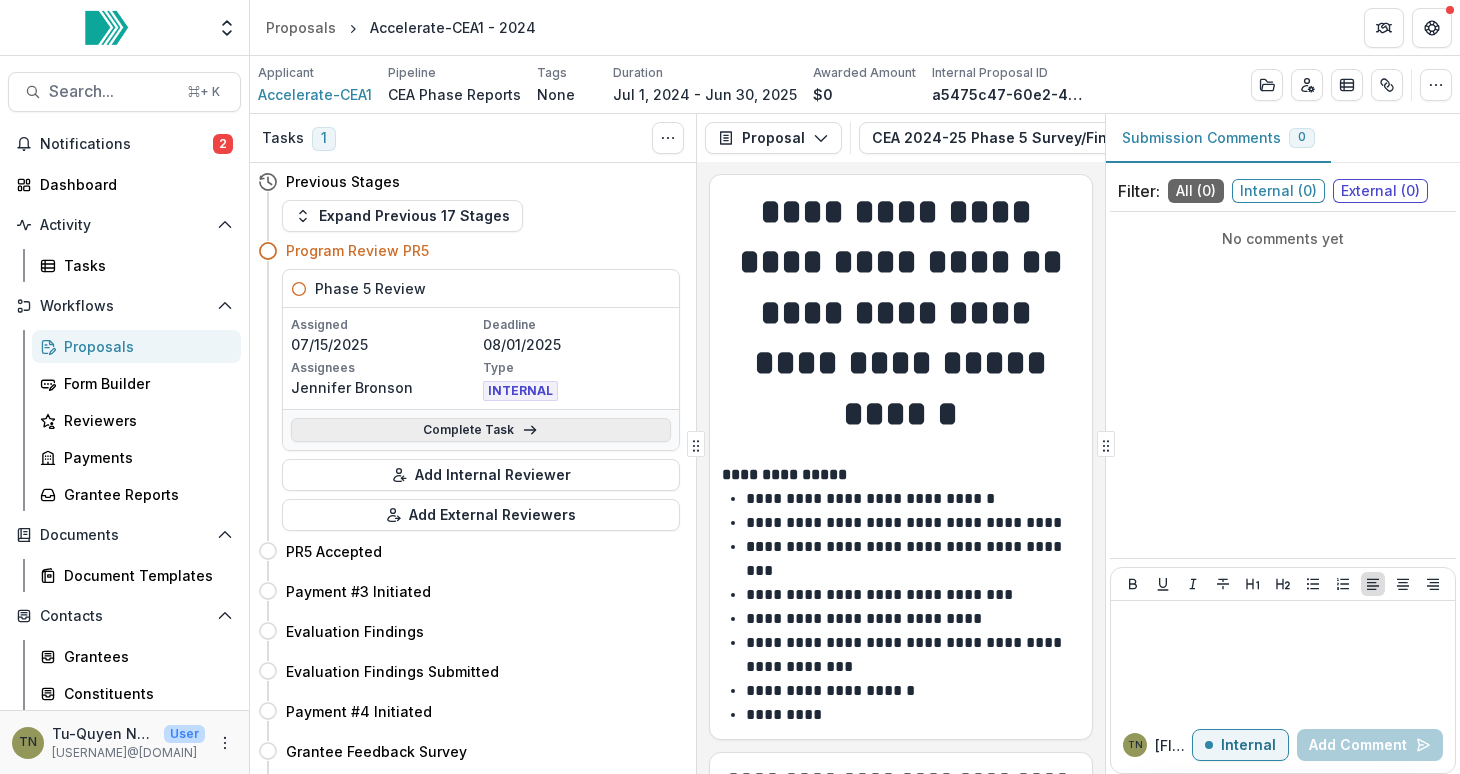 click on "Complete Task" at bounding box center (481, 430) 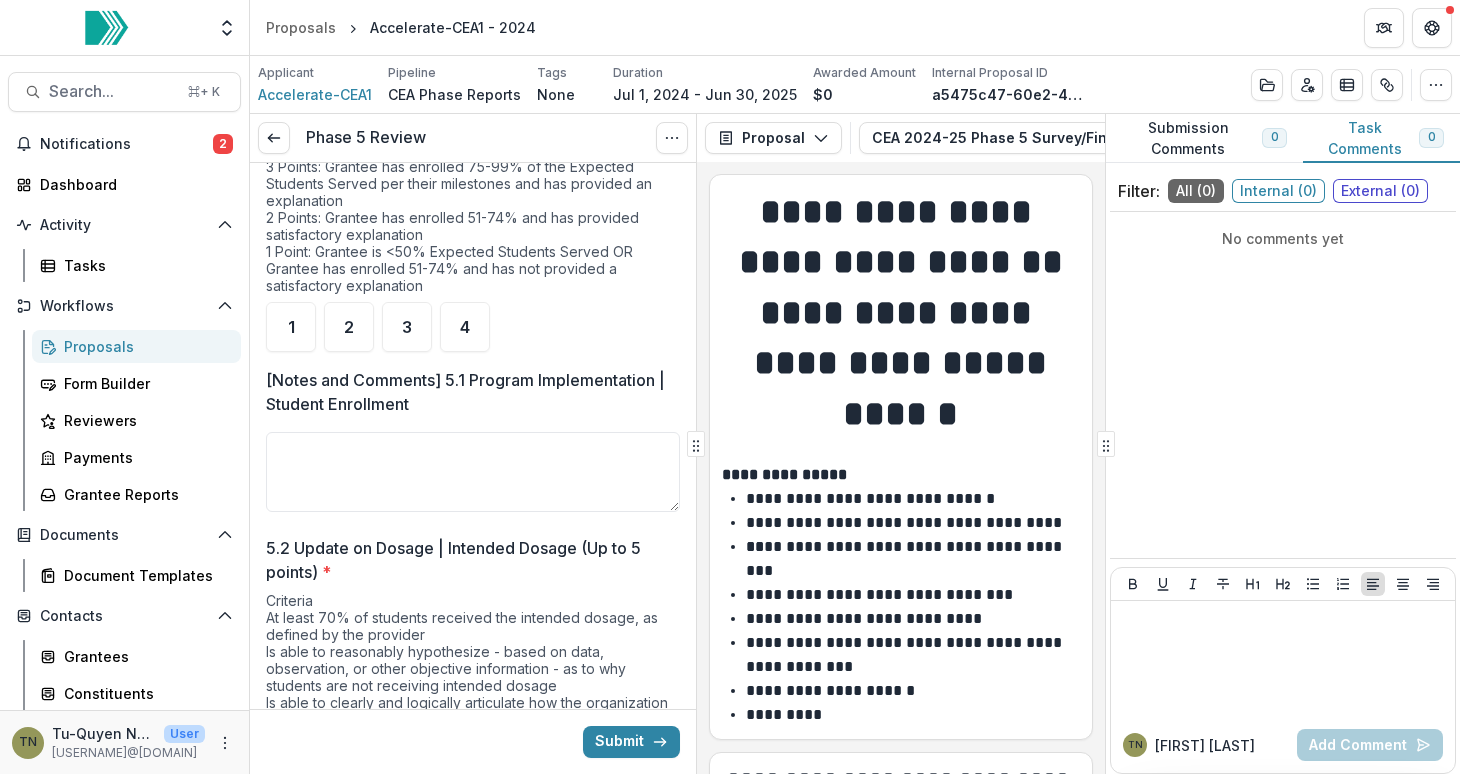 scroll, scrollTop: 285, scrollLeft: 0, axis: vertical 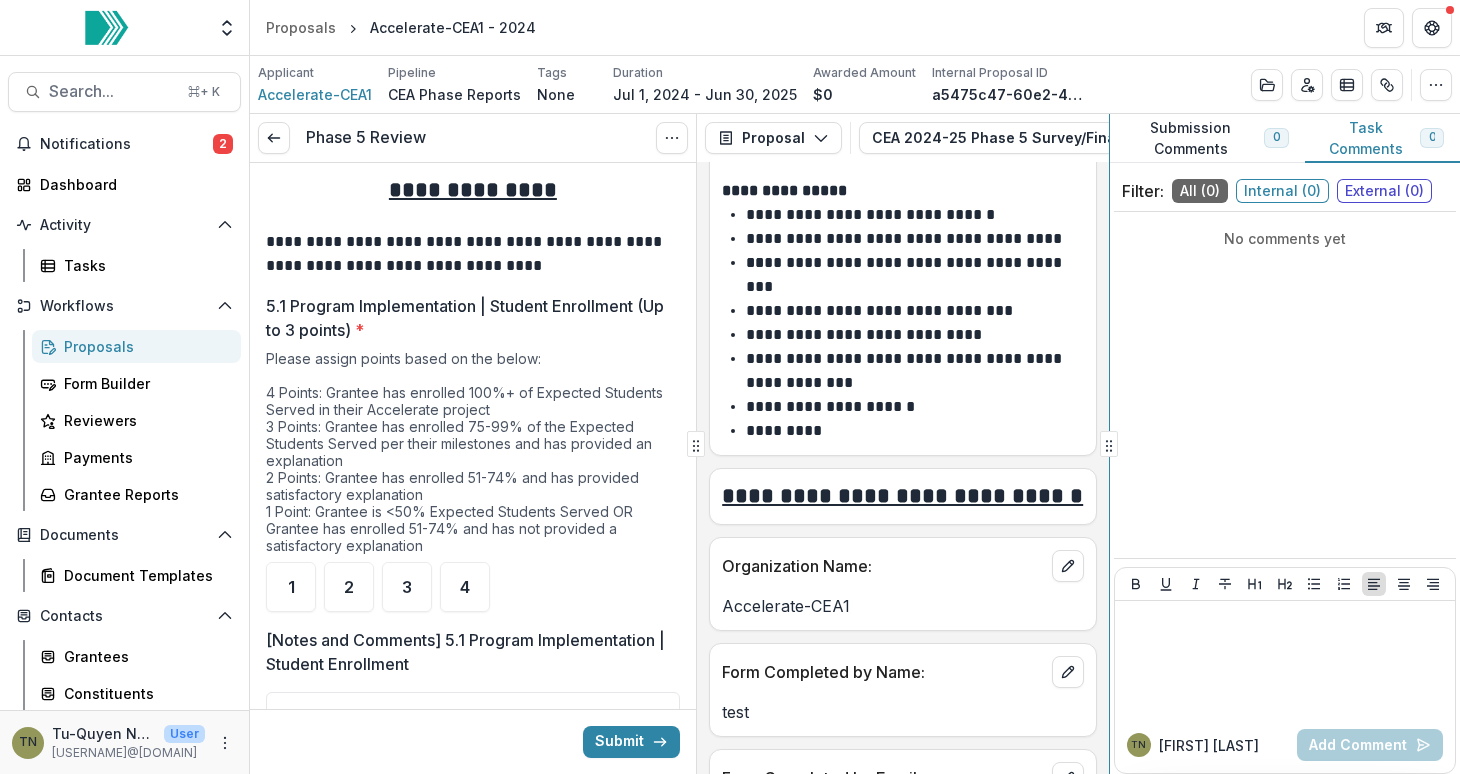 click on "**********" at bounding box center [855, 444] 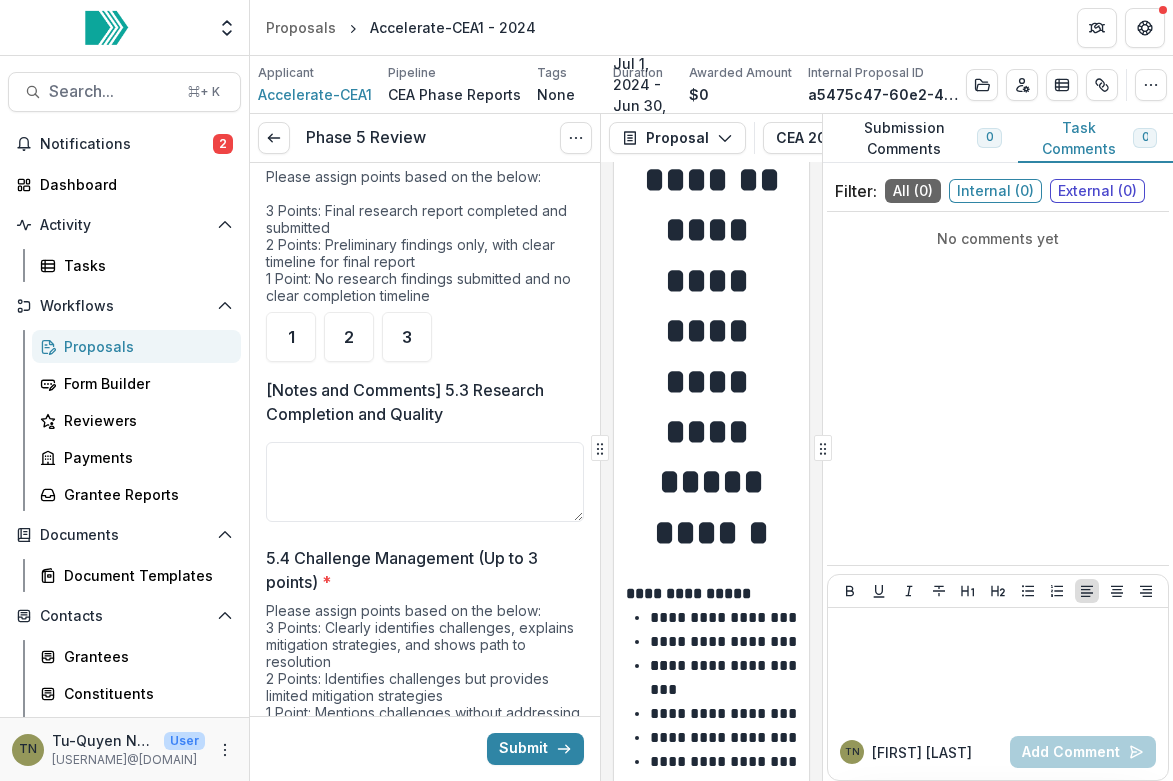scroll, scrollTop: 2036, scrollLeft: 0, axis: vertical 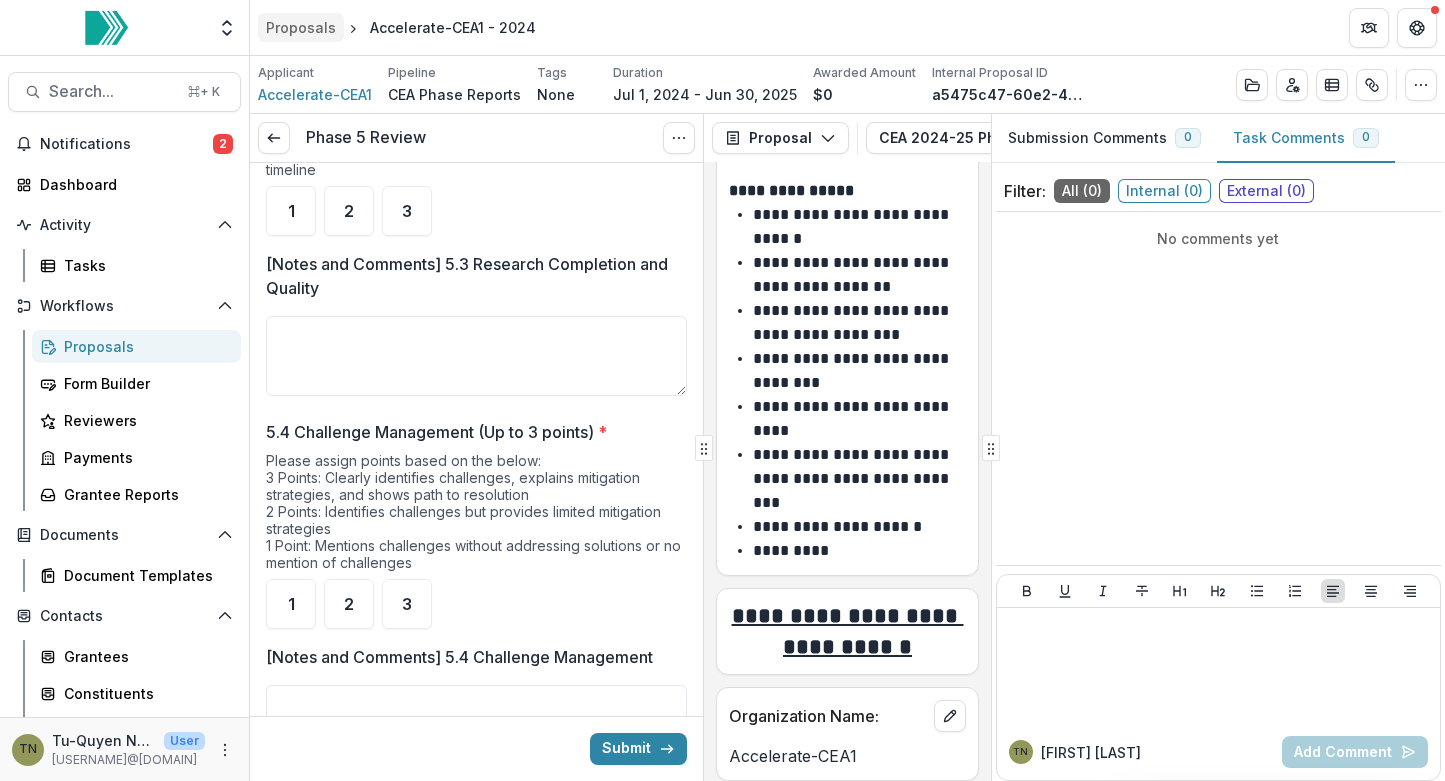 click on "Proposals" at bounding box center [301, 27] 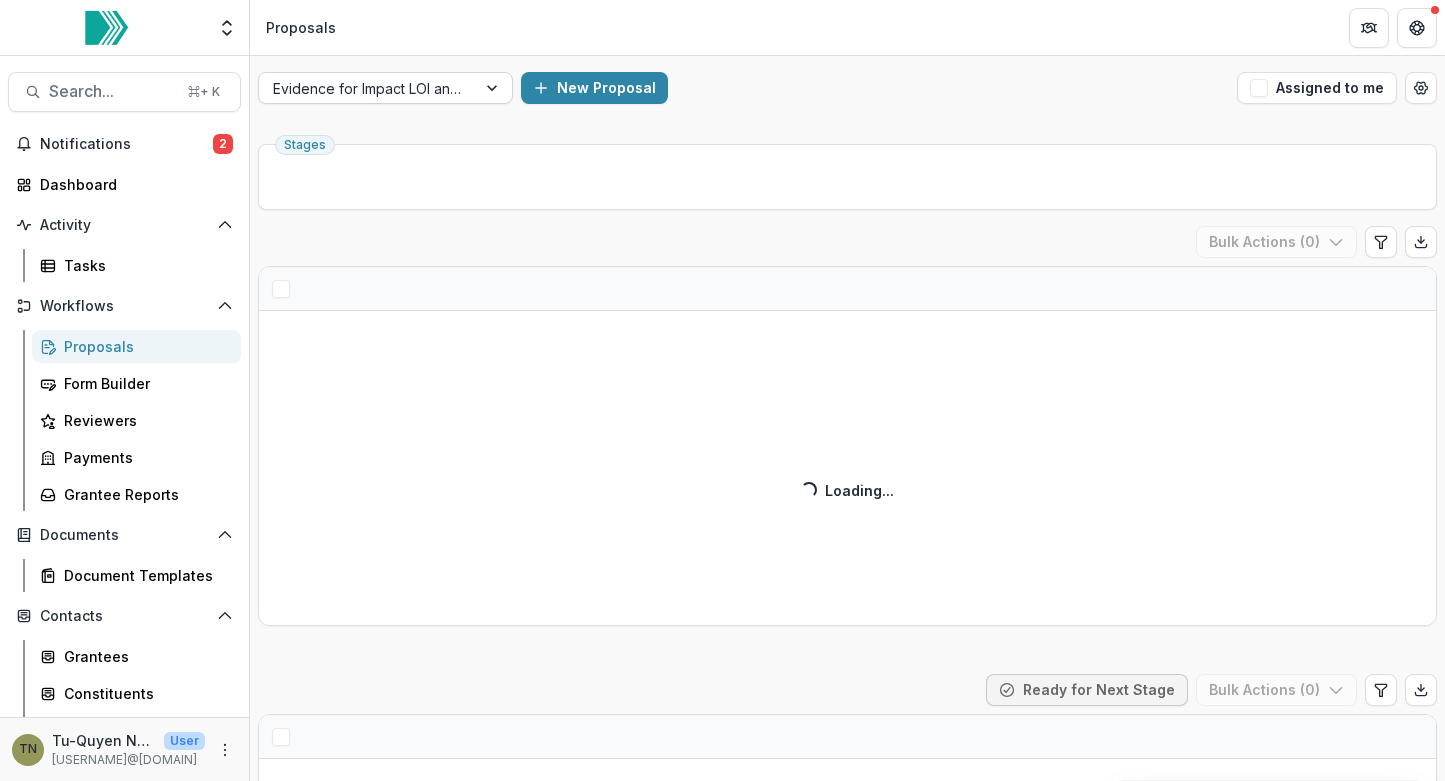 click at bounding box center [367, 88] 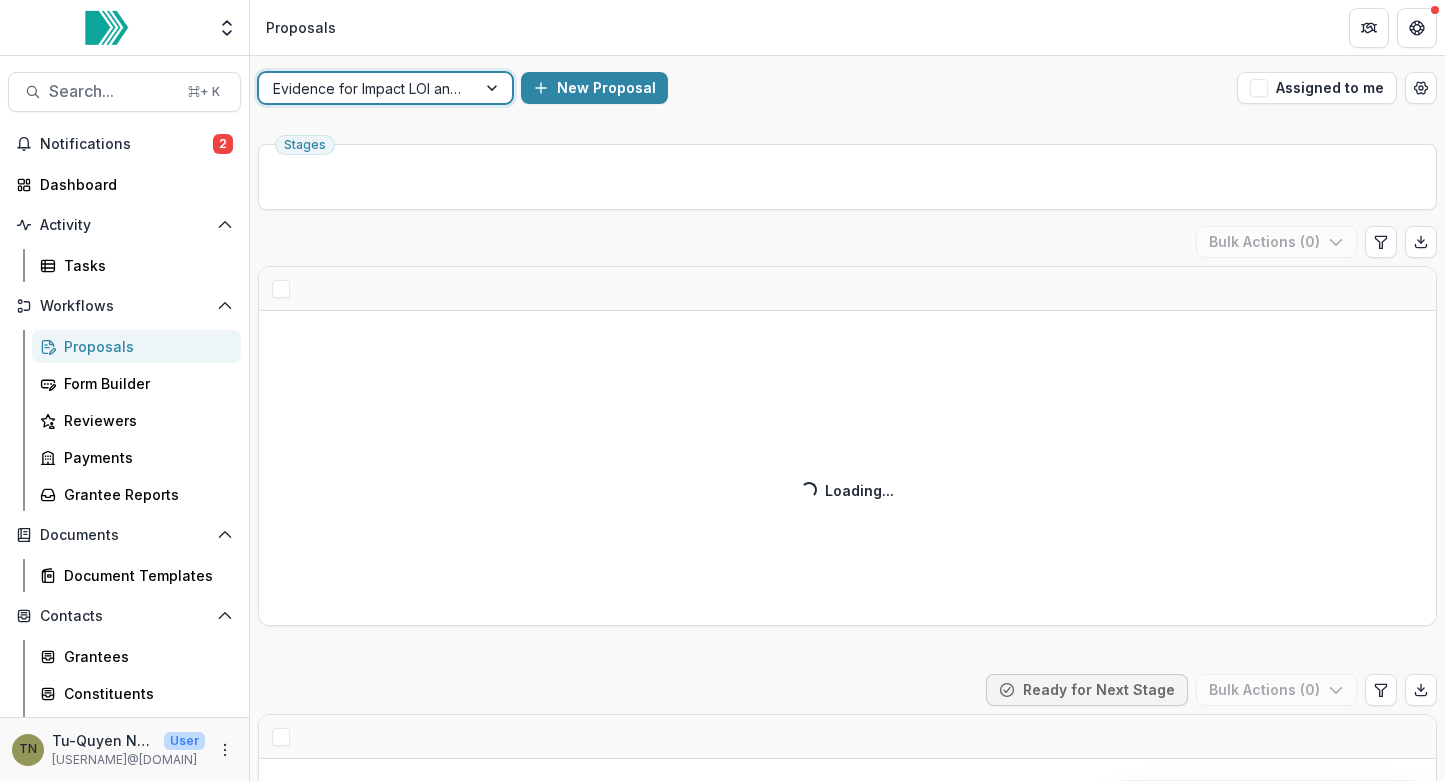 click on "CEA Phase Reports" at bounding box center [722, 840] 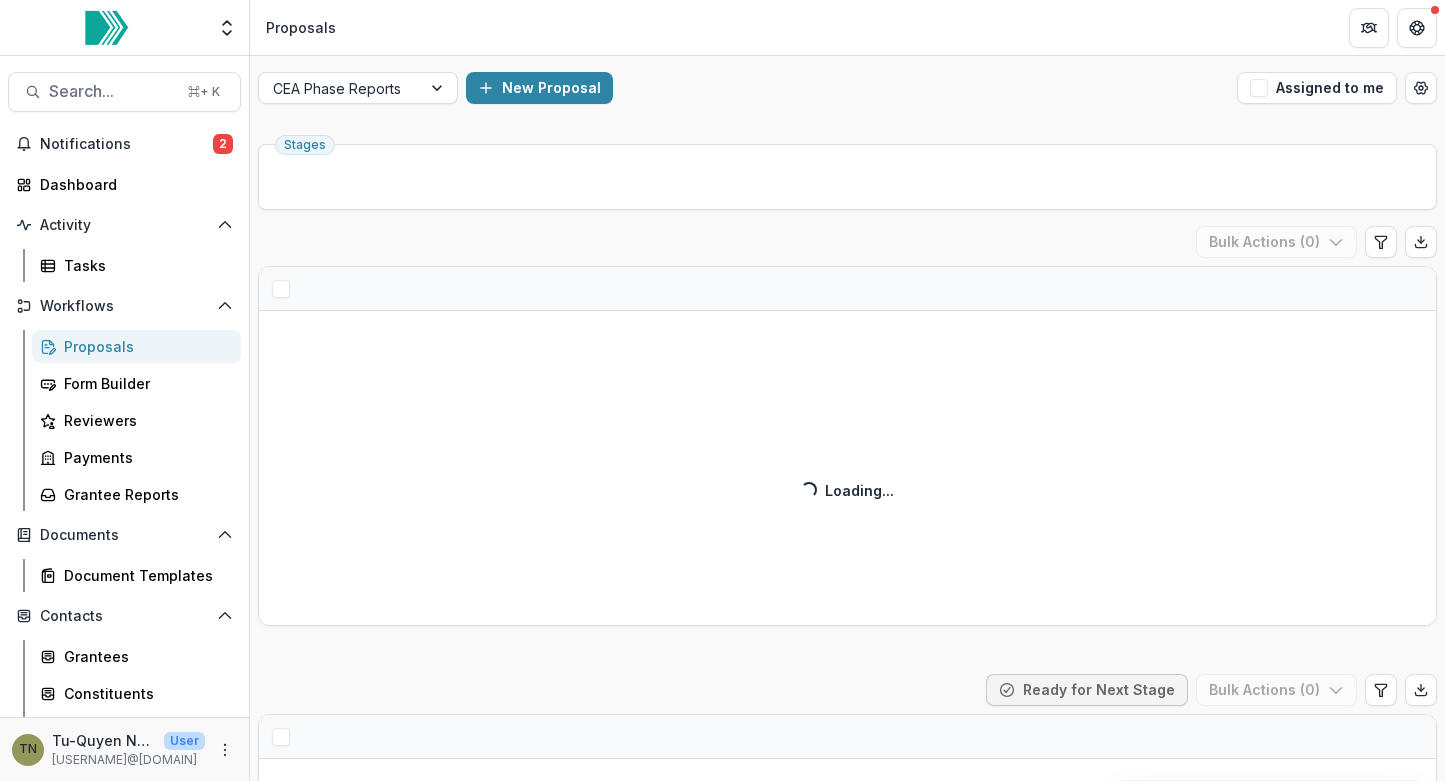 click on "CEA Phase Reports New Proposal Assigned to me" at bounding box center [847, 88] 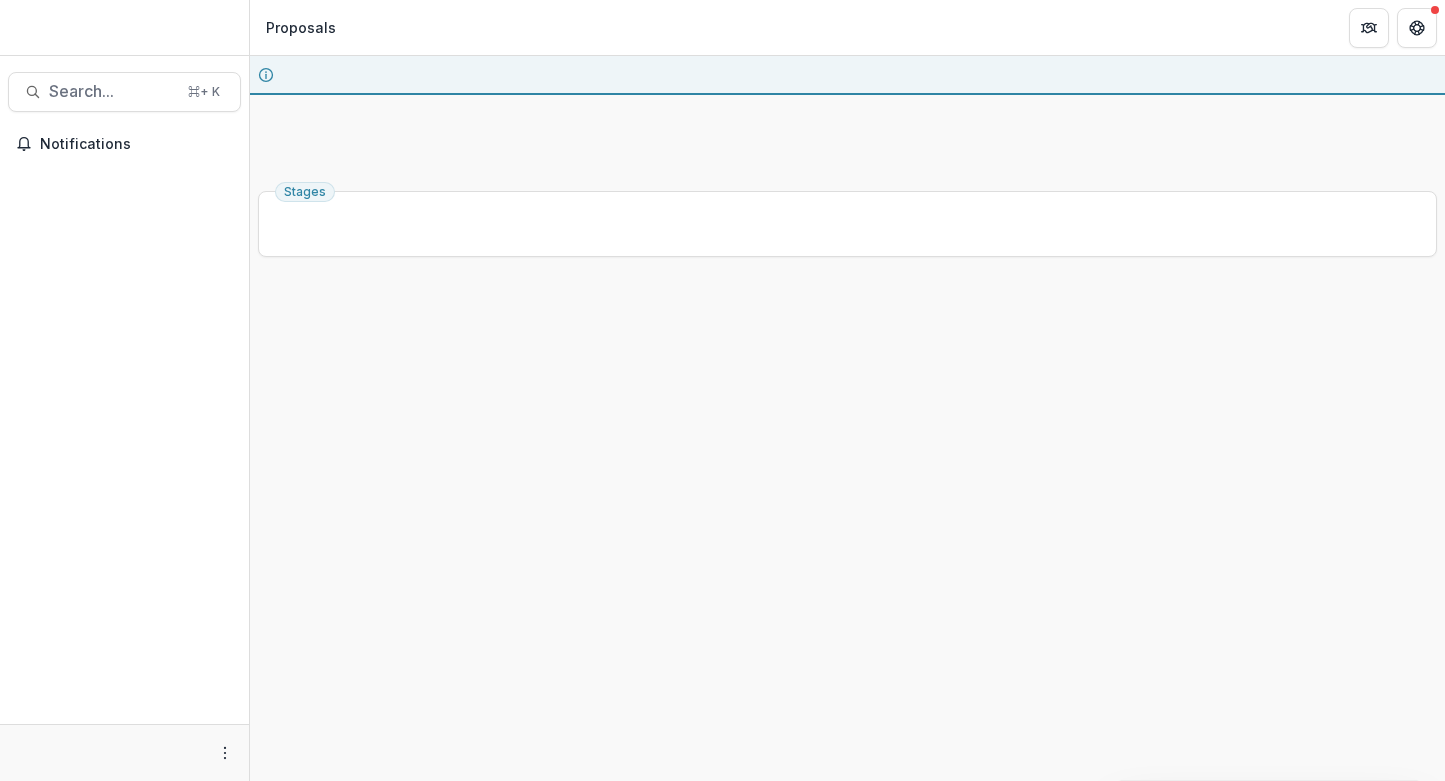 scroll, scrollTop: 0, scrollLeft: 0, axis: both 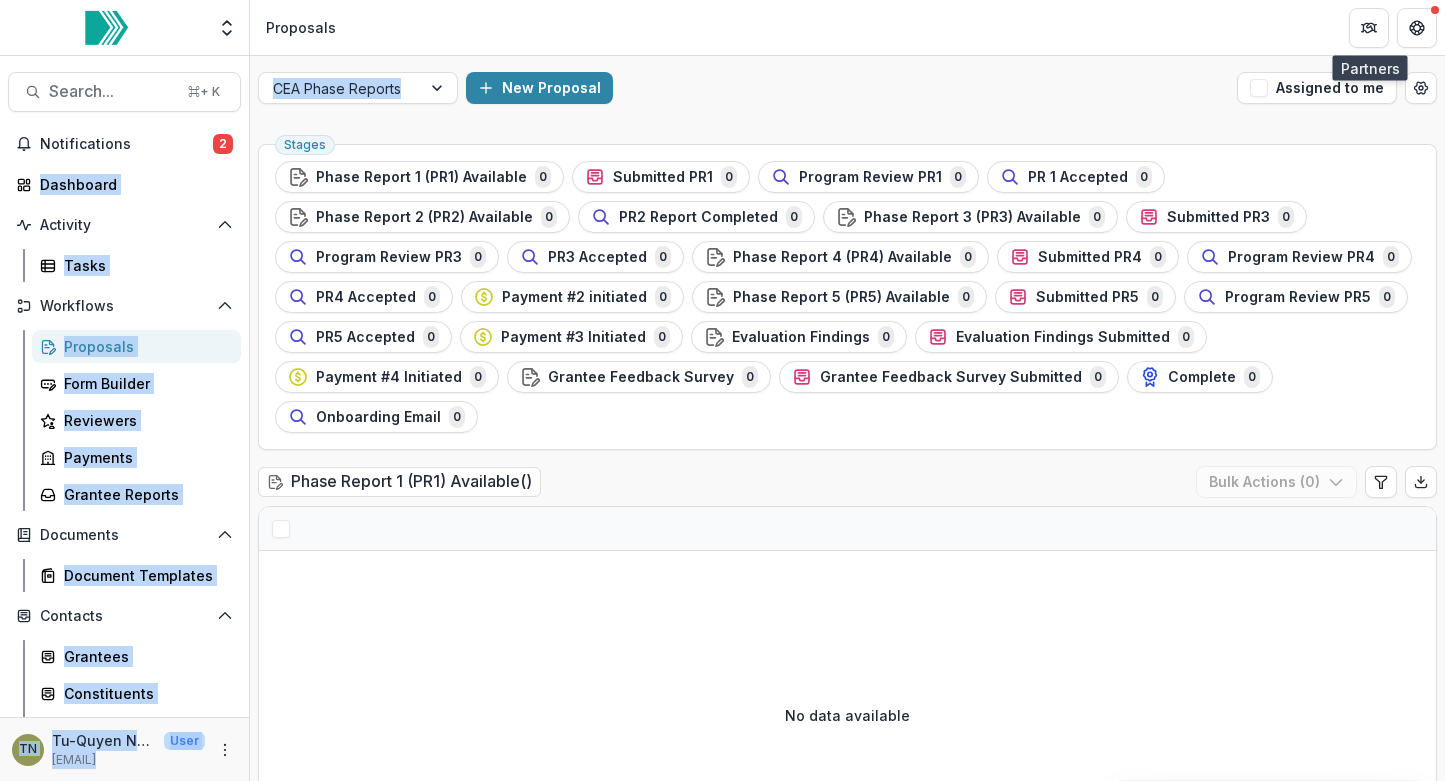 drag, startPoint x: 1441, startPoint y: 22, endPoint x: 1168, endPoint y: 83, distance: 279.73203 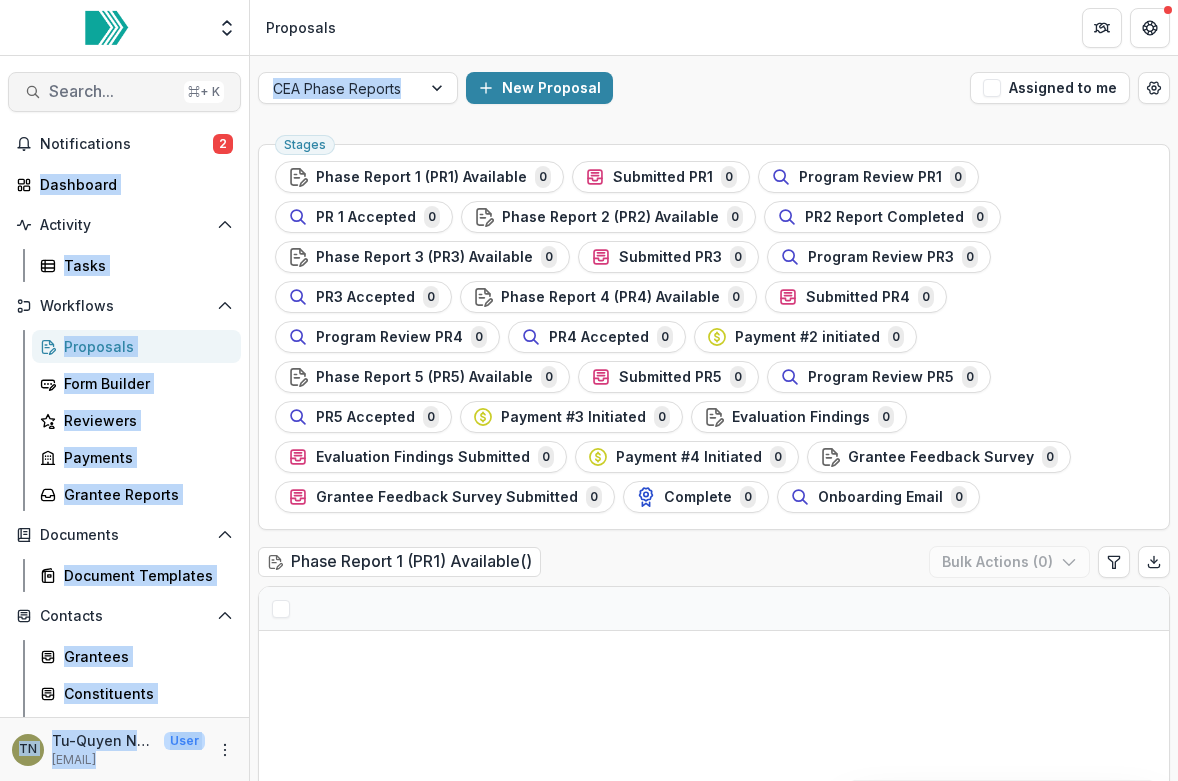 click on "Search..." at bounding box center (112, 91) 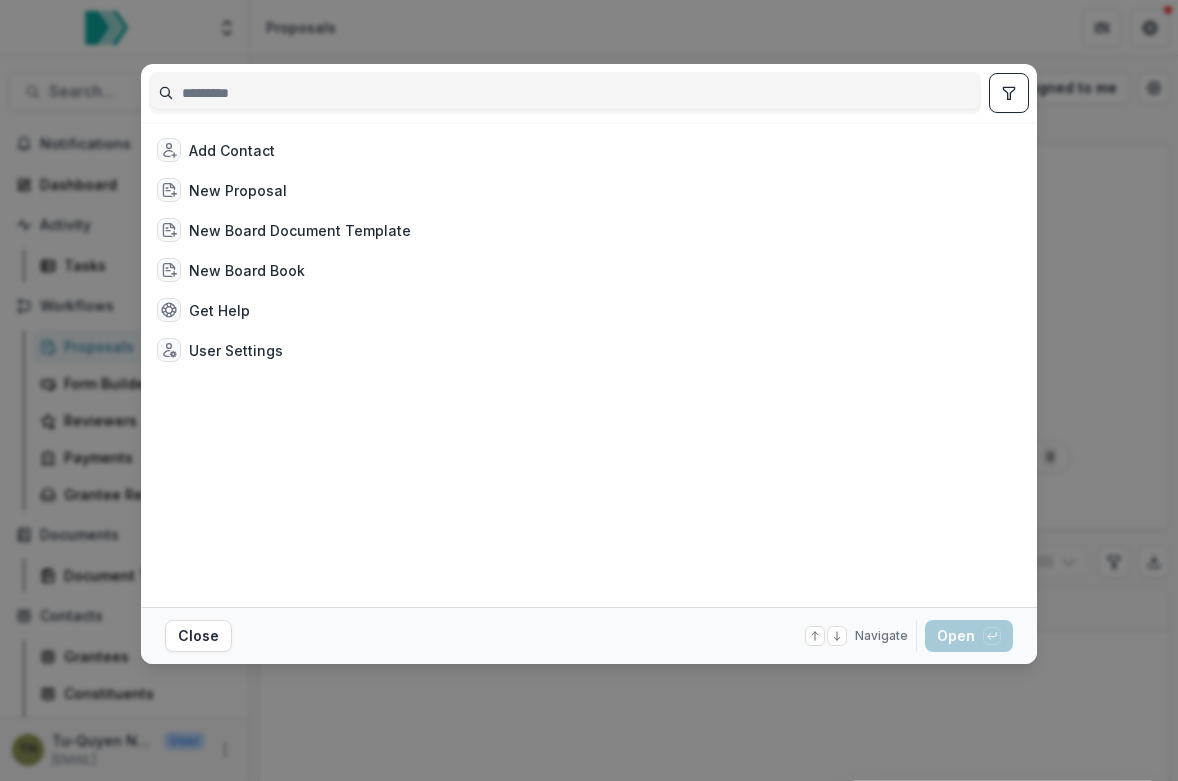 type on "*" 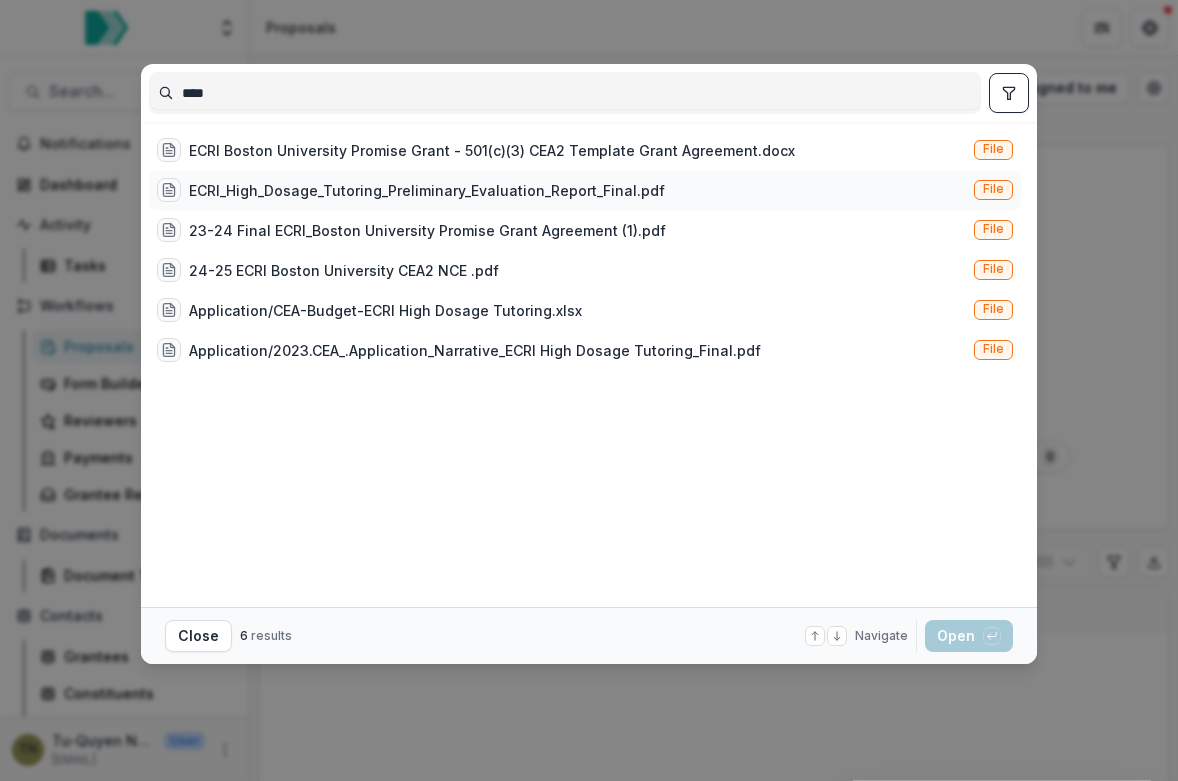 click on "ECRI_High_Dosage_Tutoring_Preliminary_Evaluation_Report_Final.pdf" at bounding box center [427, 190] 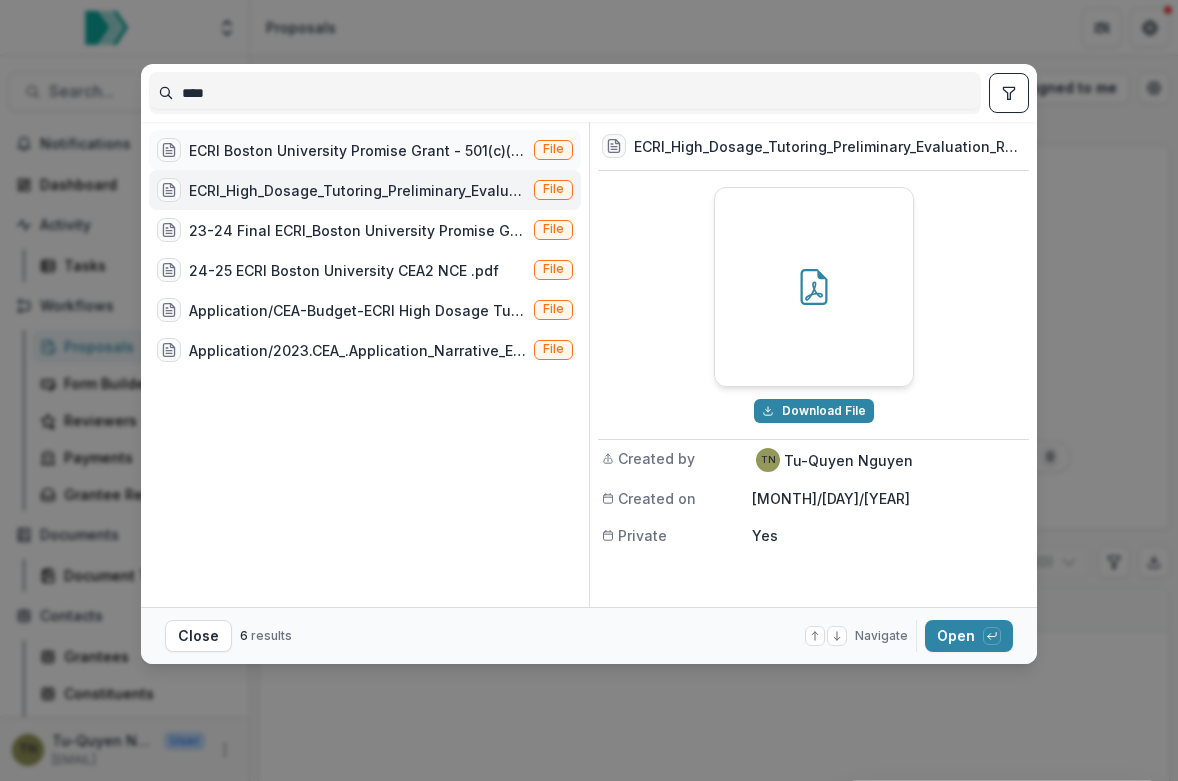 click on "ECRI Boston University Promise Grant - 501(c)(3) CEA2 Template Grant Agreement.docx" at bounding box center [357, 150] 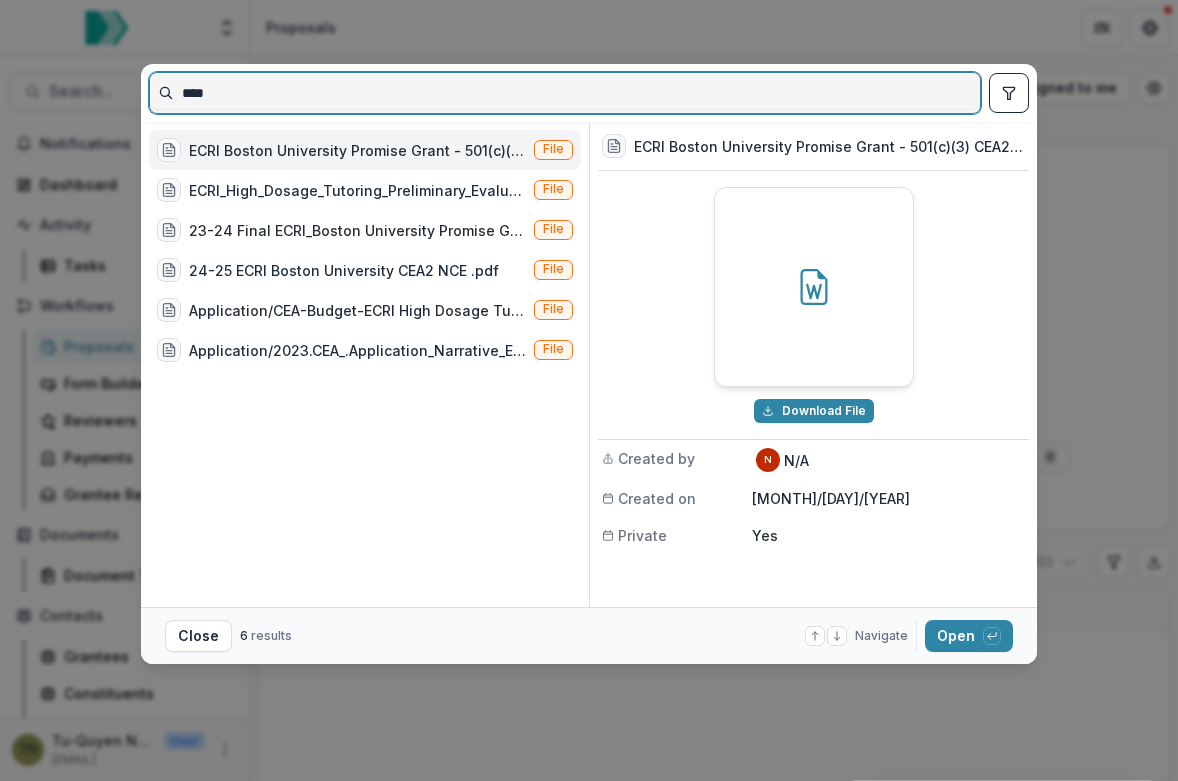 click on "****" at bounding box center [565, 93] 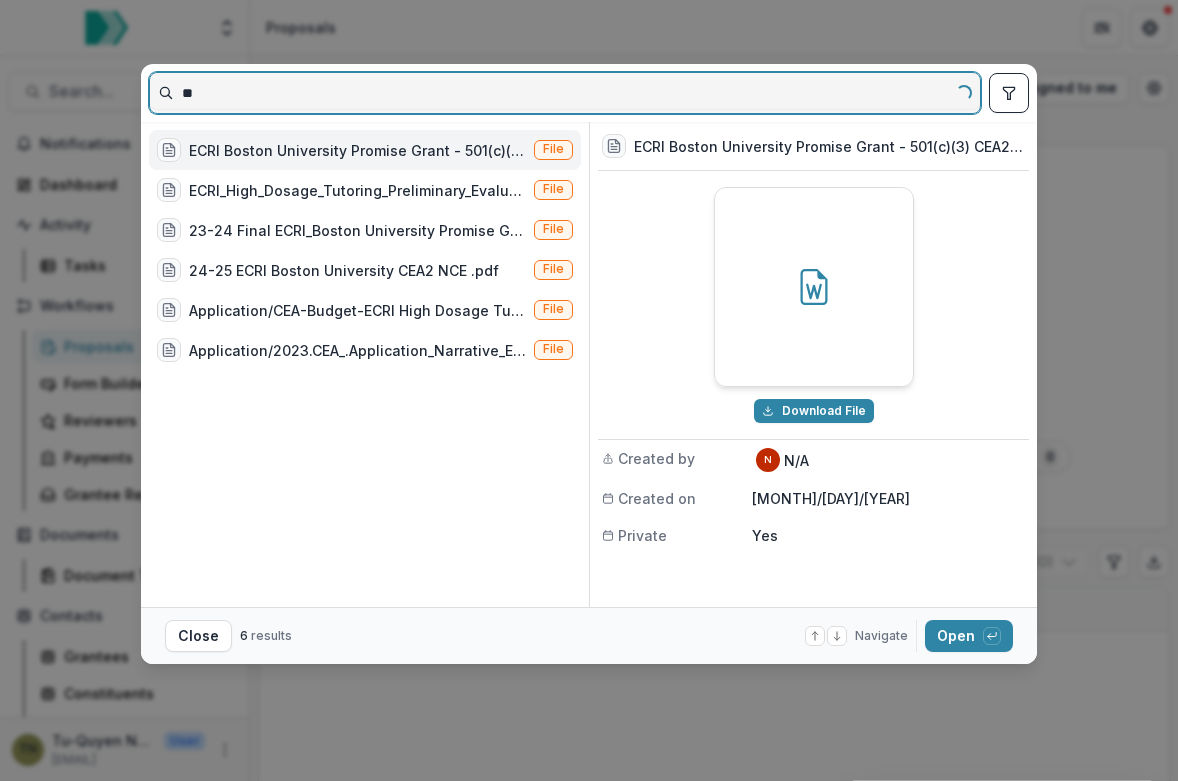 type on "*" 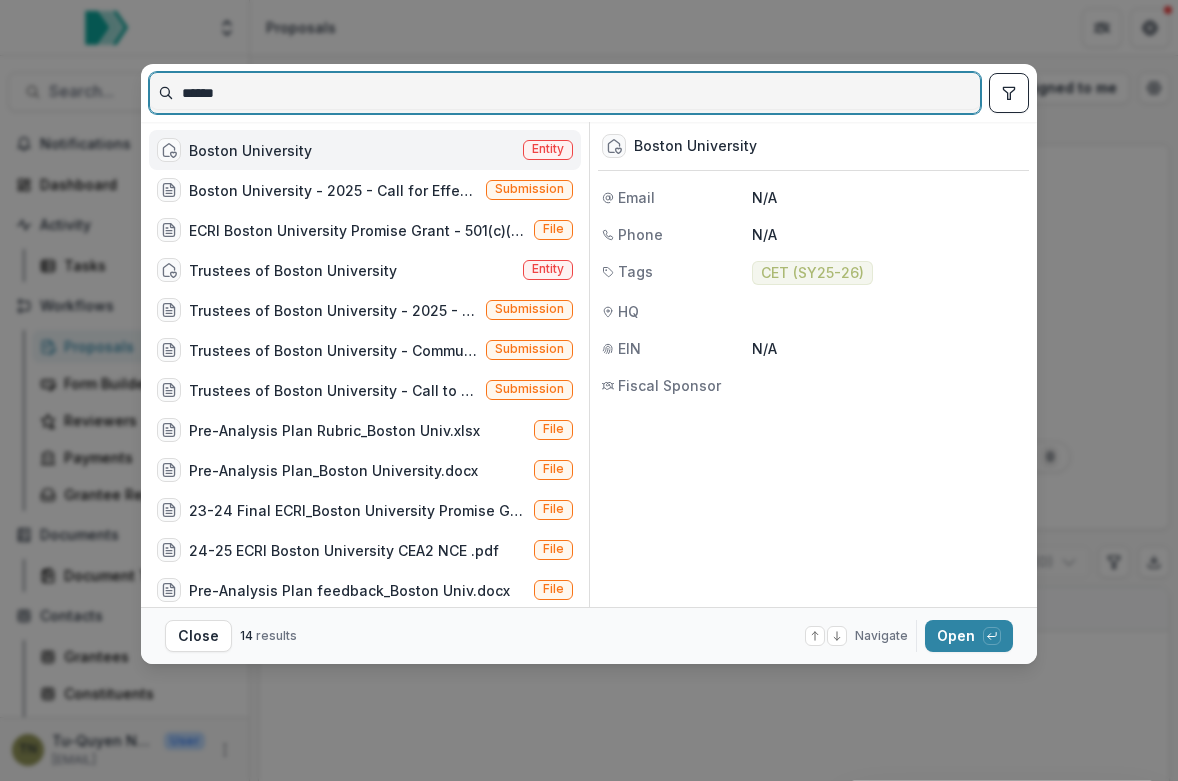 type on "******" 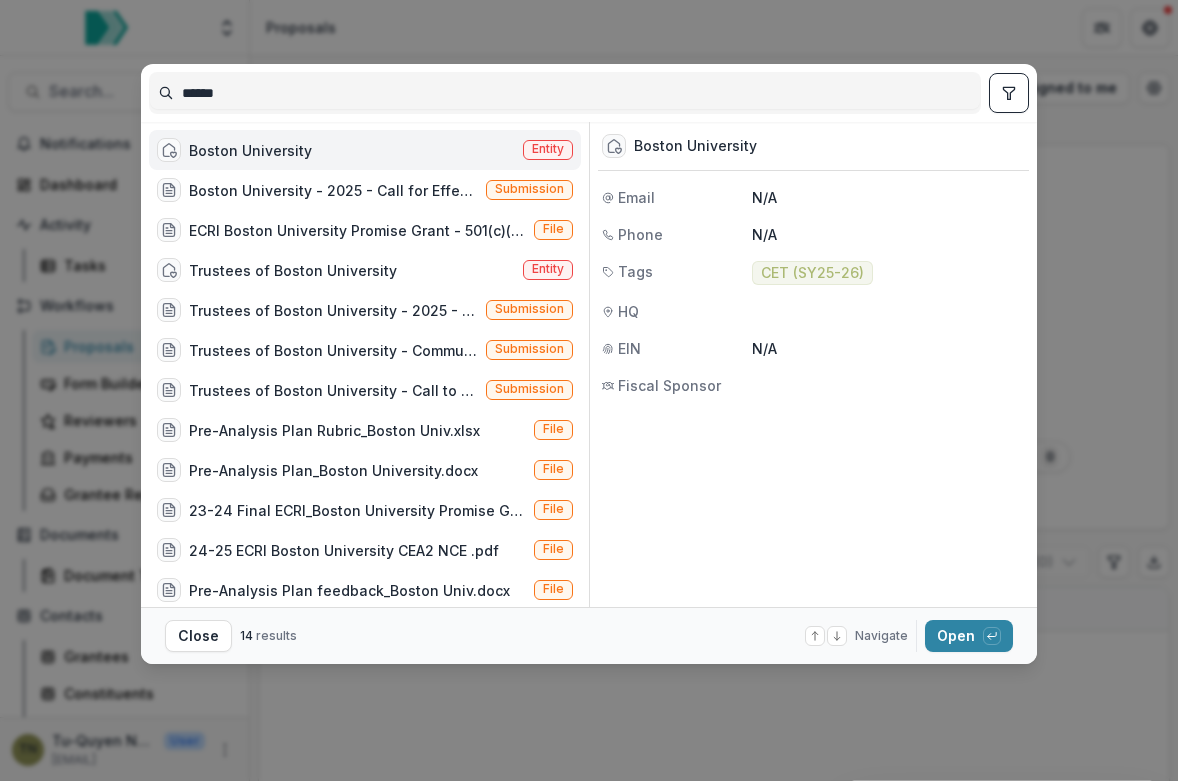 click on "Boston University Entity" at bounding box center [365, 150] 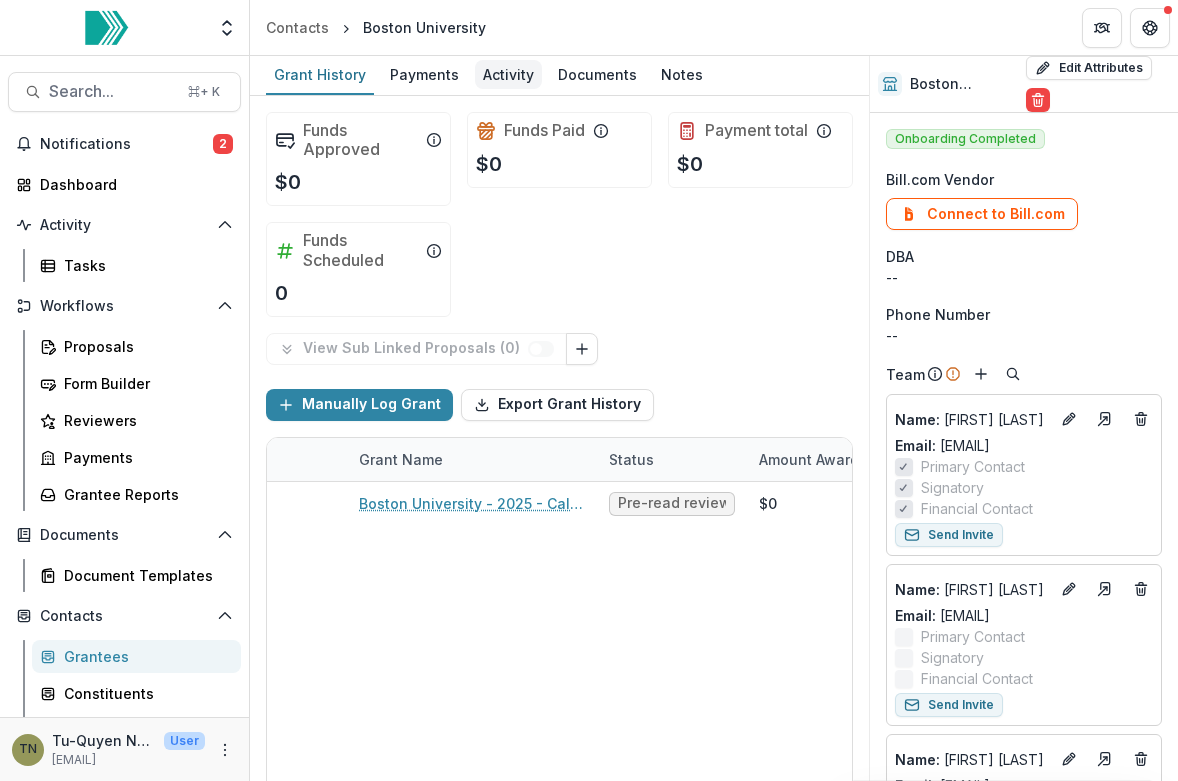 click on "Activity" at bounding box center [508, 74] 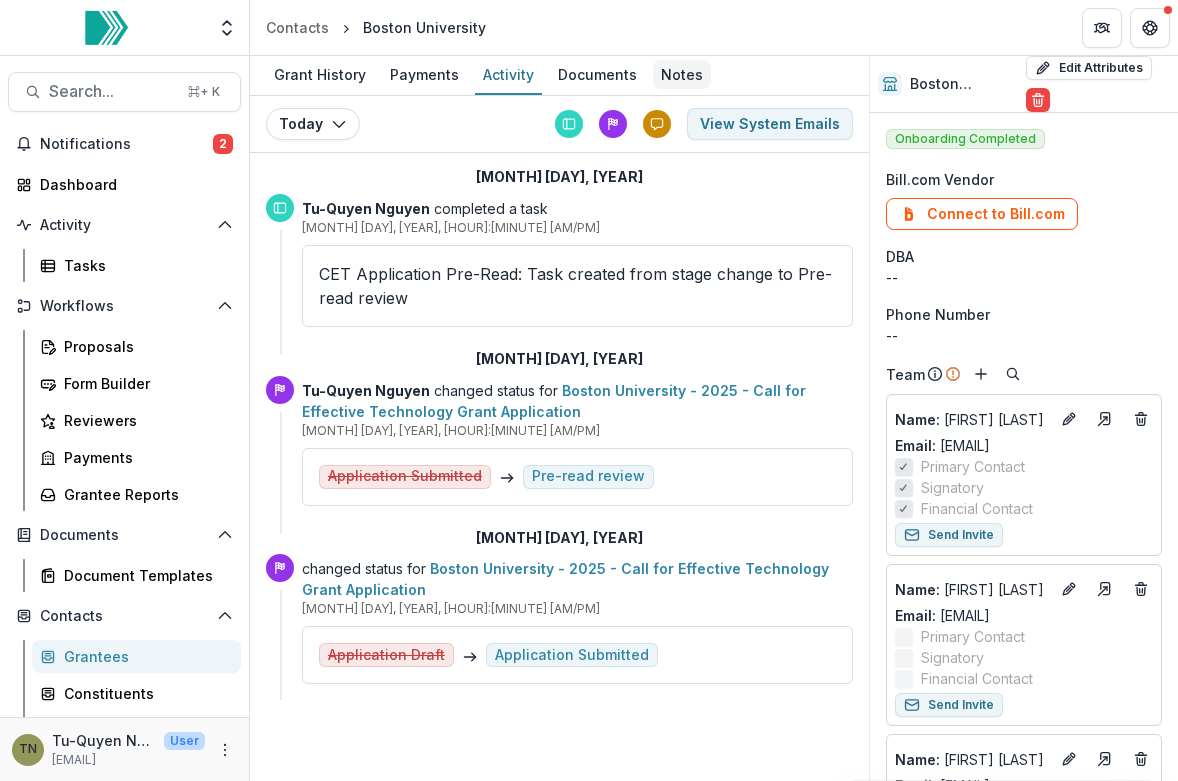 click on "Notes" at bounding box center (682, 74) 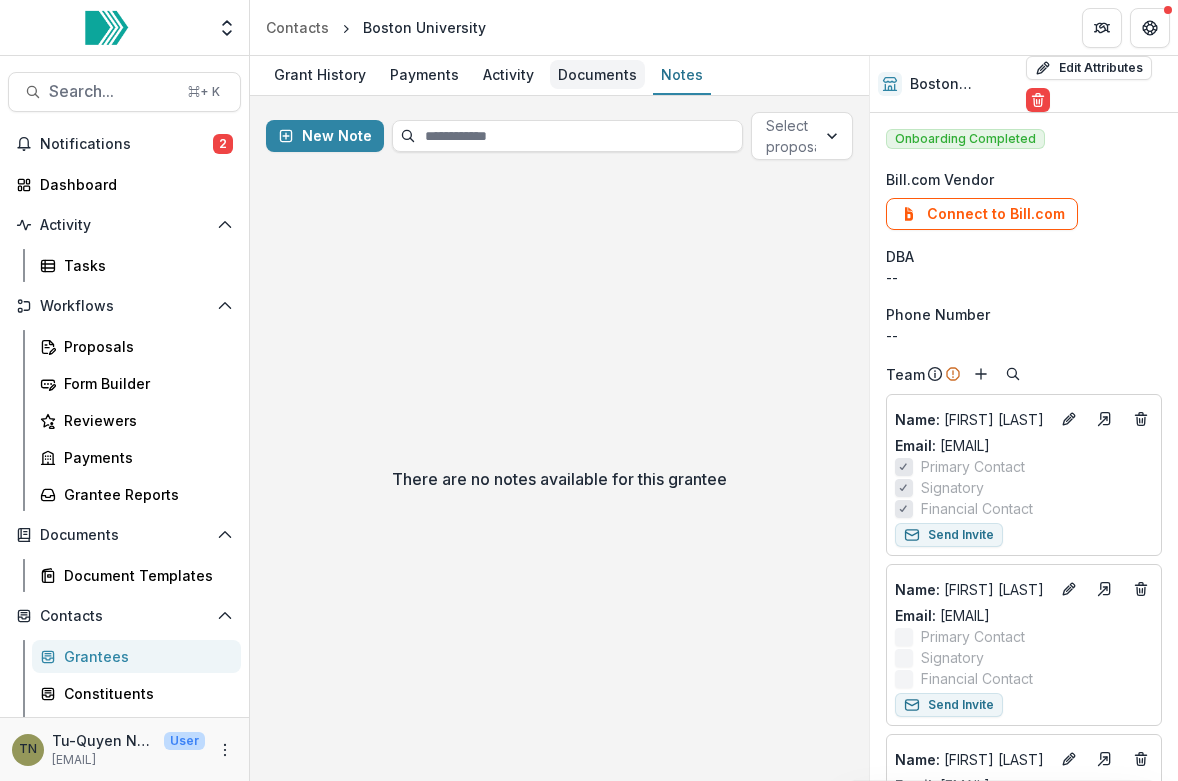 click on "Documents" at bounding box center [597, 74] 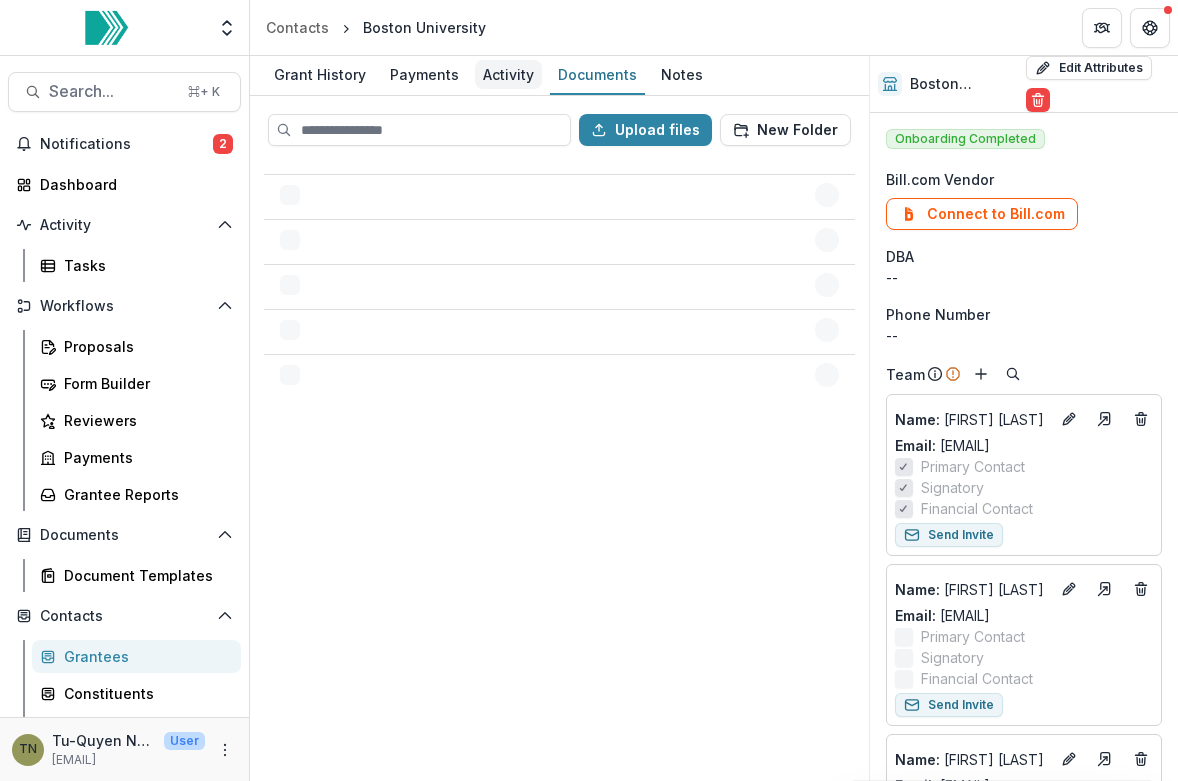click on "Activity" at bounding box center (508, 74) 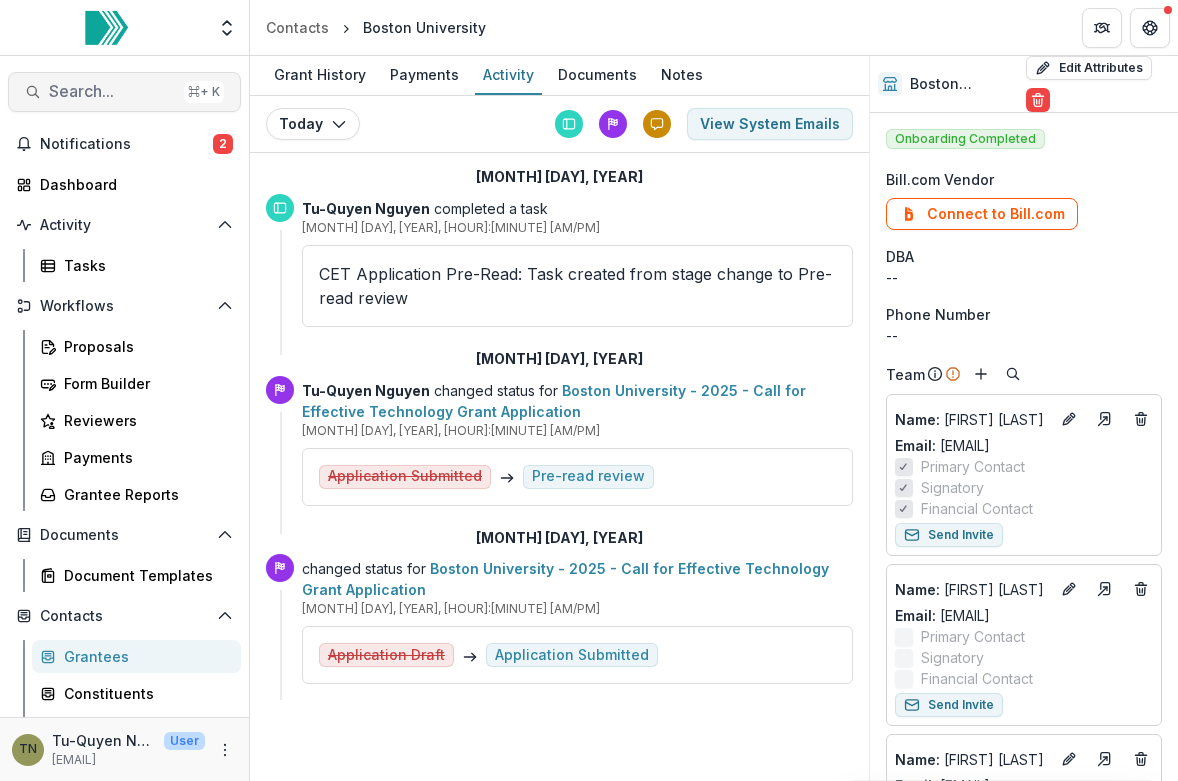 click on "Search..." at bounding box center [112, 91] 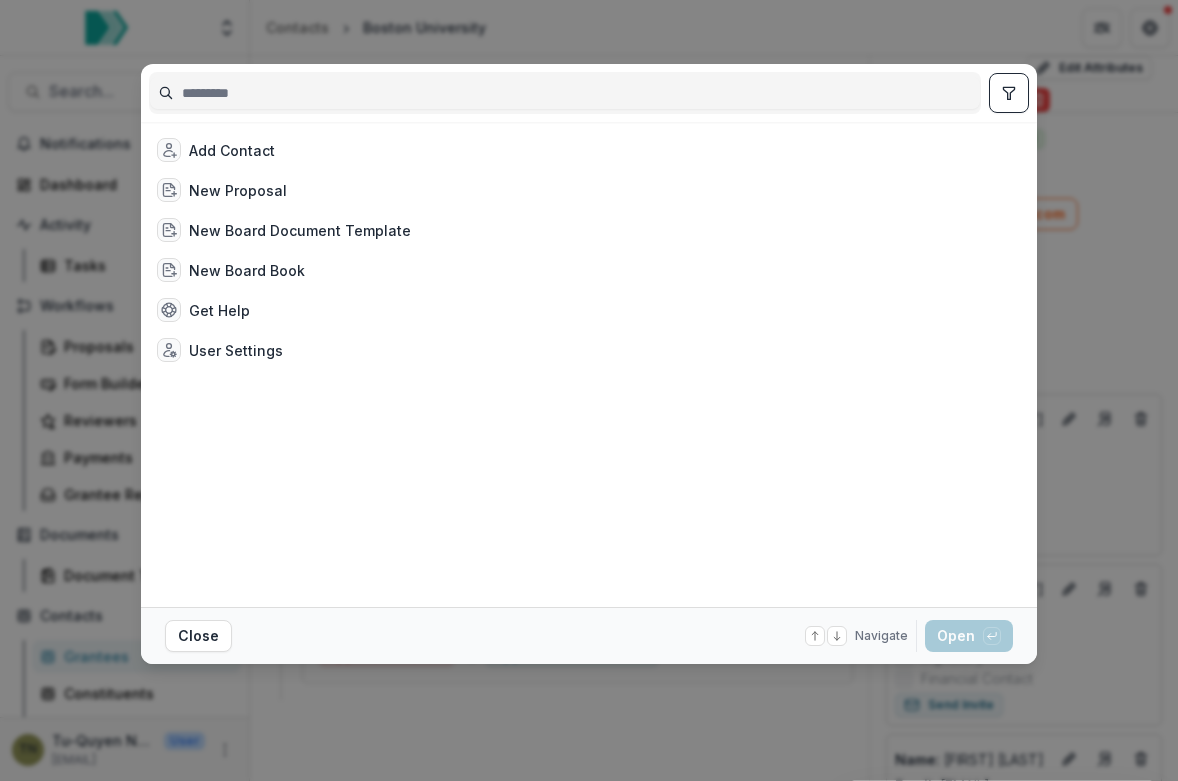 type on "*" 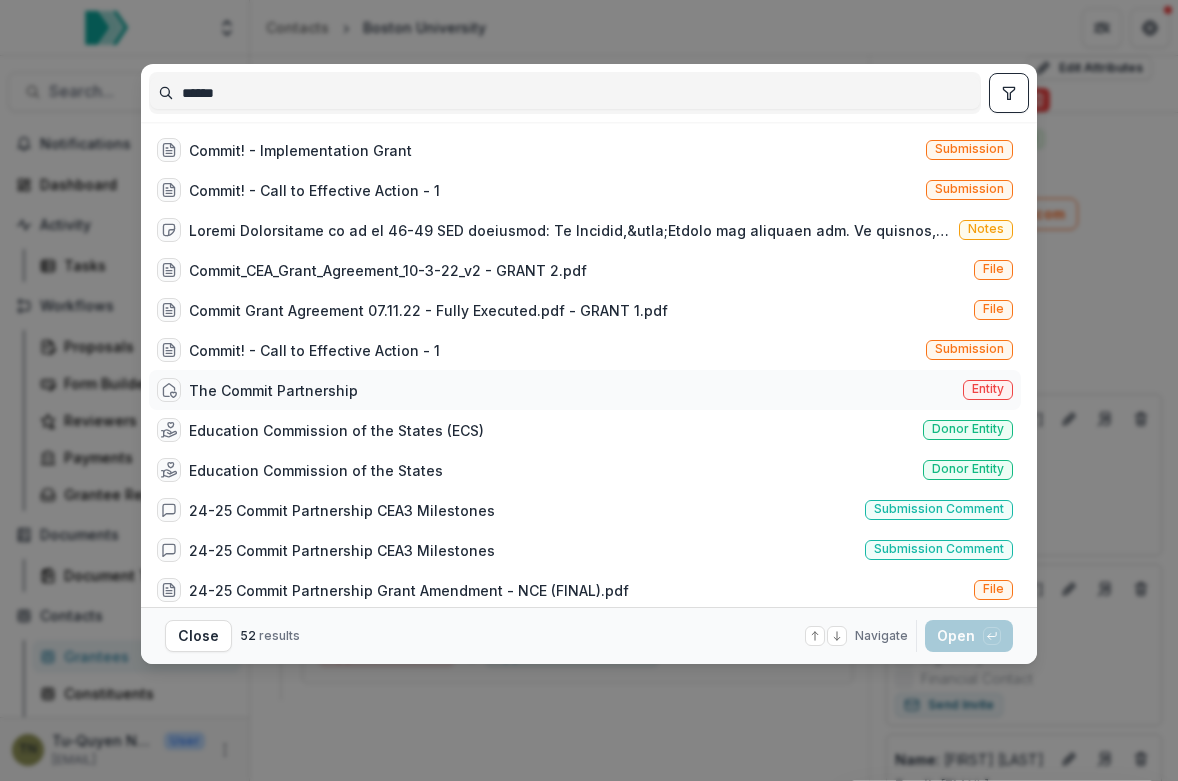 type on "******" 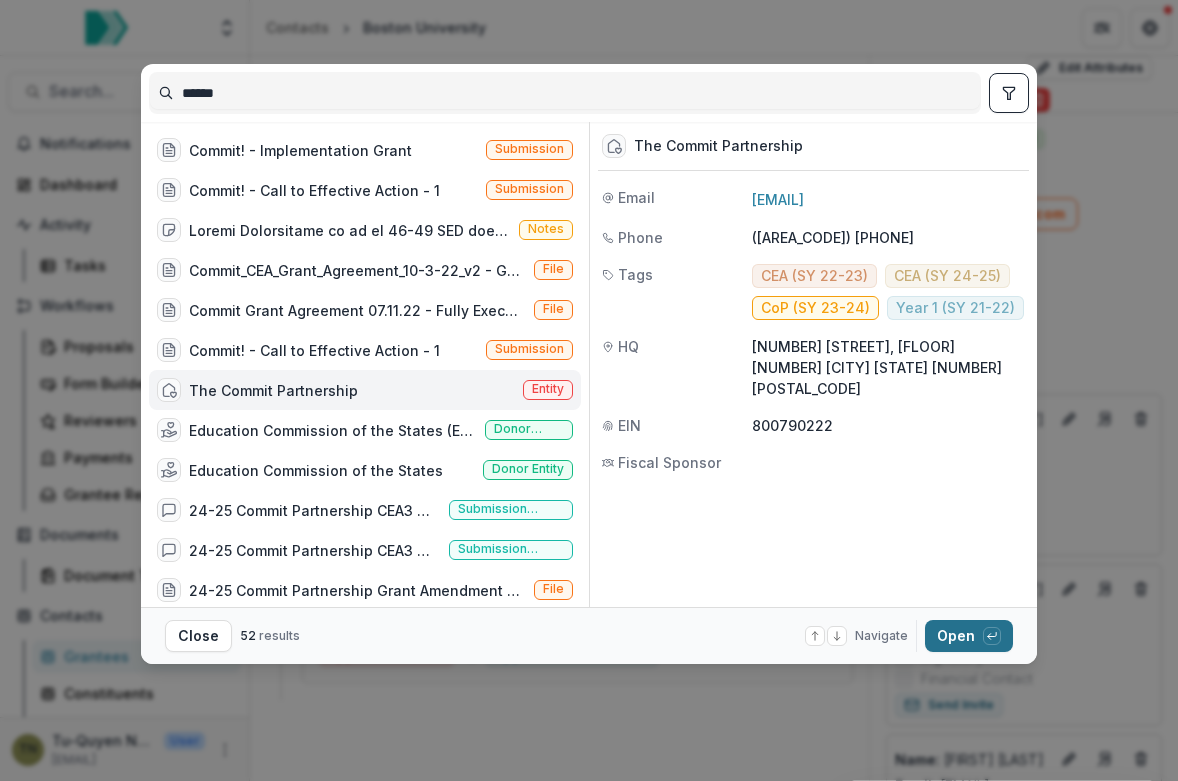click on "Open with enter key" at bounding box center [969, 636] 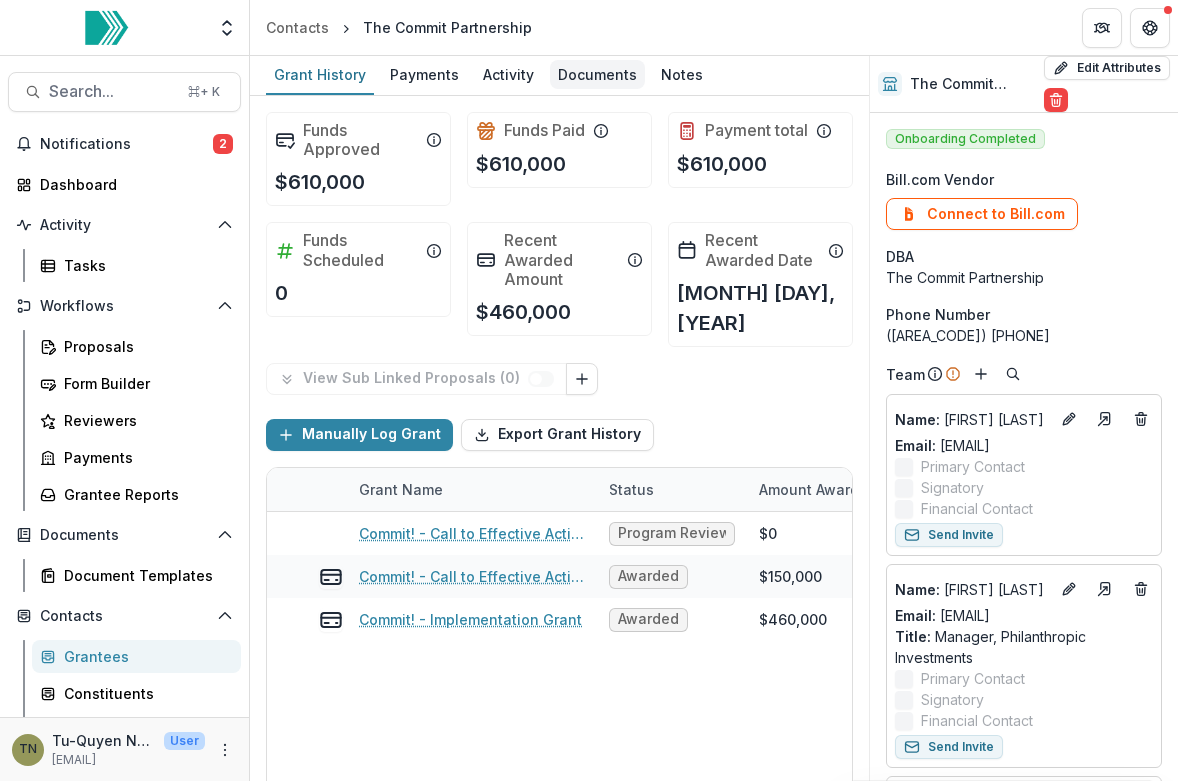 click on "Documents" at bounding box center (597, 74) 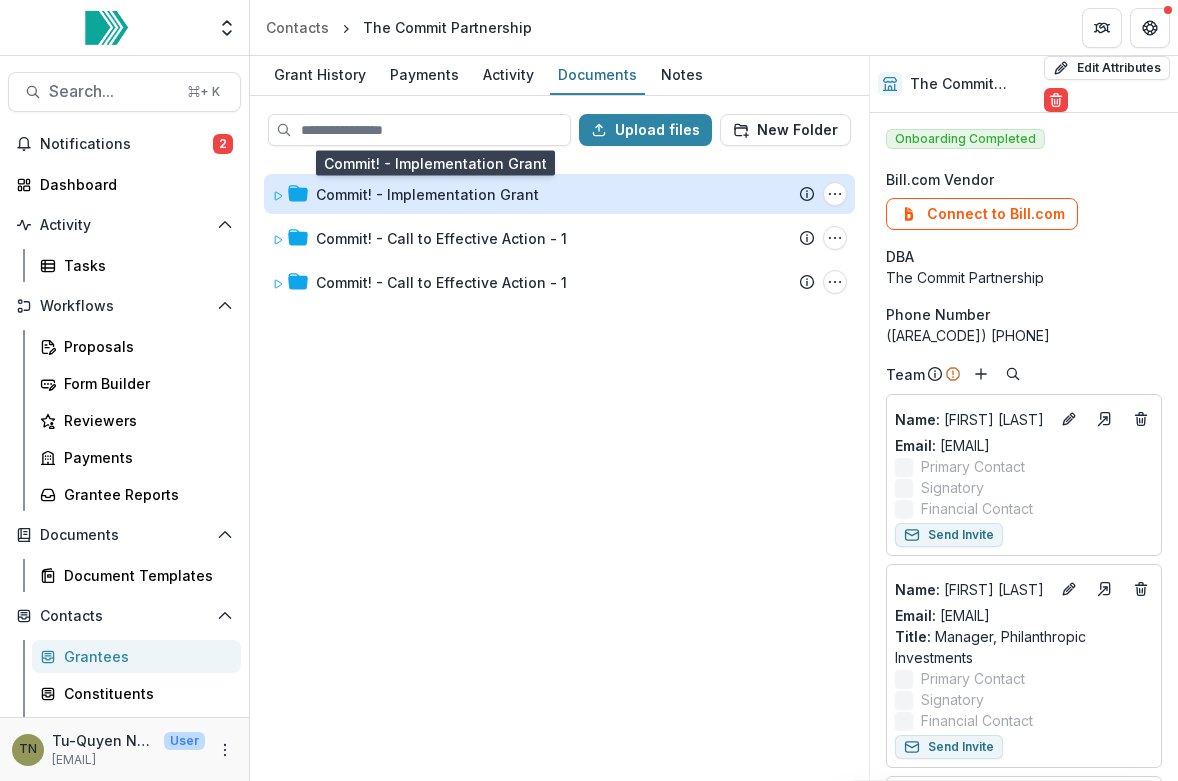 click on "Commit! - Implementation Grant" at bounding box center (427, 194) 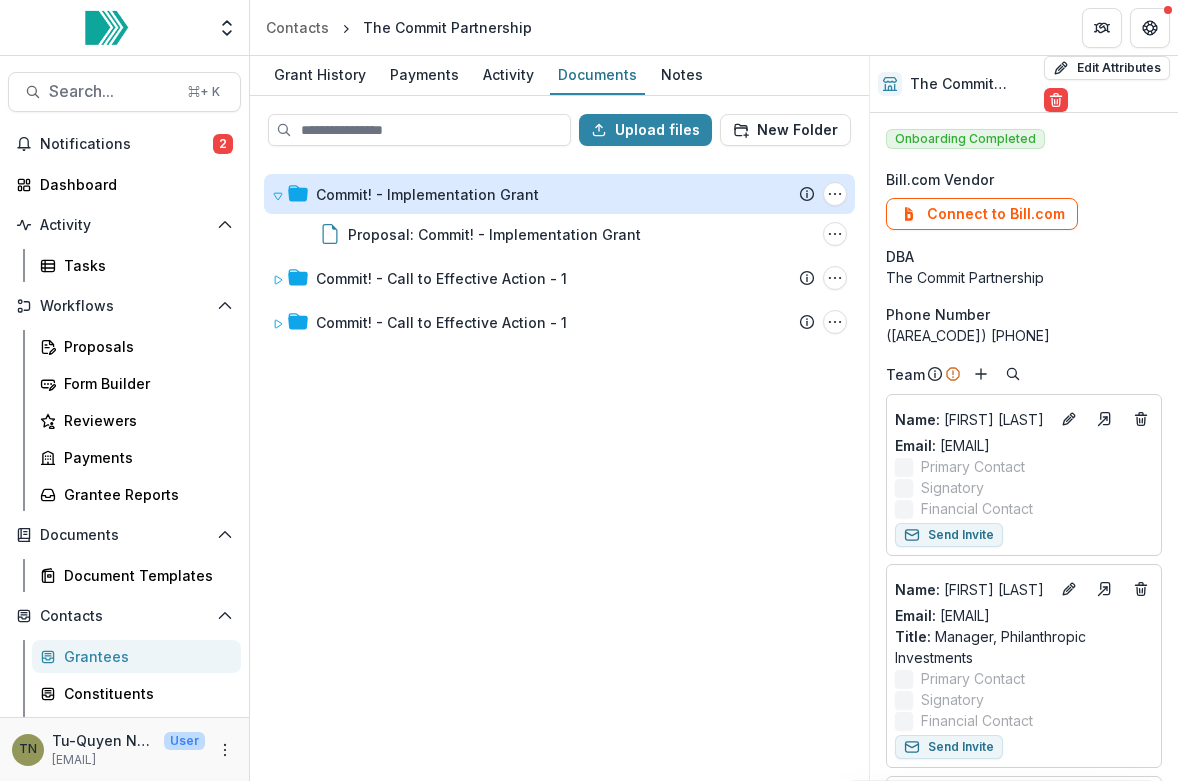 click on "Commit! - Implementation Grant" at bounding box center [427, 194] 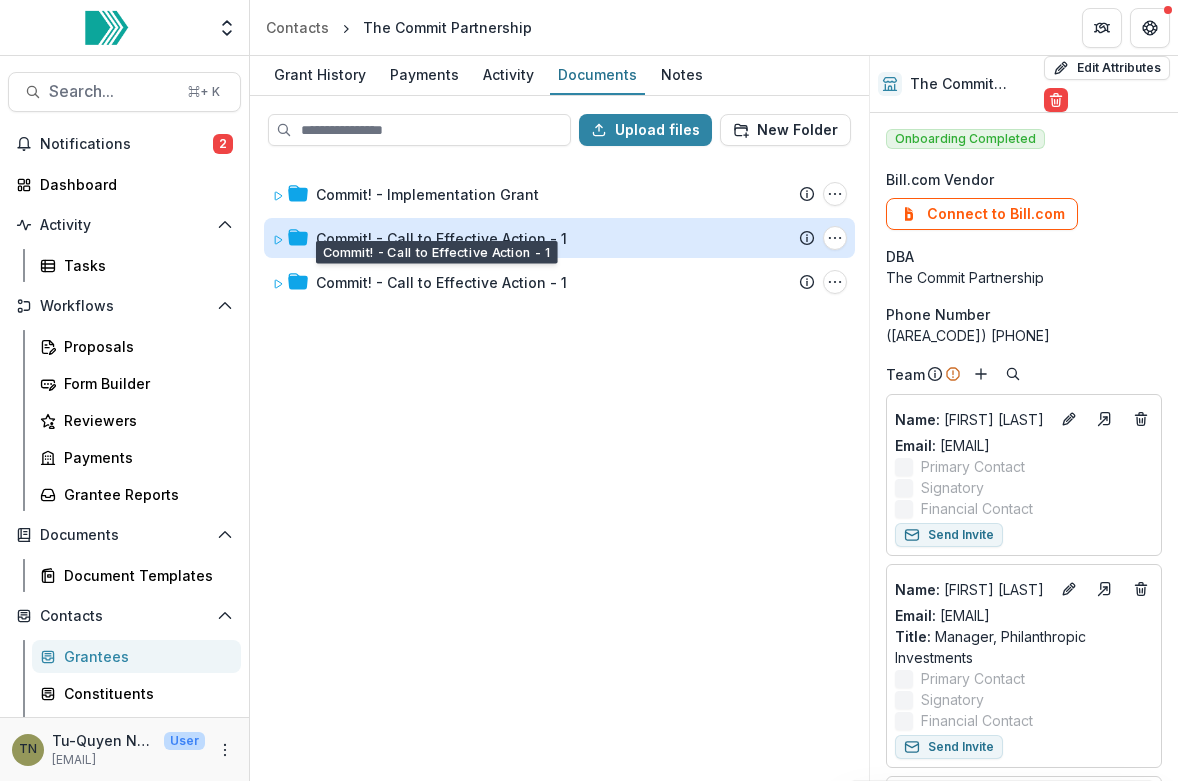 click on "Commit! - Call to Effective Action - 1" at bounding box center (441, 238) 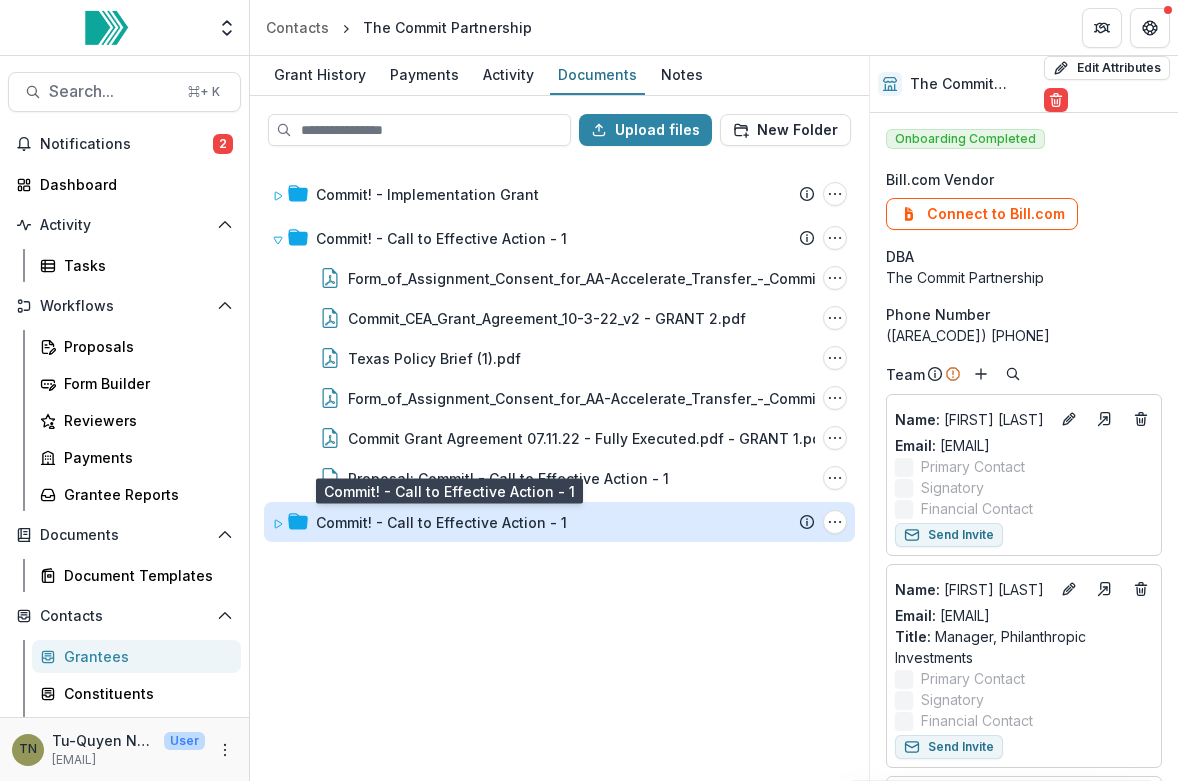 click on "Commit! - Call to Effective Action - 1" at bounding box center [441, 522] 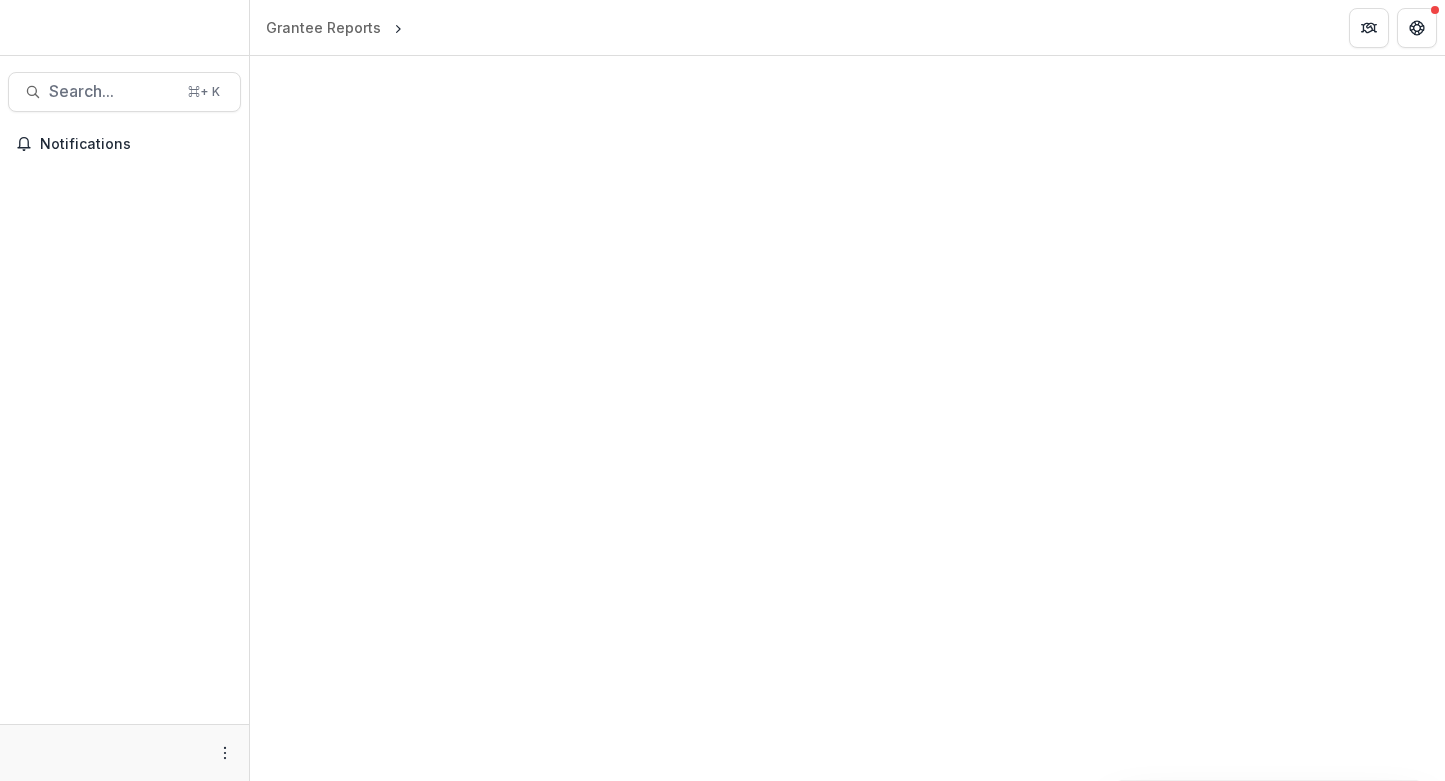 scroll, scrollTop: 0, scrollLeft: 0, axis: both 